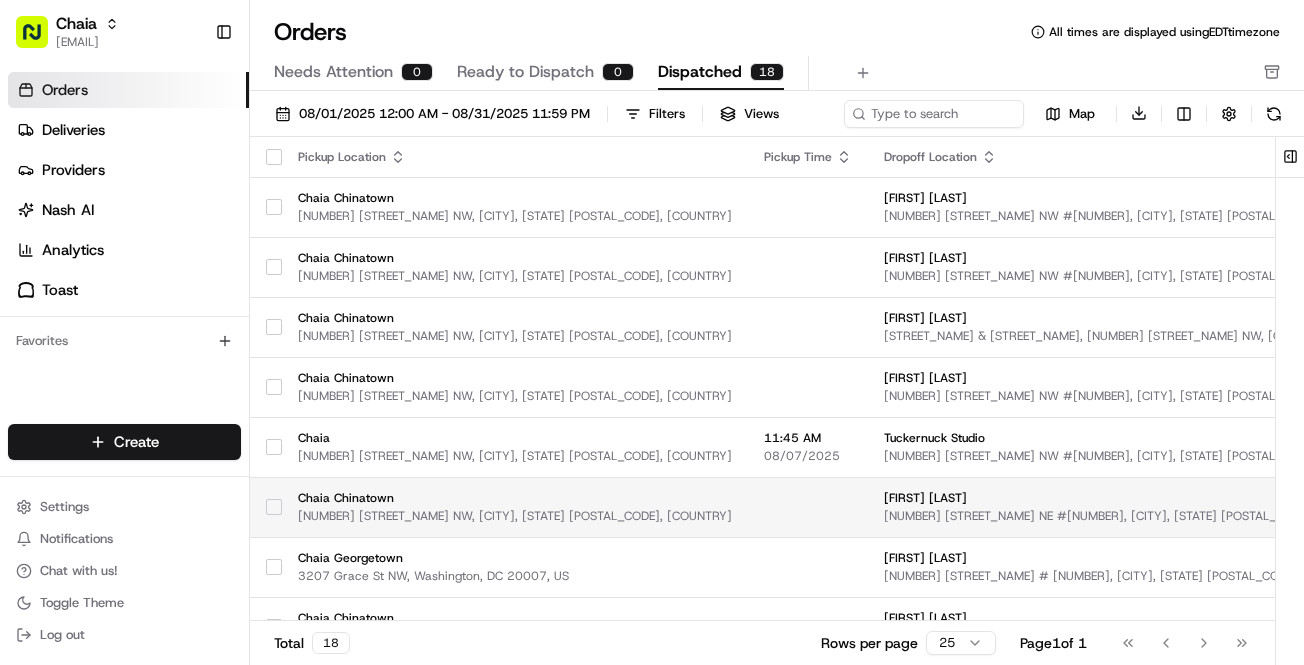 scroll, scrollTop: 0, scrollLeft: 0, axis: both 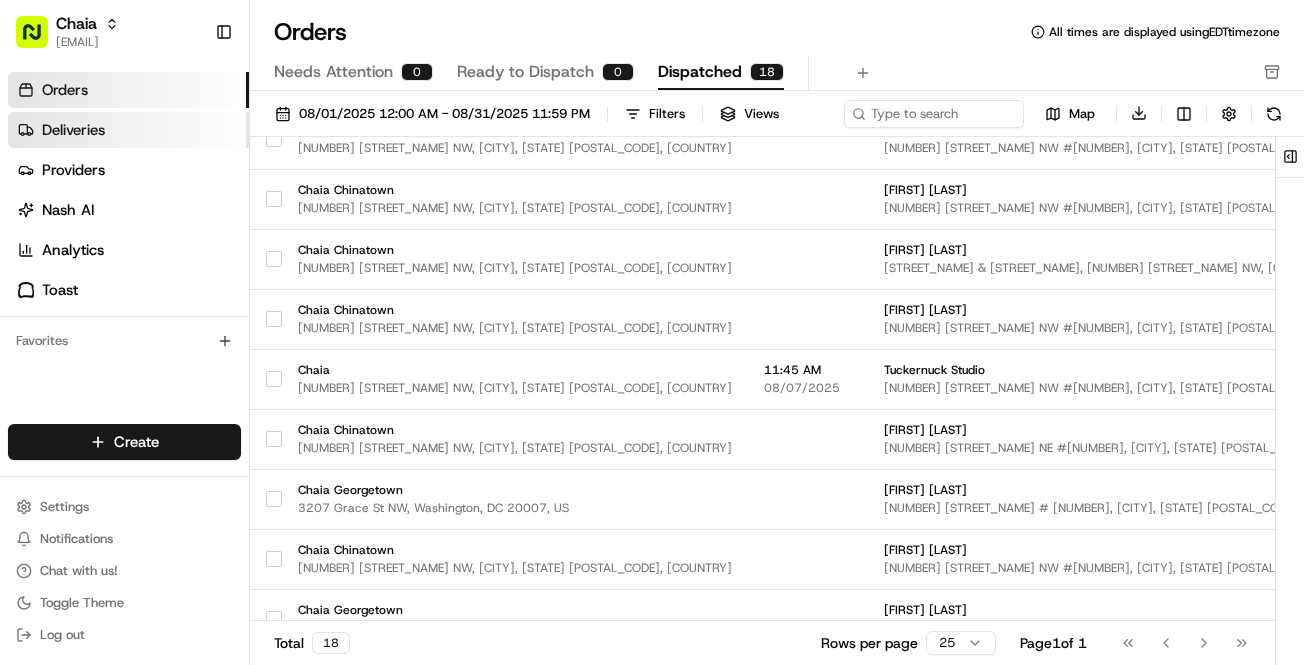click on "Deliveries" at bounding box center [128, 130] 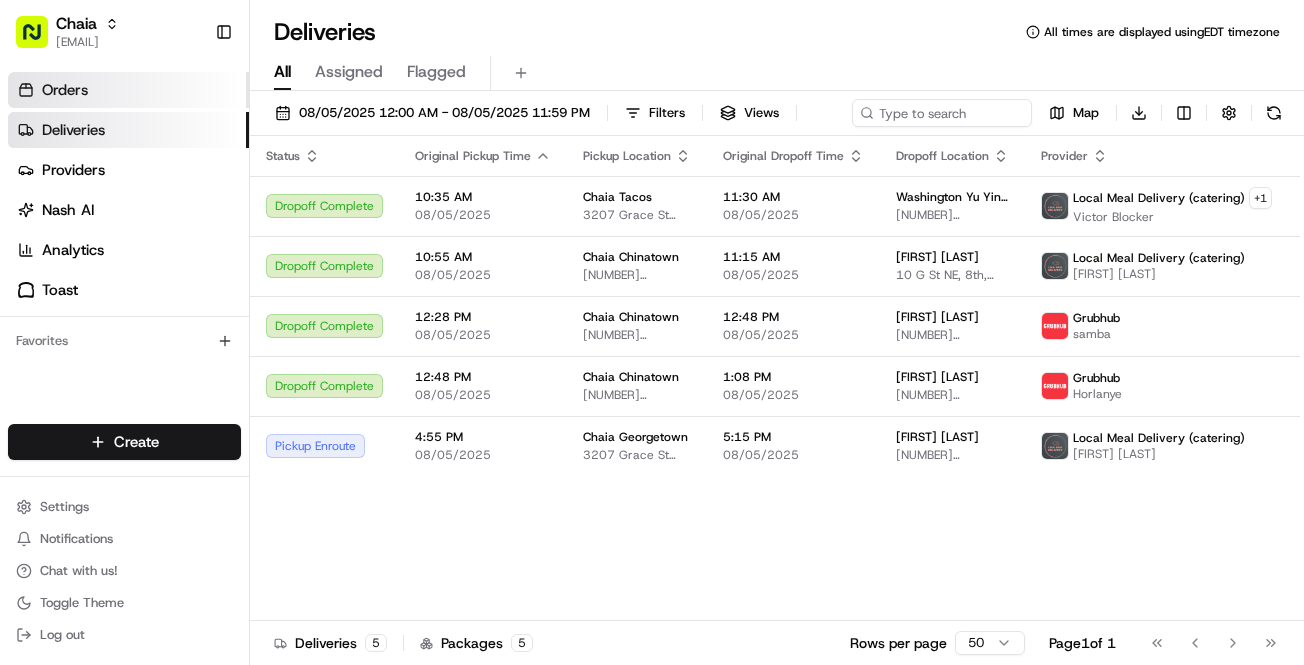 click on "Orders" at bounding box center [128, 90] 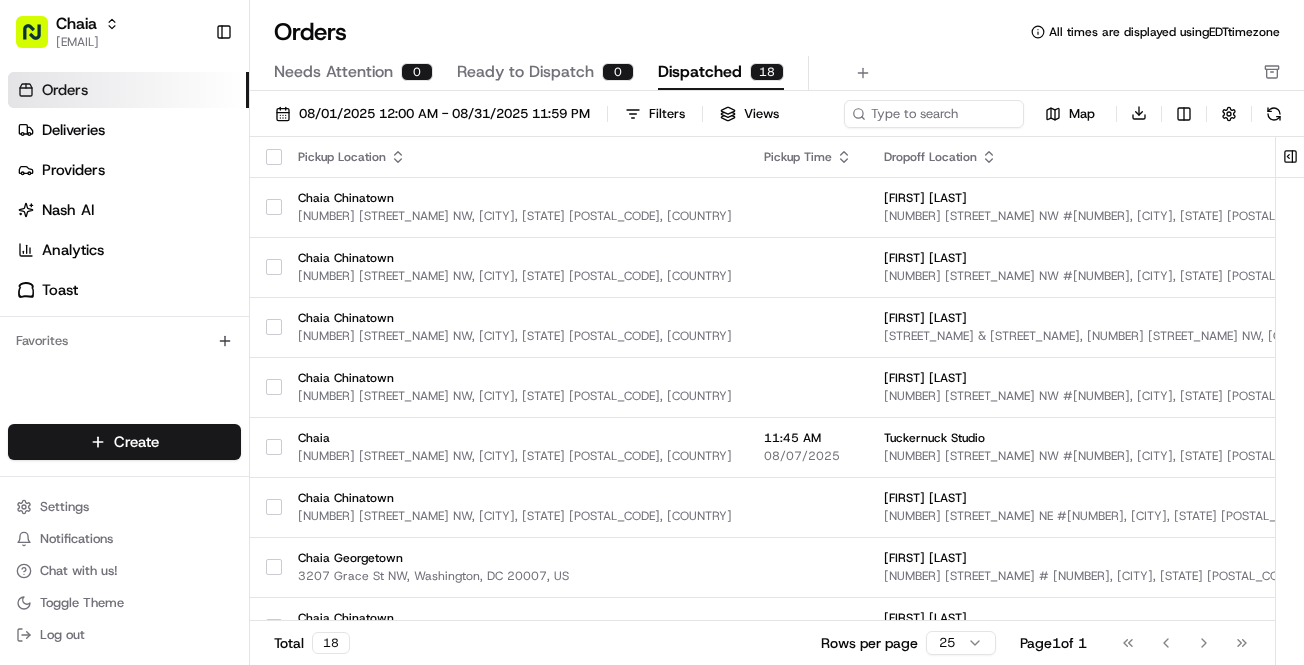 click on "Dispatched" at bounding box center (700, 72) 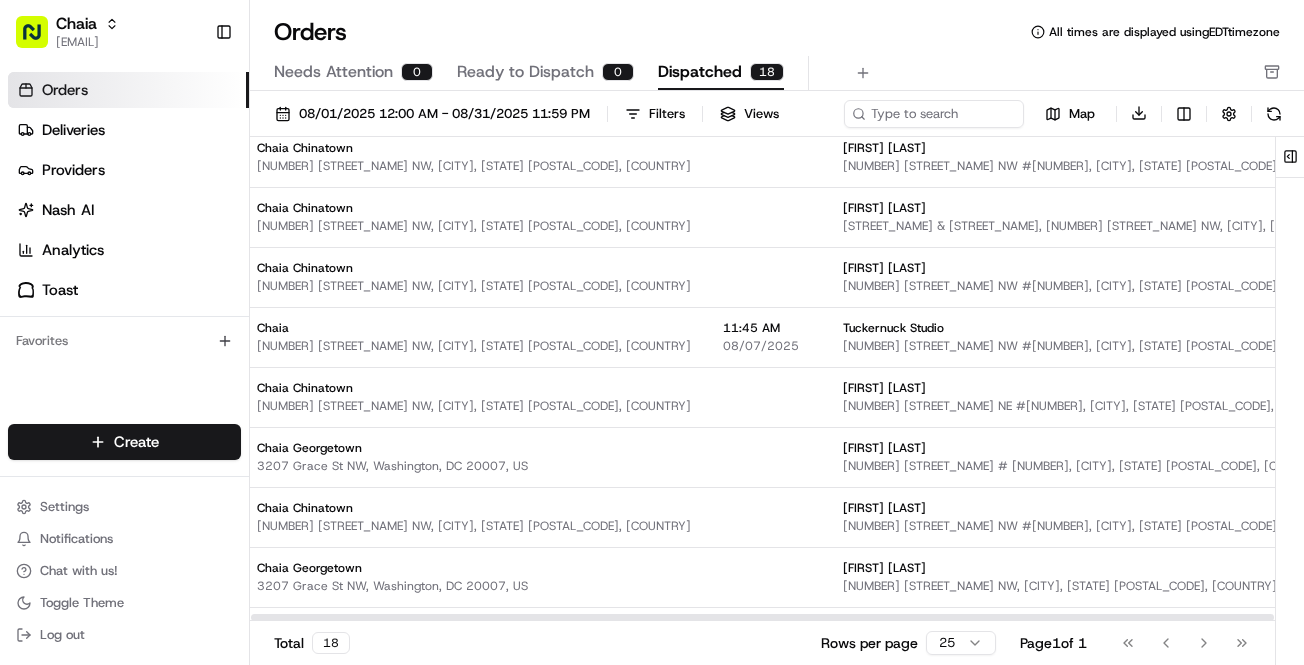 scroll, scrollTop: 110, scrollLeft: 0, axis: vertical 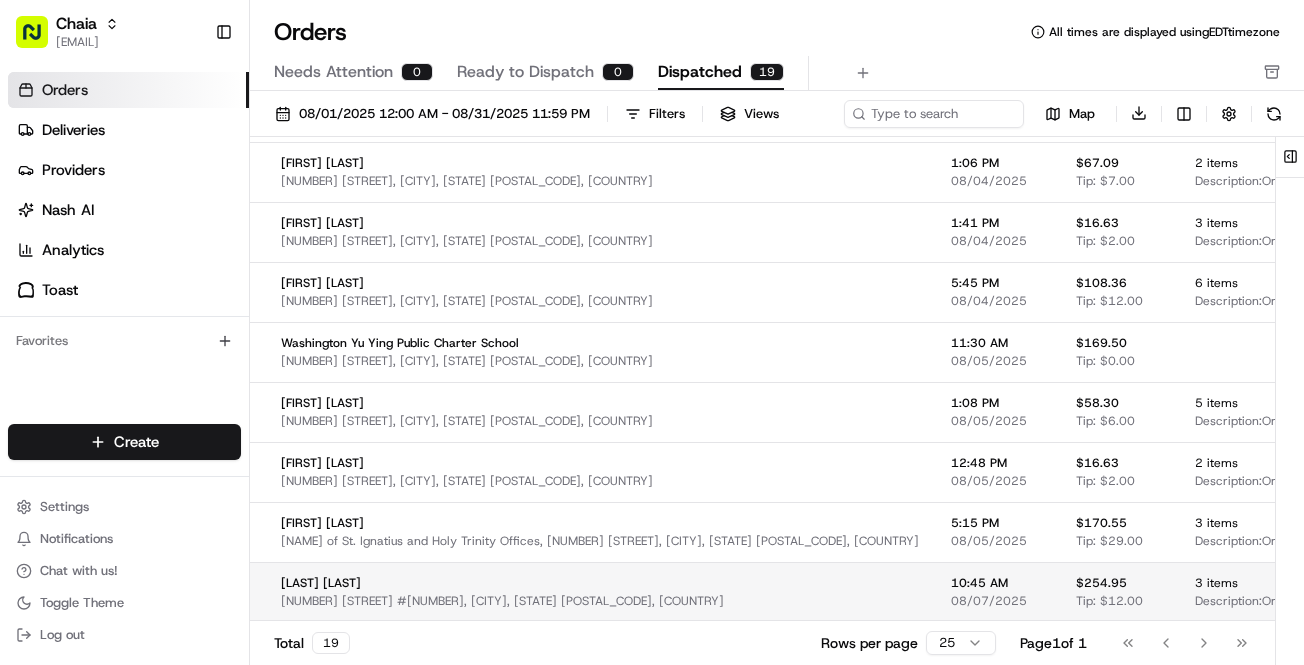 click on "Chaia Chinatown [NUMBER] [STREET], [CITY], [STATE] [POSTAL_CODE], [COUNTRY] [FIRST] [LAST] [NUMBER] [STREET] #[NUMBER], [CITY], [STATE] [POSTAL_CODE], [COUNTRY] [TIME] [DATE] [CURRENCY][AMOUNT] Tip: [CURRENCY][AMOUNT] [NUMBER] items Description: Order number: 2 for [FIRST] [LAST] View Job" at bounding box center [652, 332] 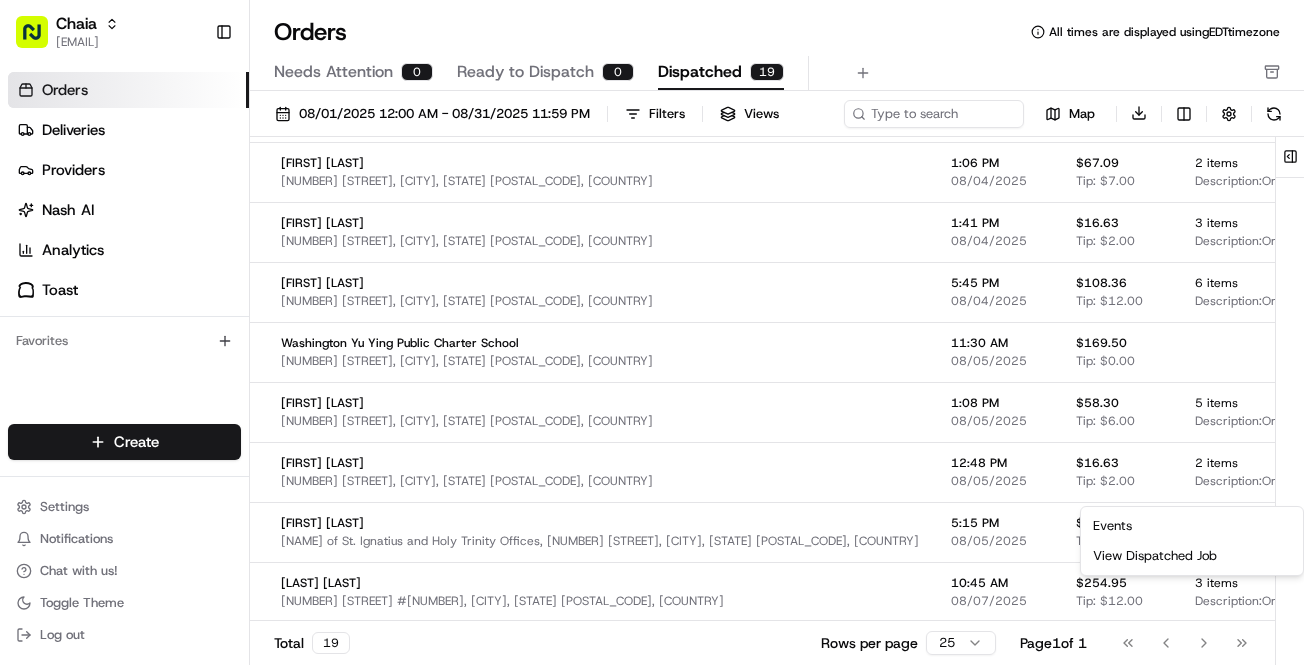 click on "Chaia Chinatown [NUMBER] [STREET], [CITY], [STATE] [POSTAL_CODE], [COUNTRY] [FIRST] [LAST] [NUMBER] [STREET] #[NUMBER], [CITY], [STATE] [POSTAL_CODE], [COUNTRY] [TIME] [DATE] [CURRENCY][AMOUNT] Tip: [CURRENCY][AMOUNT] [NUMBER] items Description: Order number: 2 for [FIRST] [LAST] View Job" at bounding box center [652, 332] 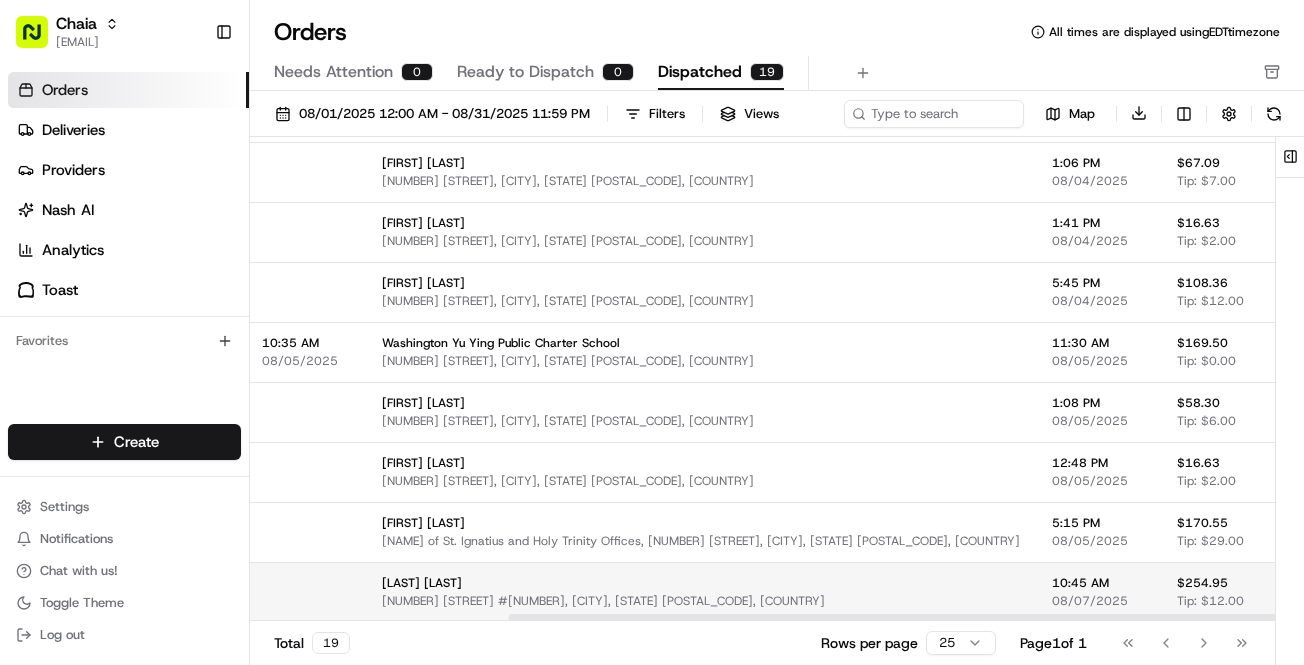 scroll, scrollTop: 695, scrollLeft: 314, axis: both 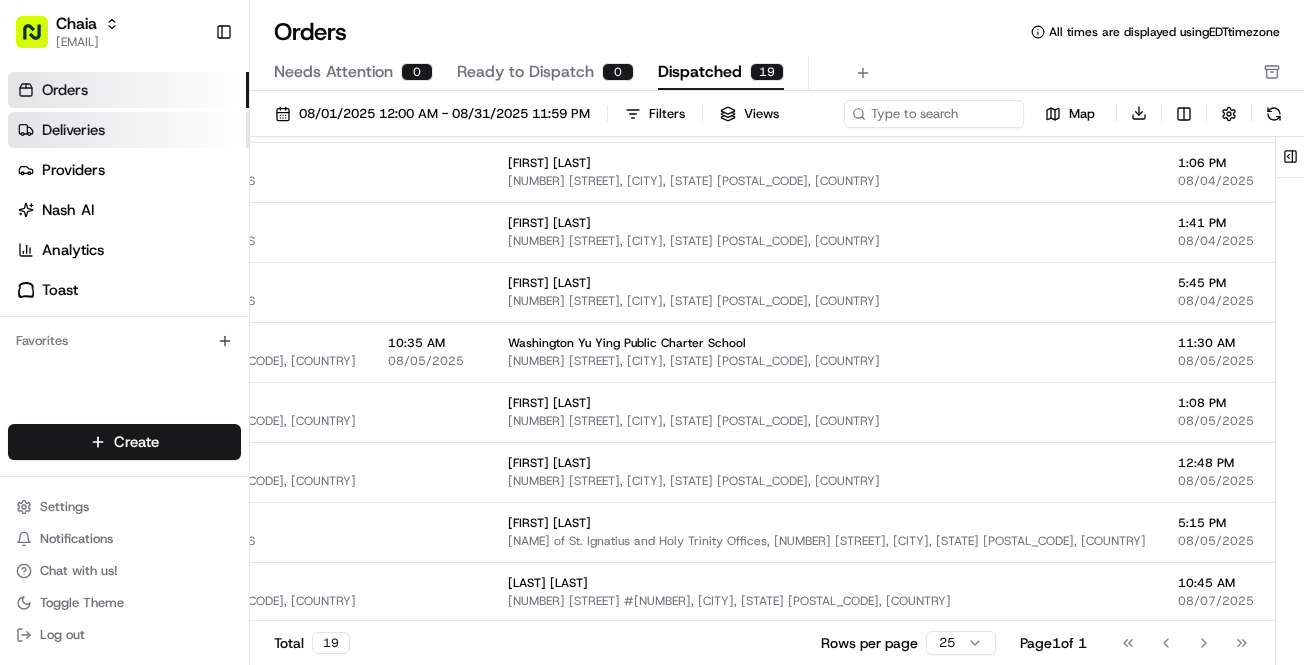 click on "Deliveries" at bounding box center [128, 130] 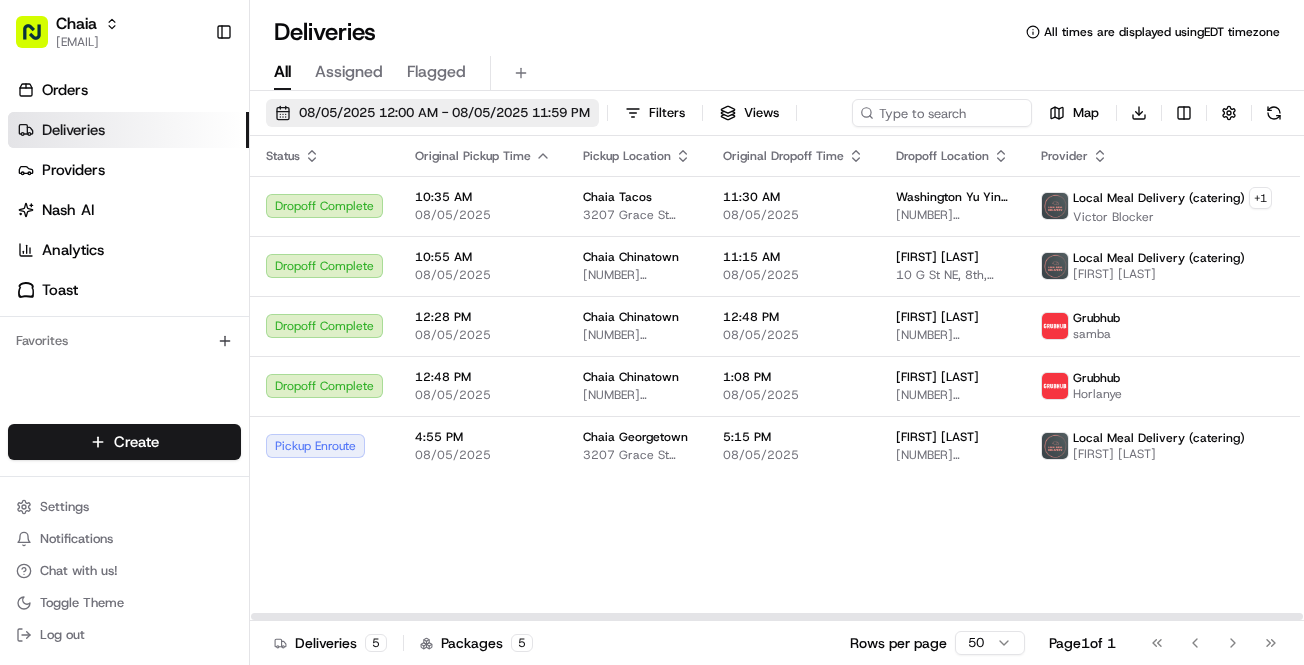 click on "08/05/2025 12:00 AM - 08/05/2025 11:59 PM" at bounding box center [444, 113] 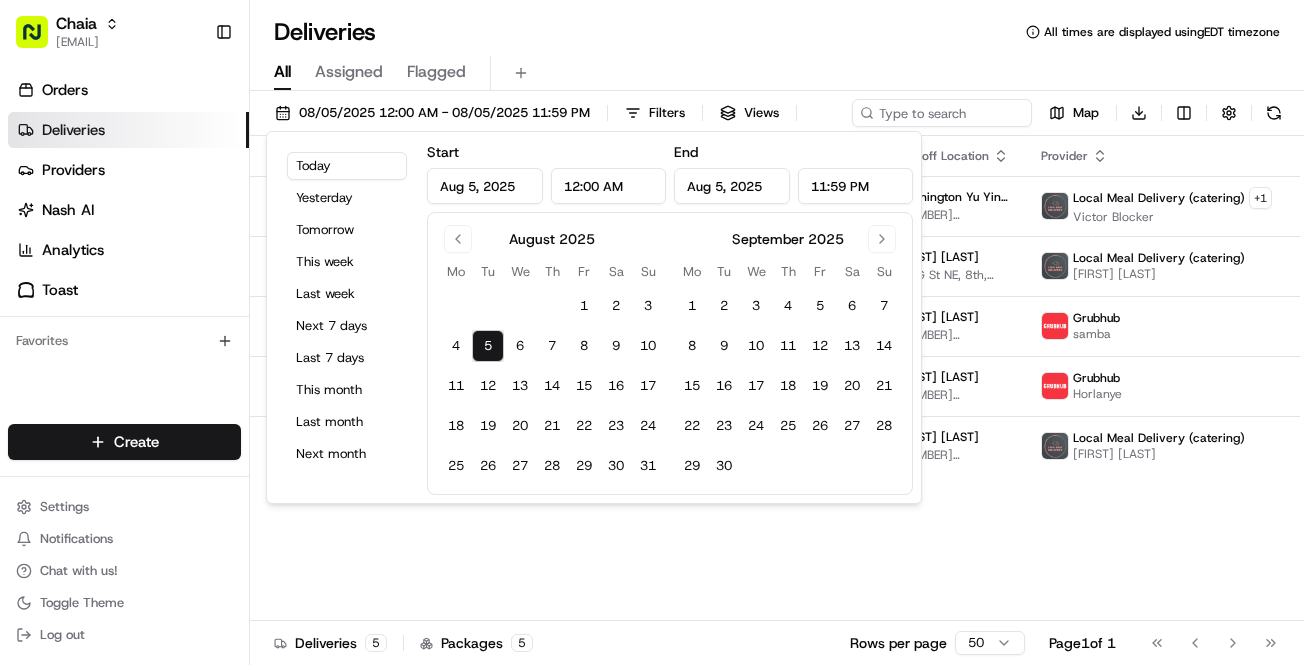 click on "5" at bounding box center (488, 346) 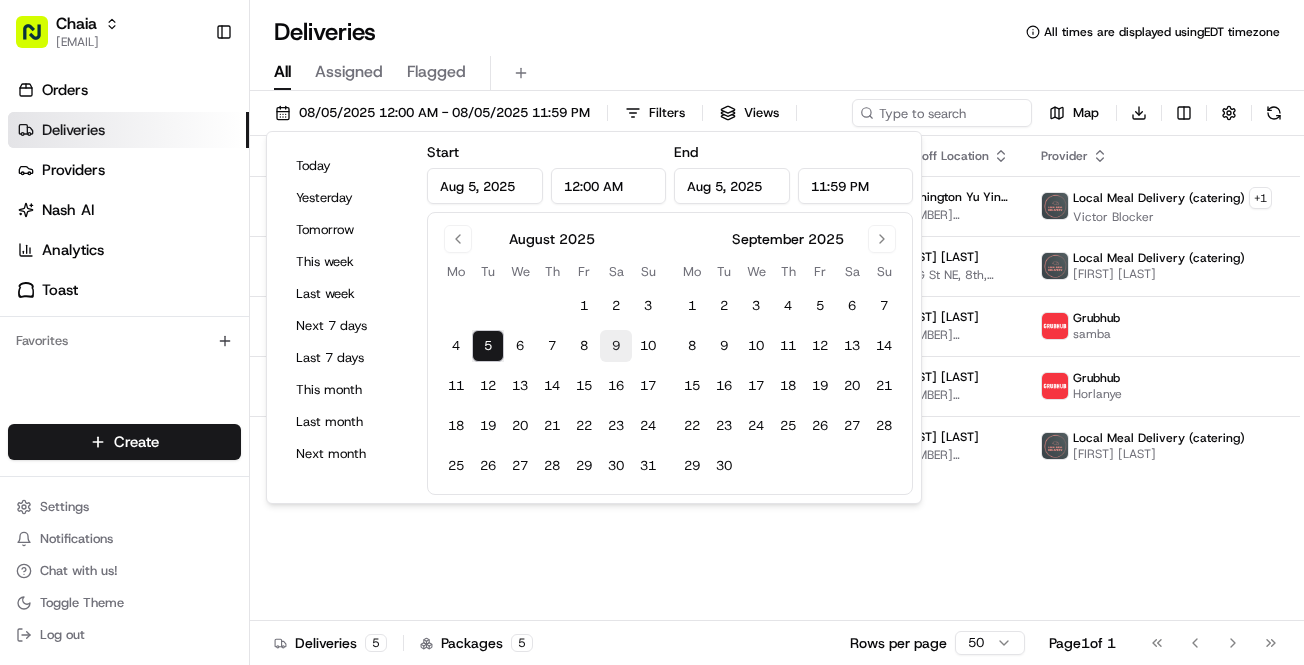click on "9" at bounding box center [616, 346] 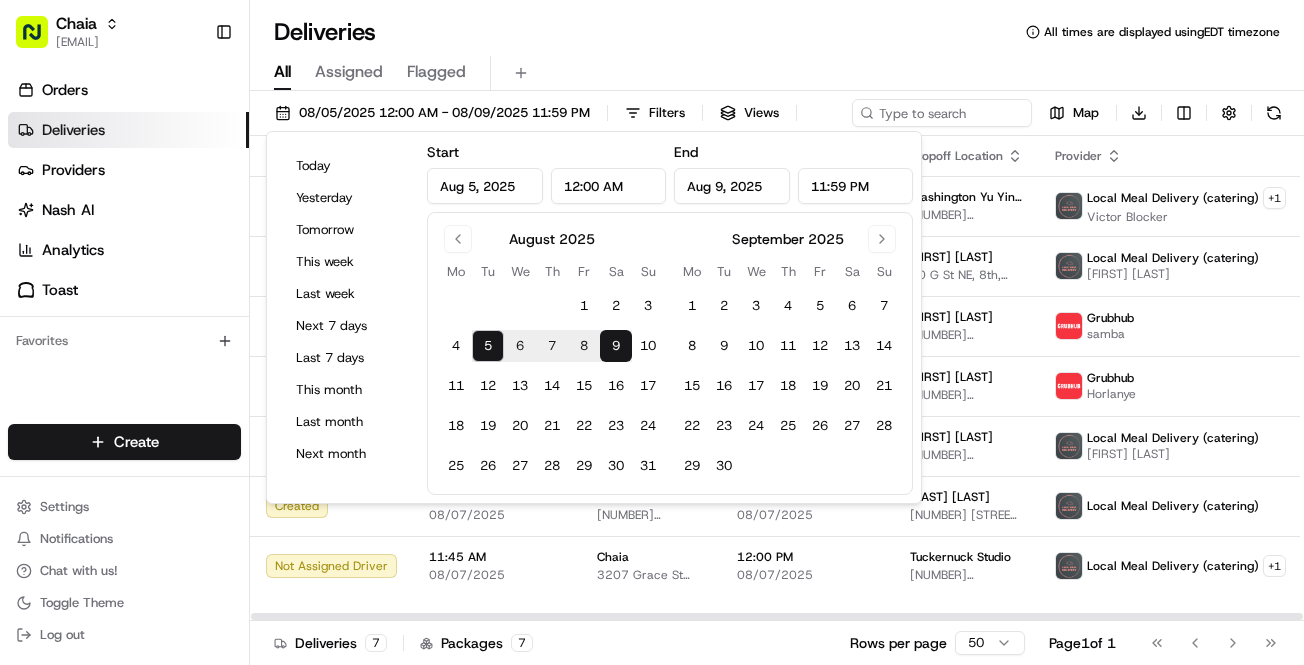 click on "Deliveries All times are displayed using  EDT   timezone" at bounding box center [777, 32] 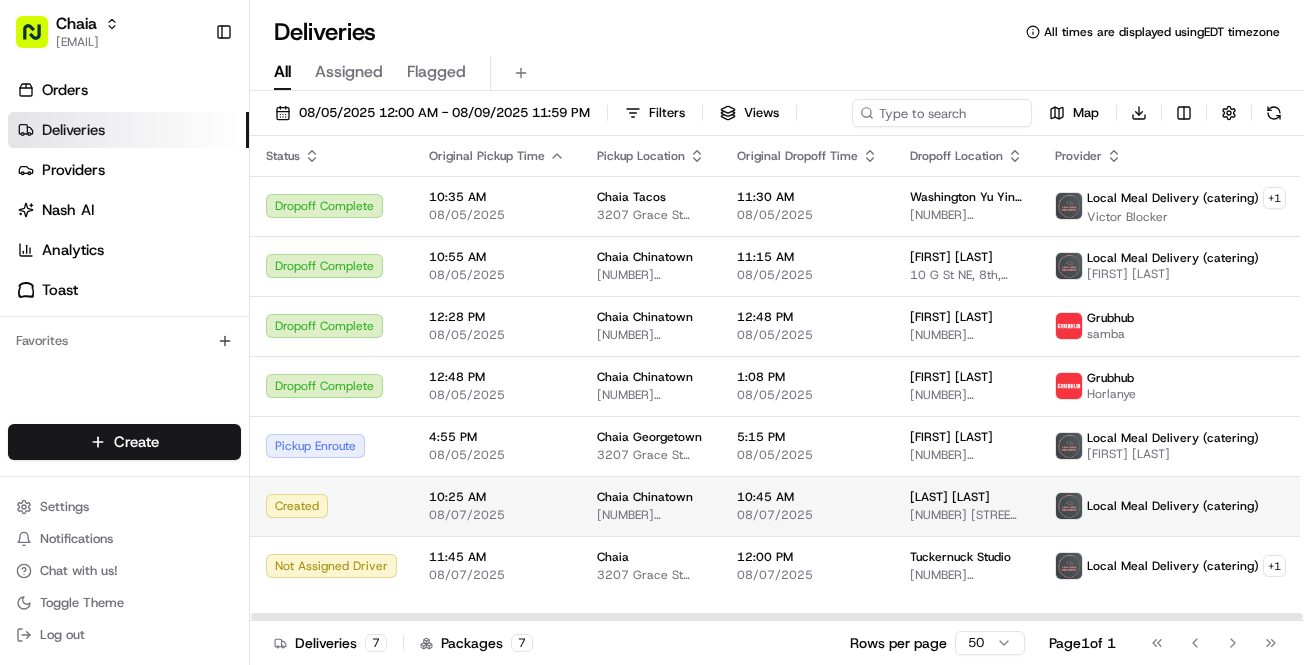 click on "10:25 AM" at bounding box center (497, 497) 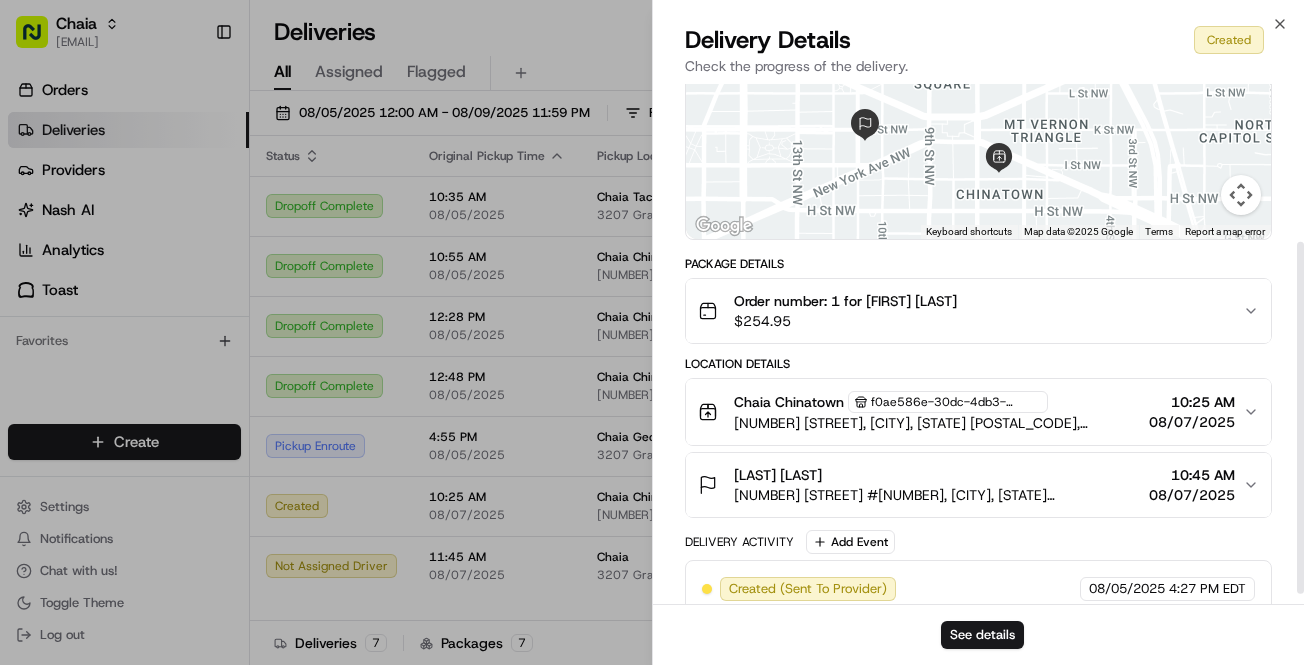 scroll, scrollTop: 233, scrollLeft: 0, axis: vertical 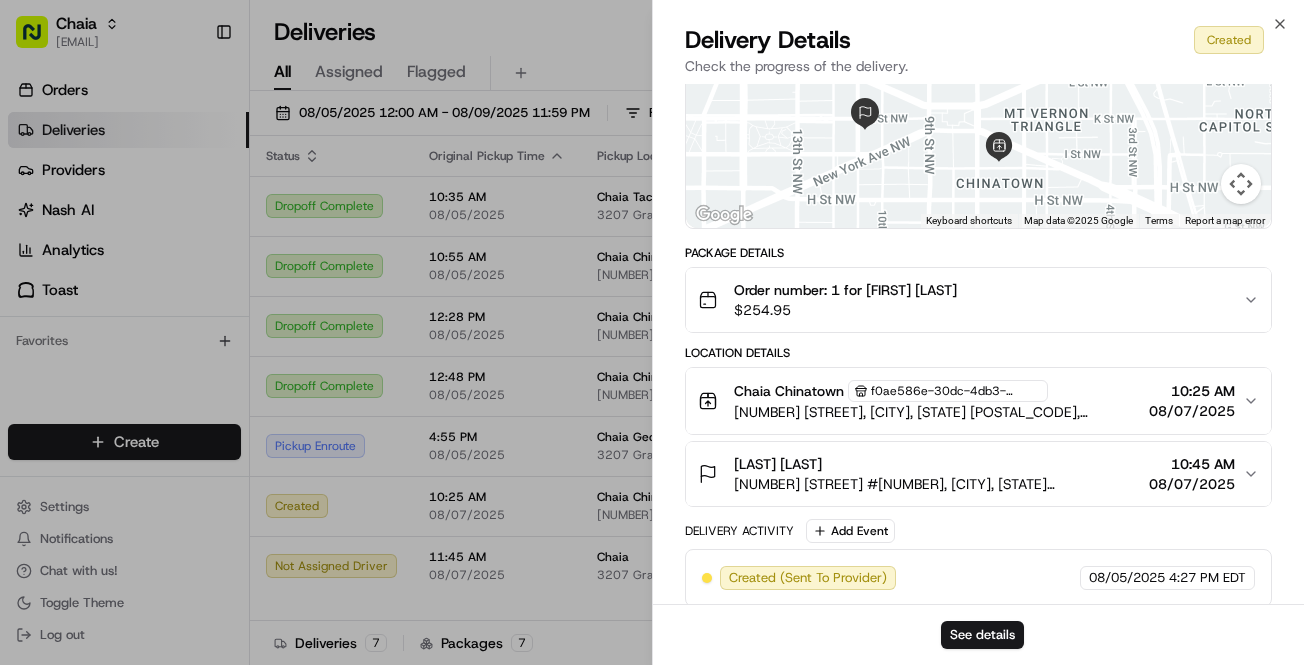 click 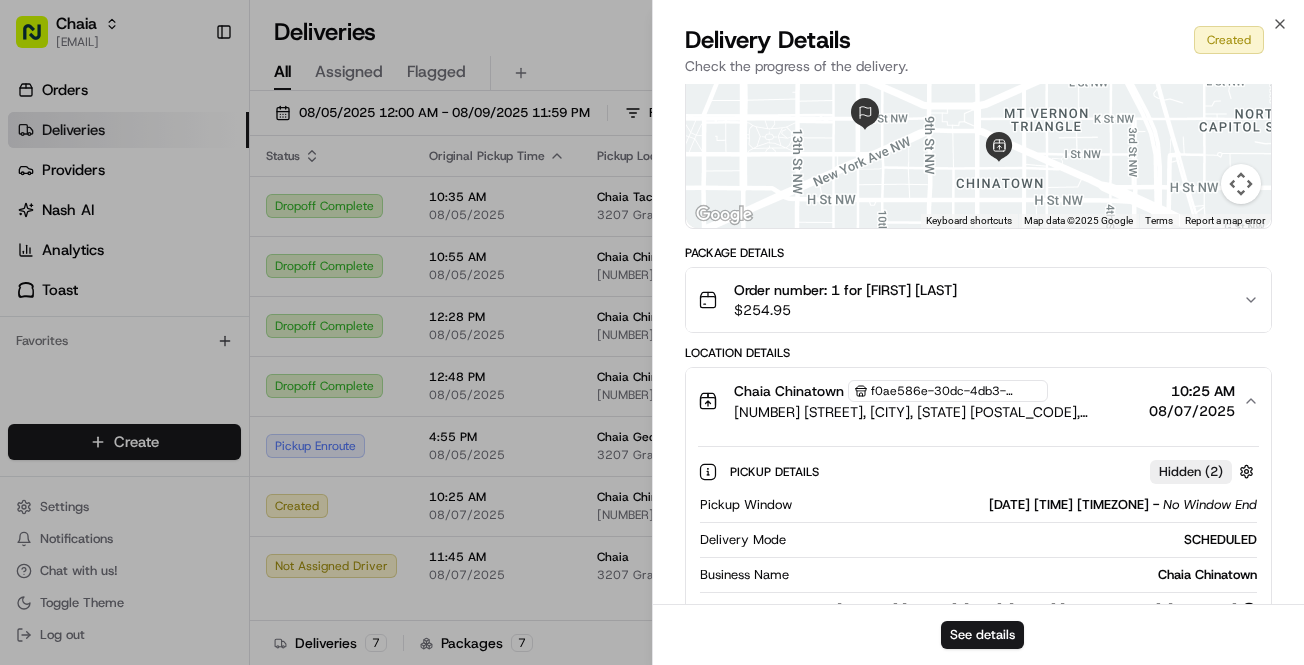 click 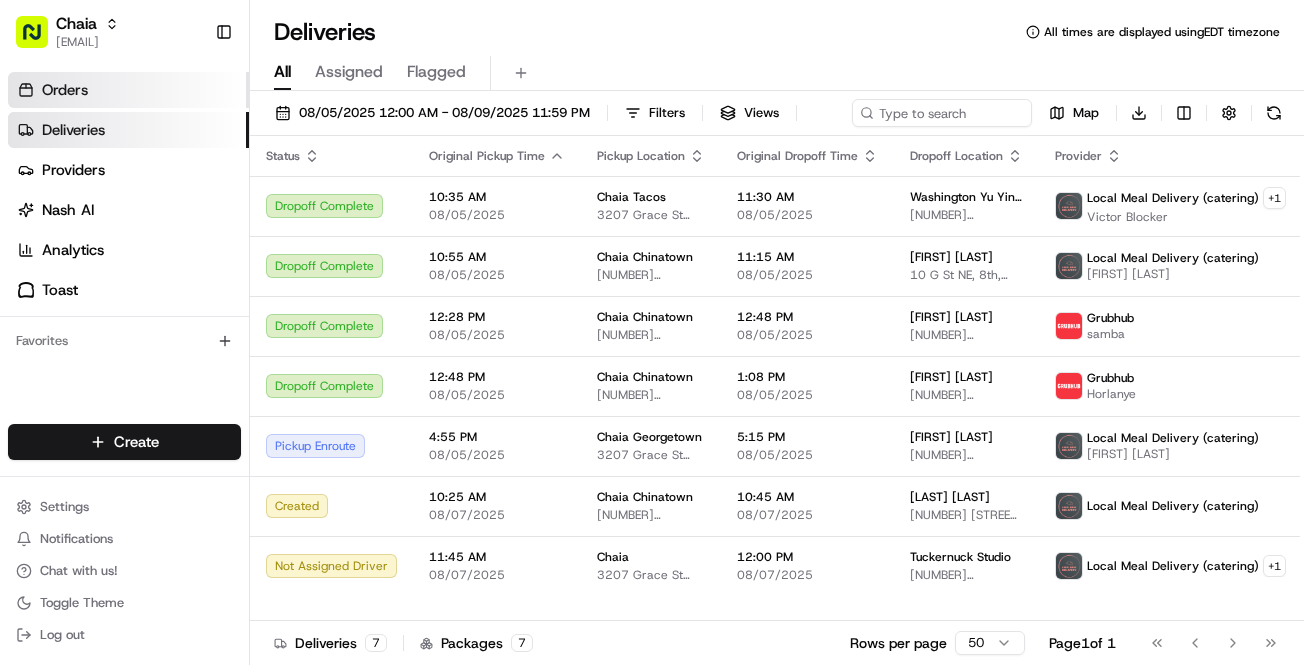 click on "Orders" at bounding box center (128, 90) 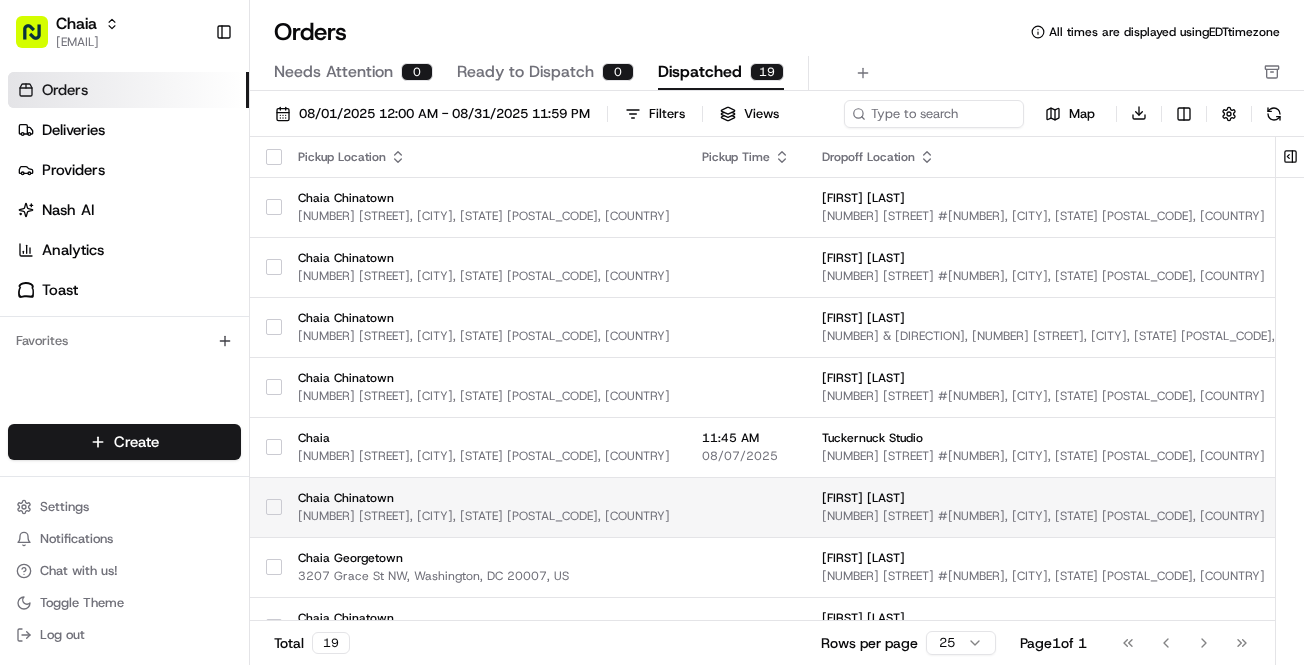 scroll, scrollTop: 695, scrollLeft: 0, axis: vertical 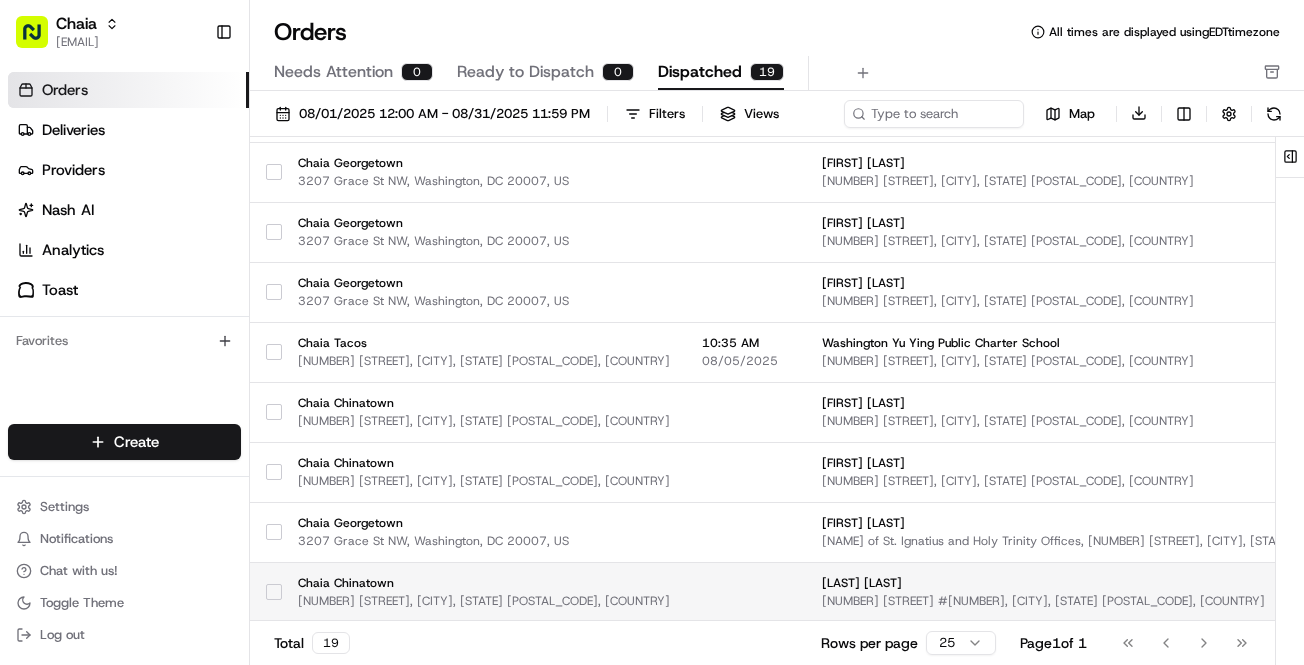 click on "1050 K St NW #1040, Washington, DC 20001, USA" at bounding box center (1141, 601) 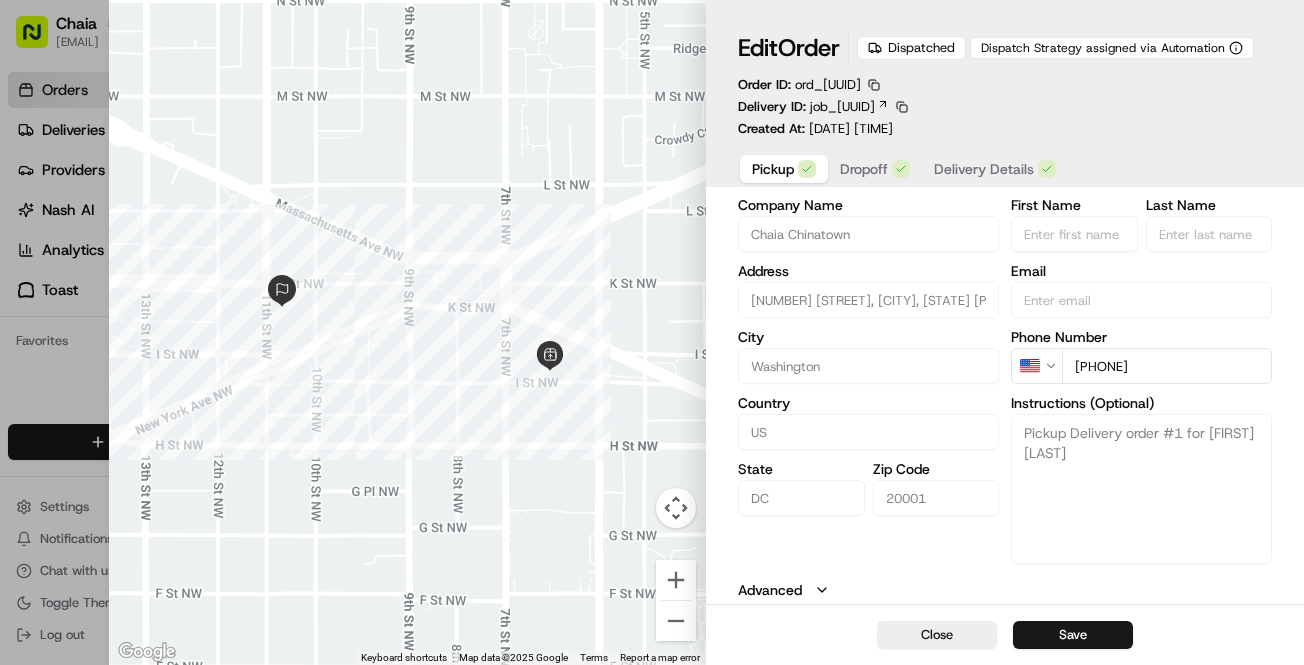 scroll, scrollTop: 0, scrollLeft: 0, axis: both 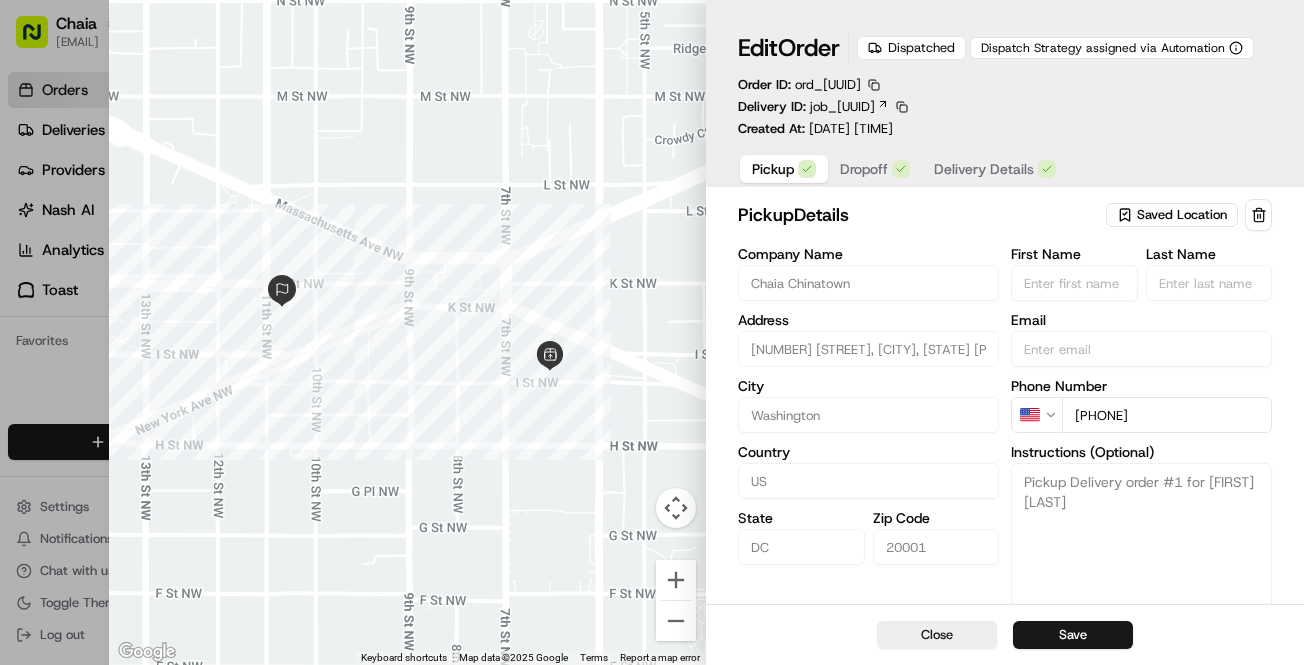 click on "Dropoff" at bounding box center (864, 169) 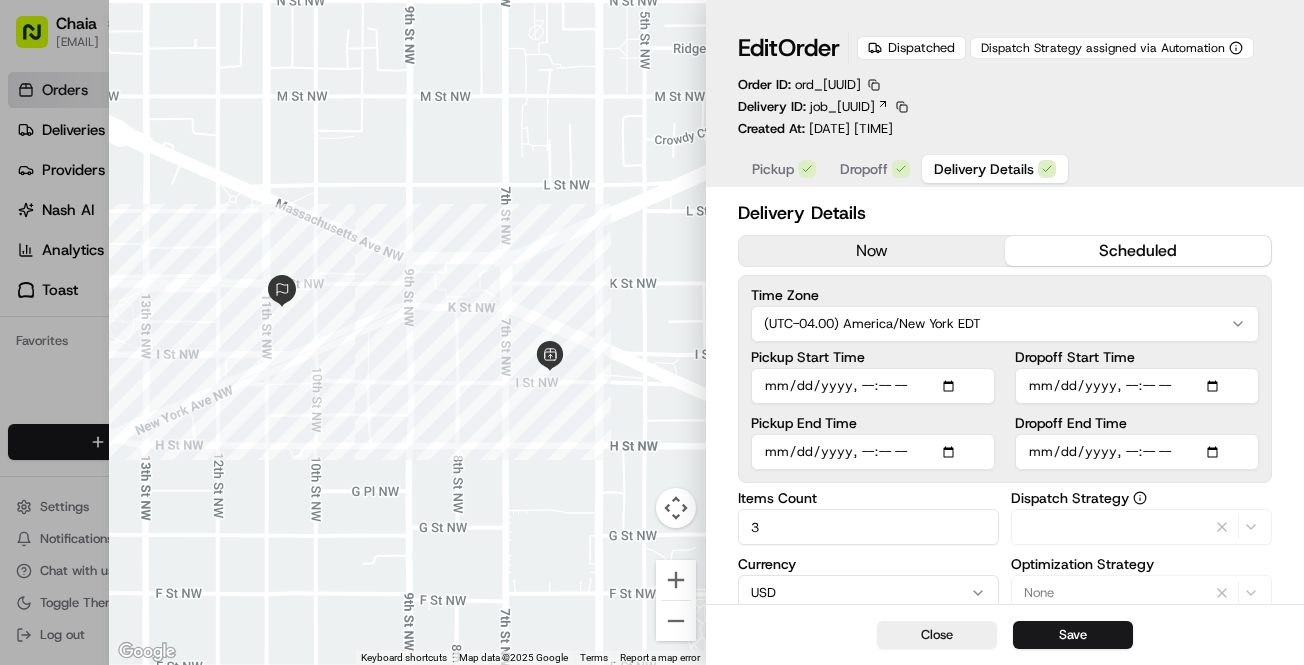 click on "Delivery Details" at bounding box center [984, 169] 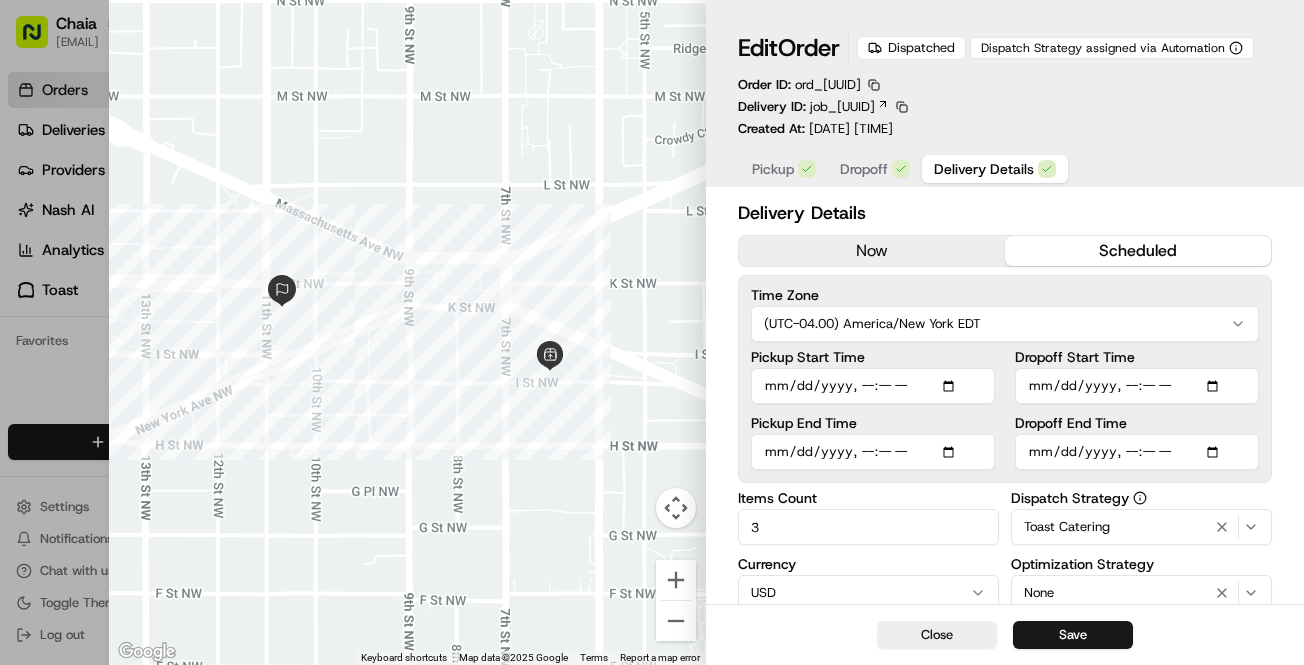 click on "Dropoff End Time" at bounding box center [1137, 452] 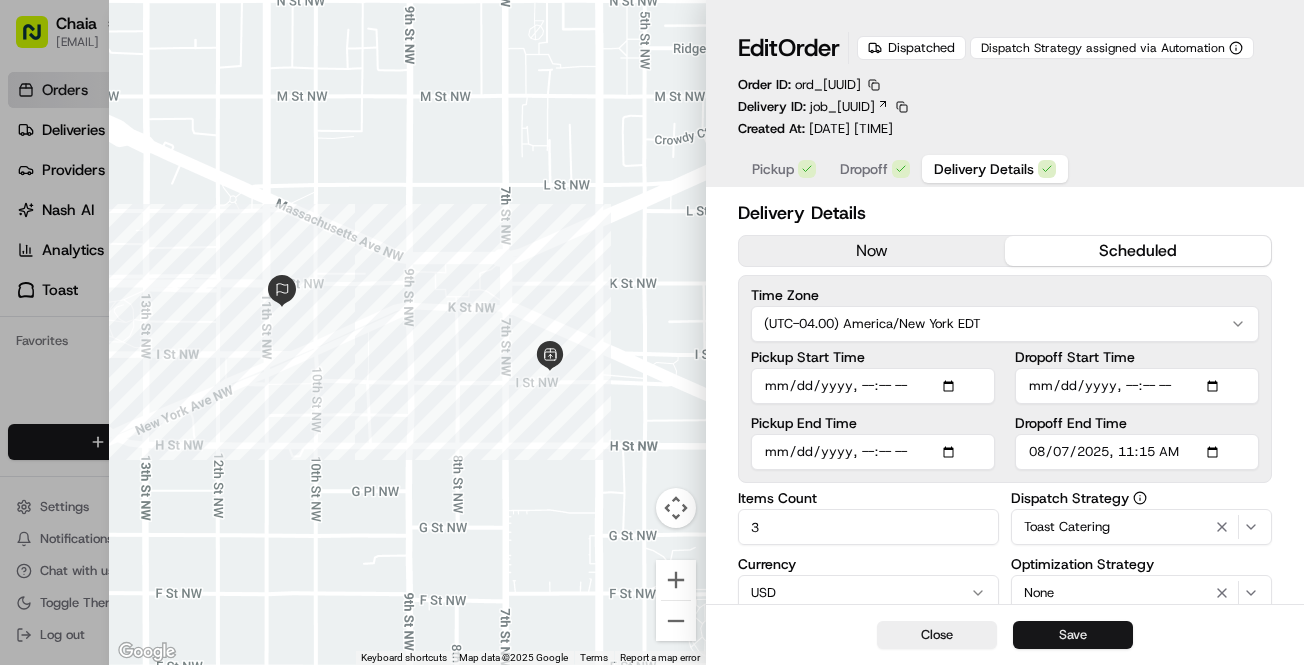 click on "Save" at bounding box center [1073, 635] 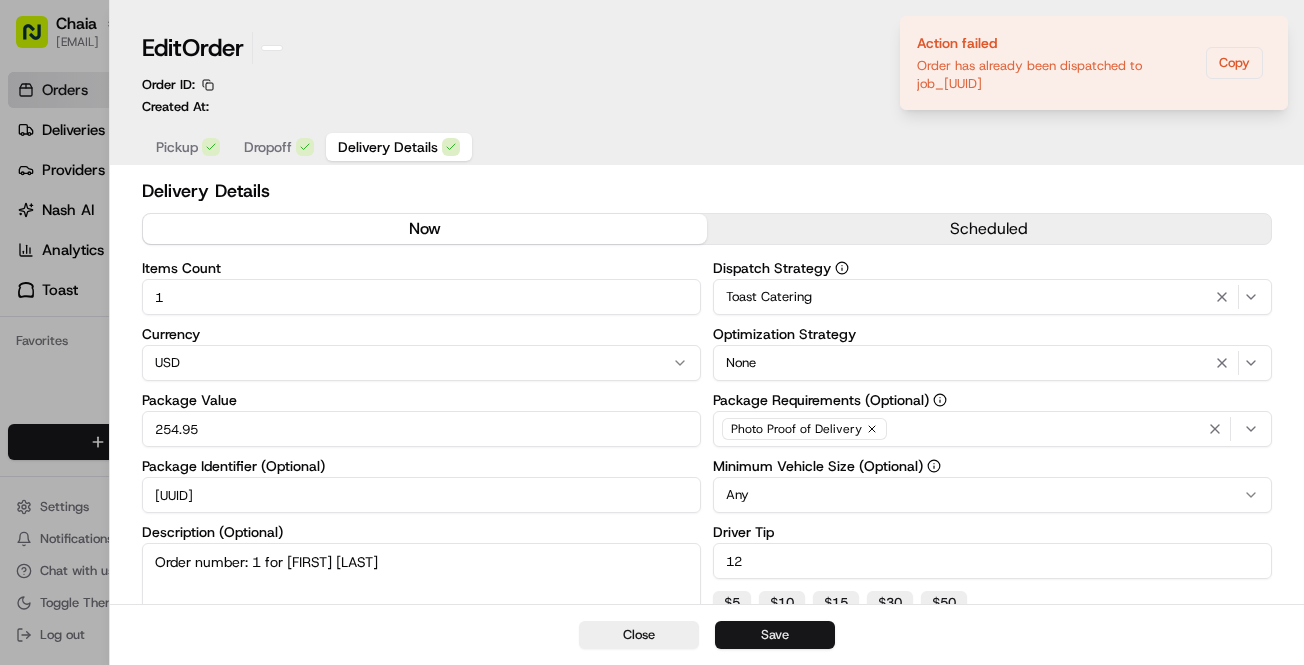 type on "1" 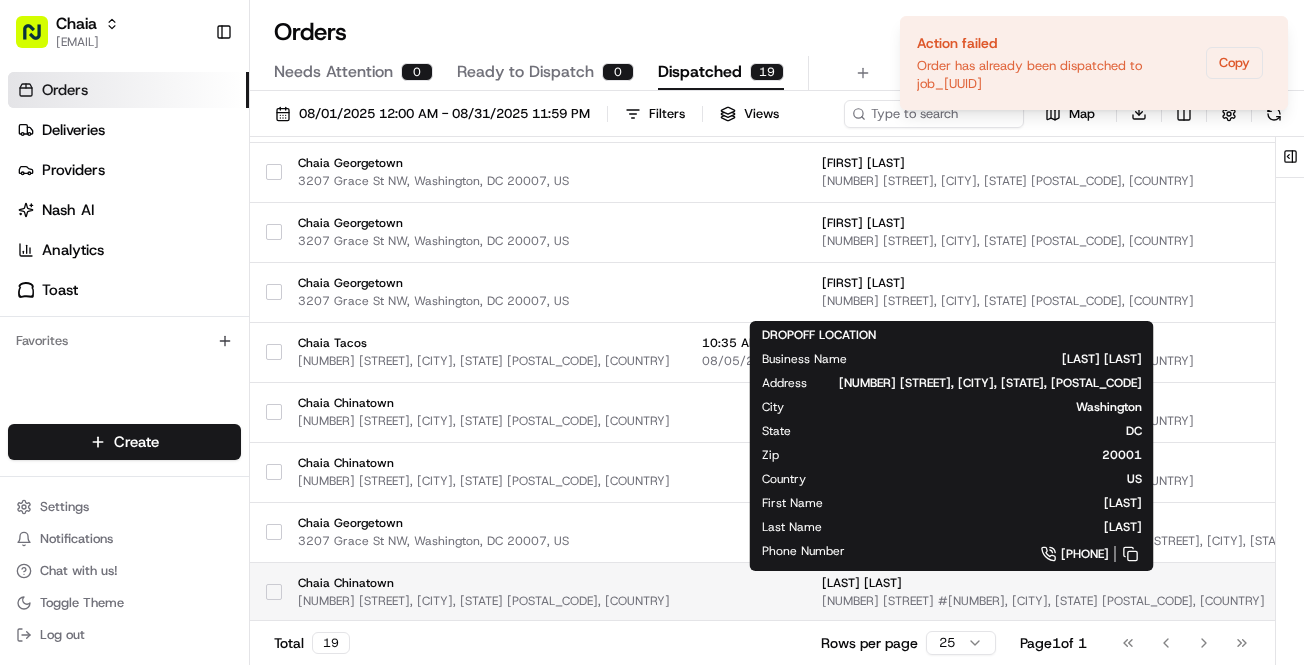 click on "Hecker Fink 1050 K St NW #1040, Washington, DC 20001, USA" at bounding box center [1141, 592] 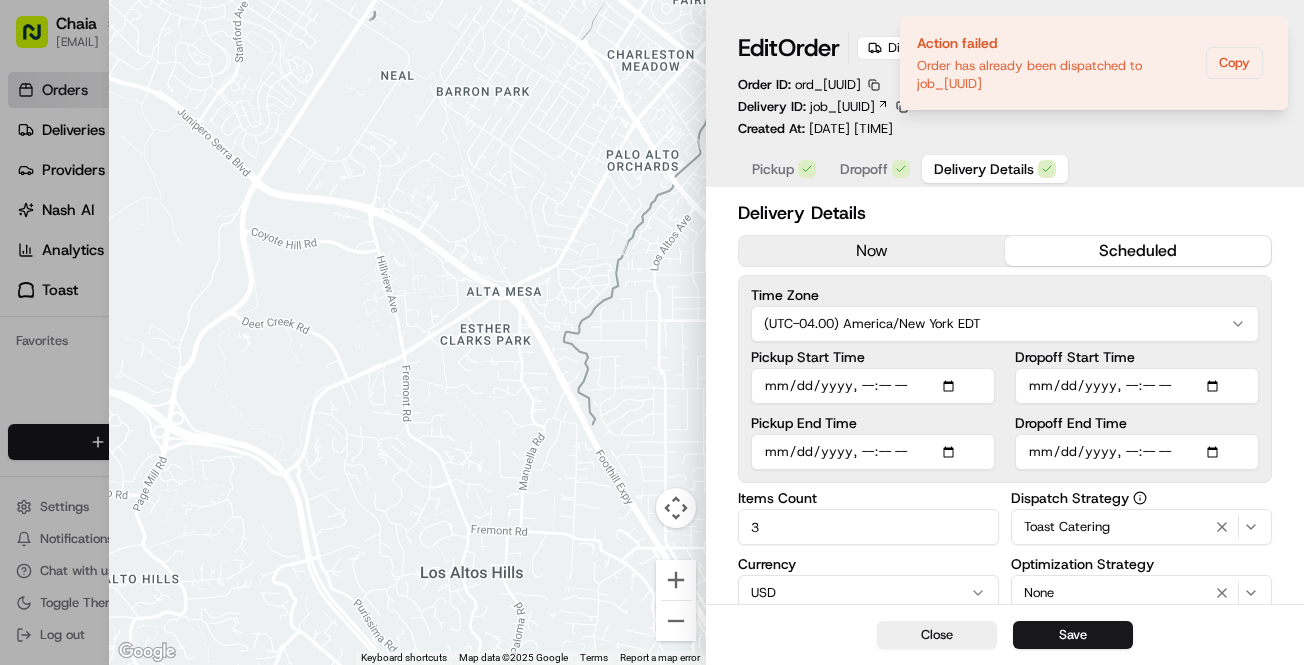 click on "Dropoff End Time" at bounding box center (1137, 452) 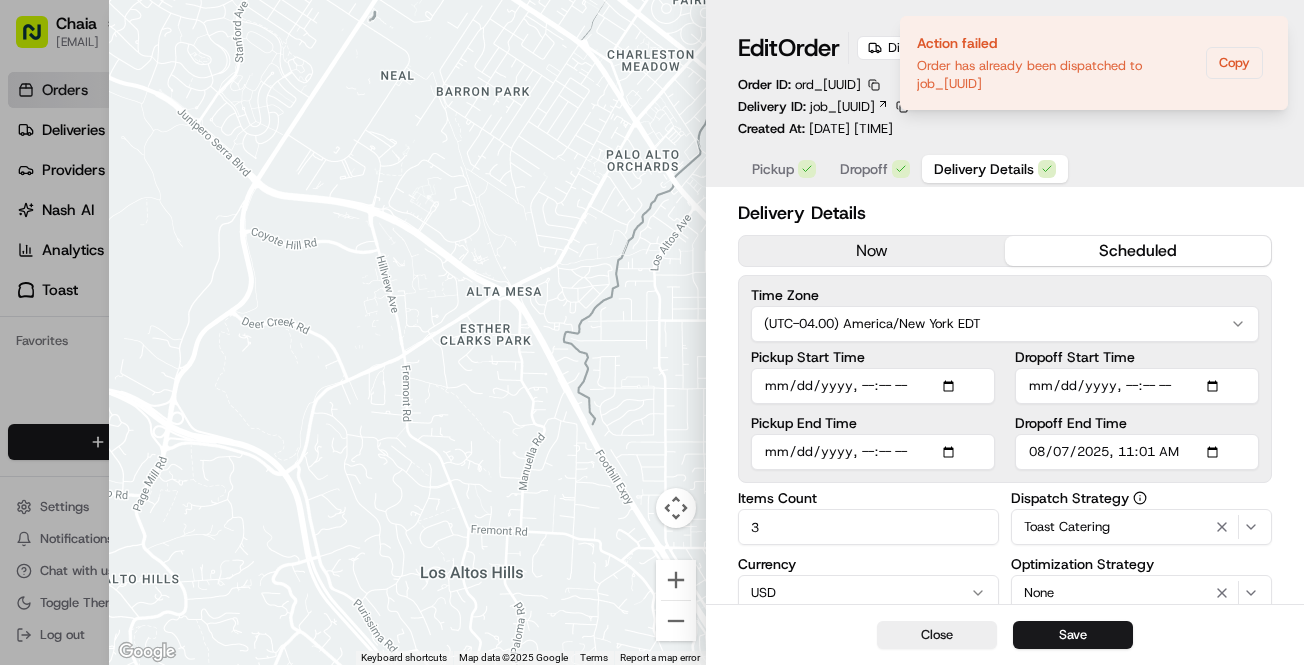 type on "2025-08-07T11:15" 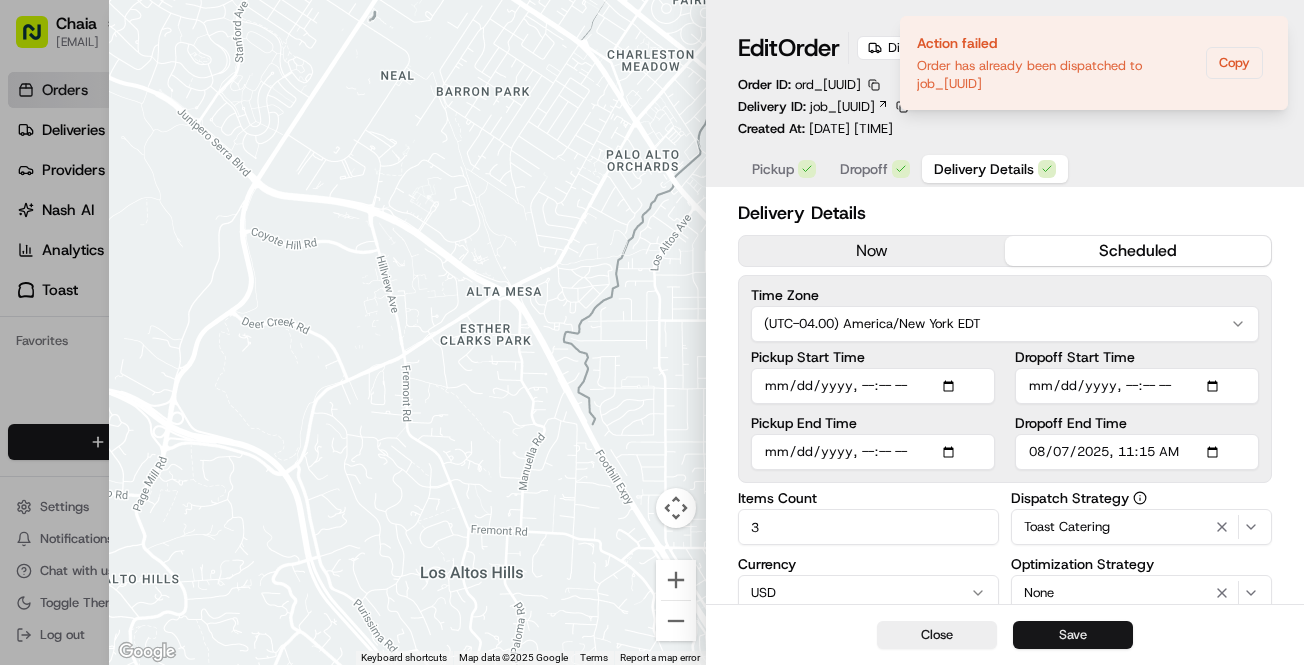 click on "Save" at bounding box center (1073, 635) 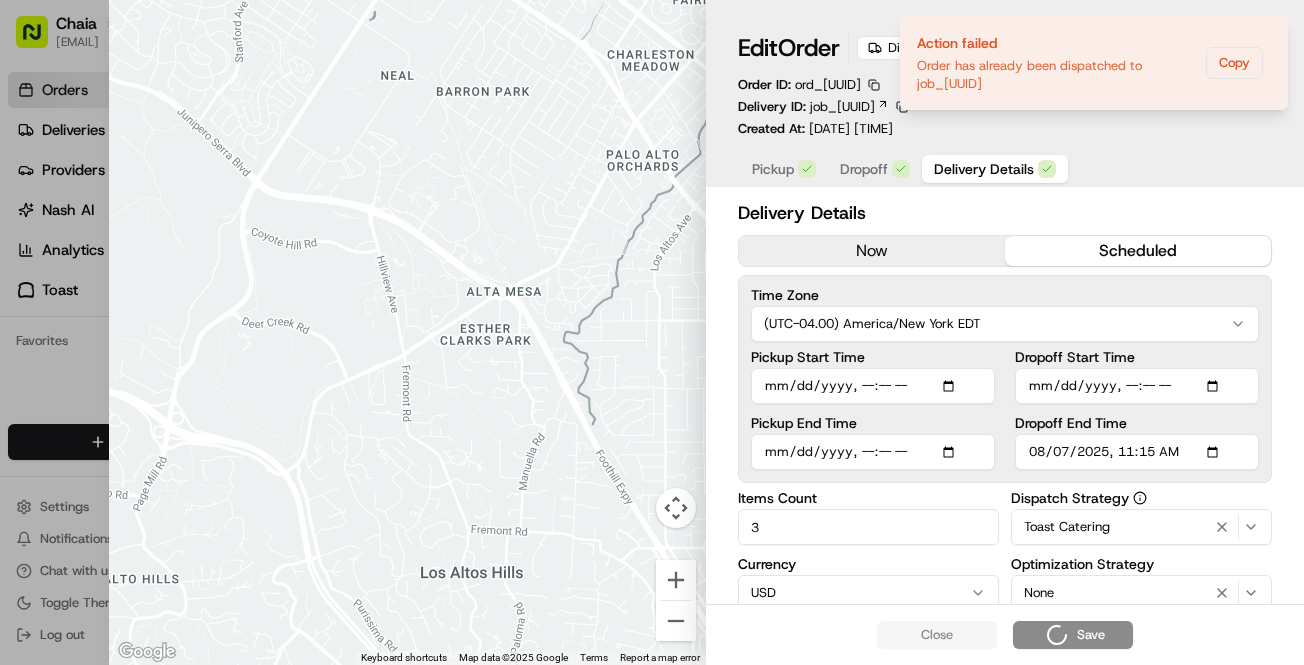 type on "1" 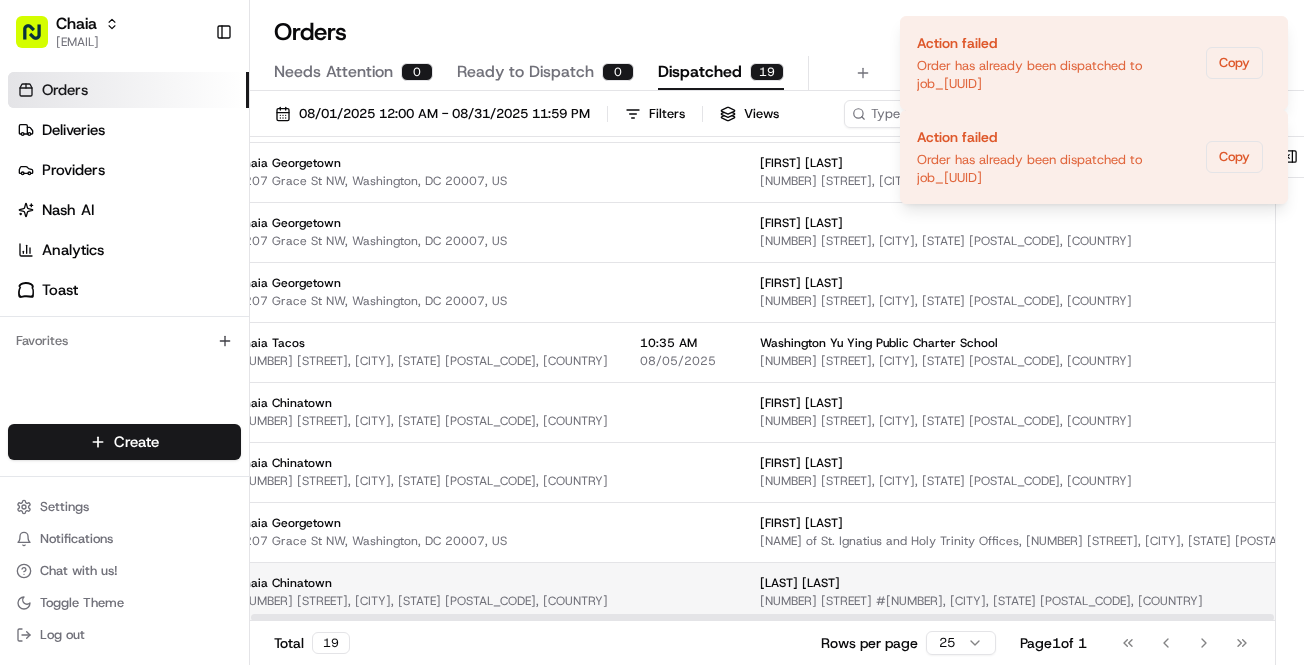scroll, scrollTop: 695, scrollLeft: 0, axis: vertical 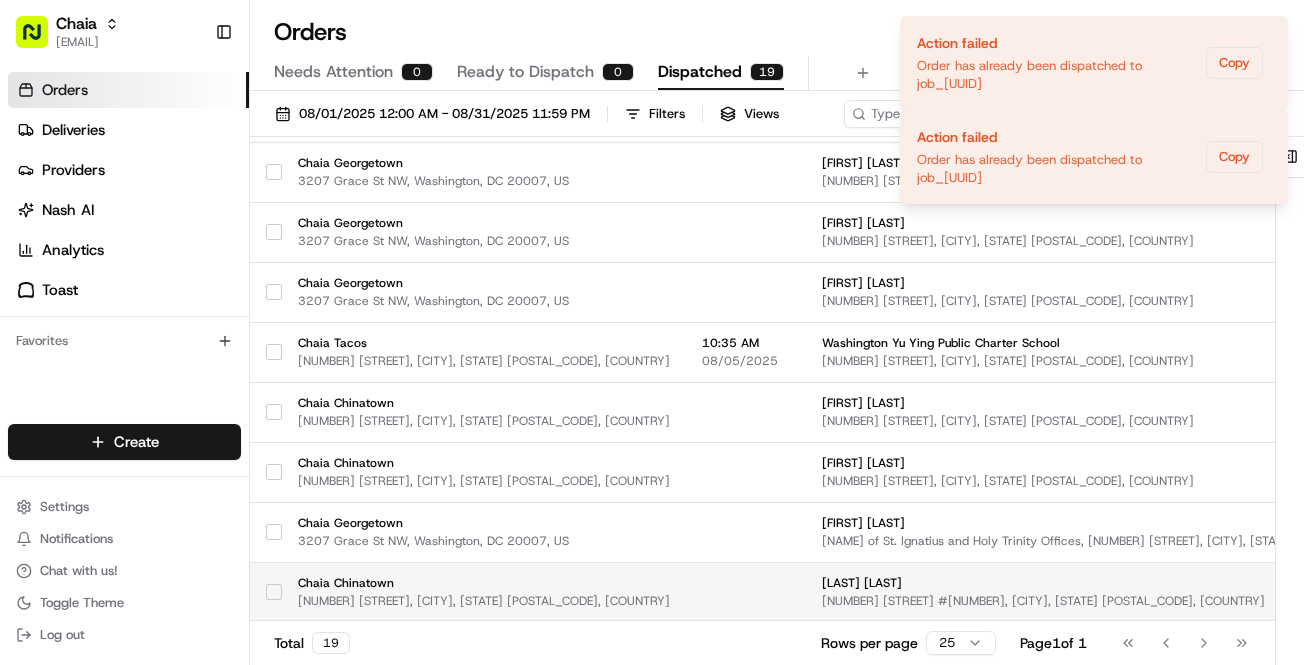 click on "Hecker Fink" at bounding box center (1141, 583) 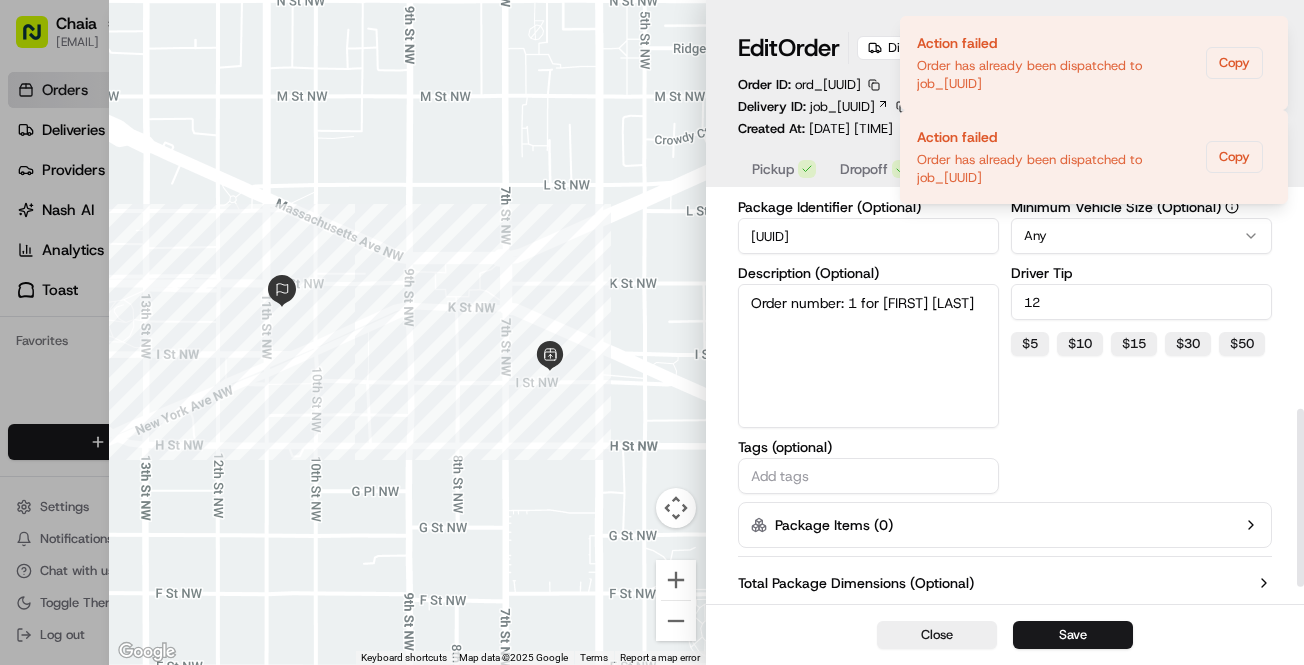 scroll, scrollTop: 490, scrollLeft: 0, axis: vertical 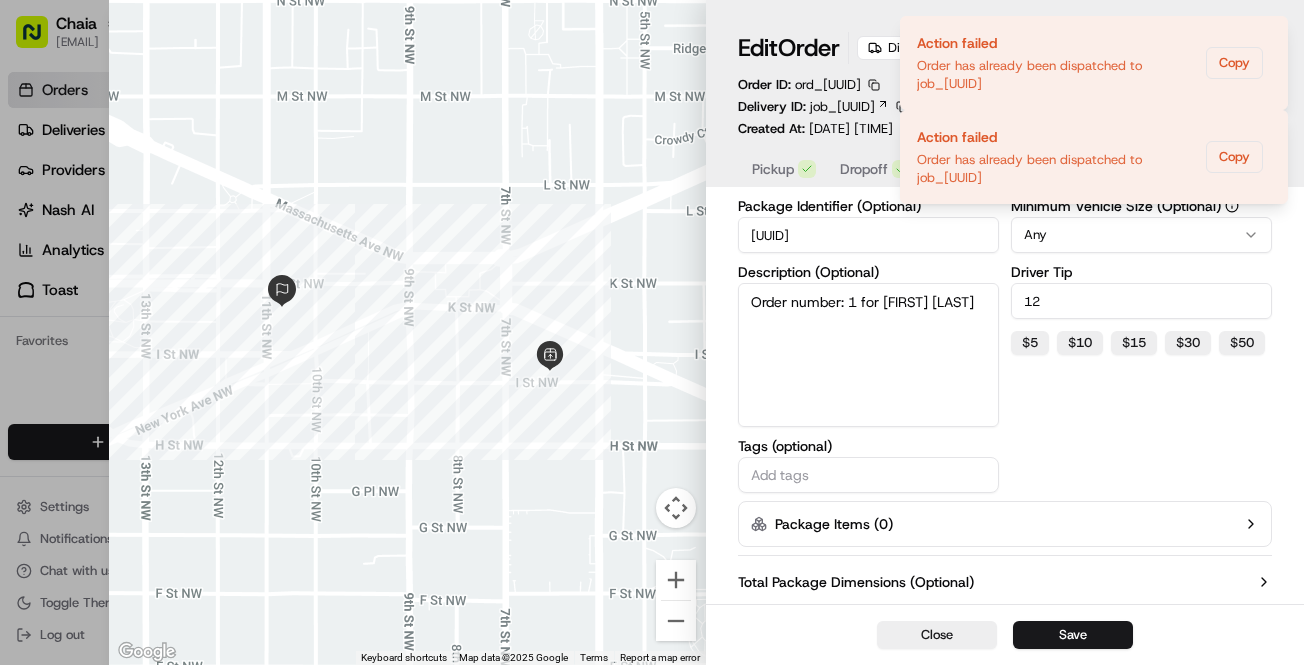 click on "12" at bounding box center (1141, 301) 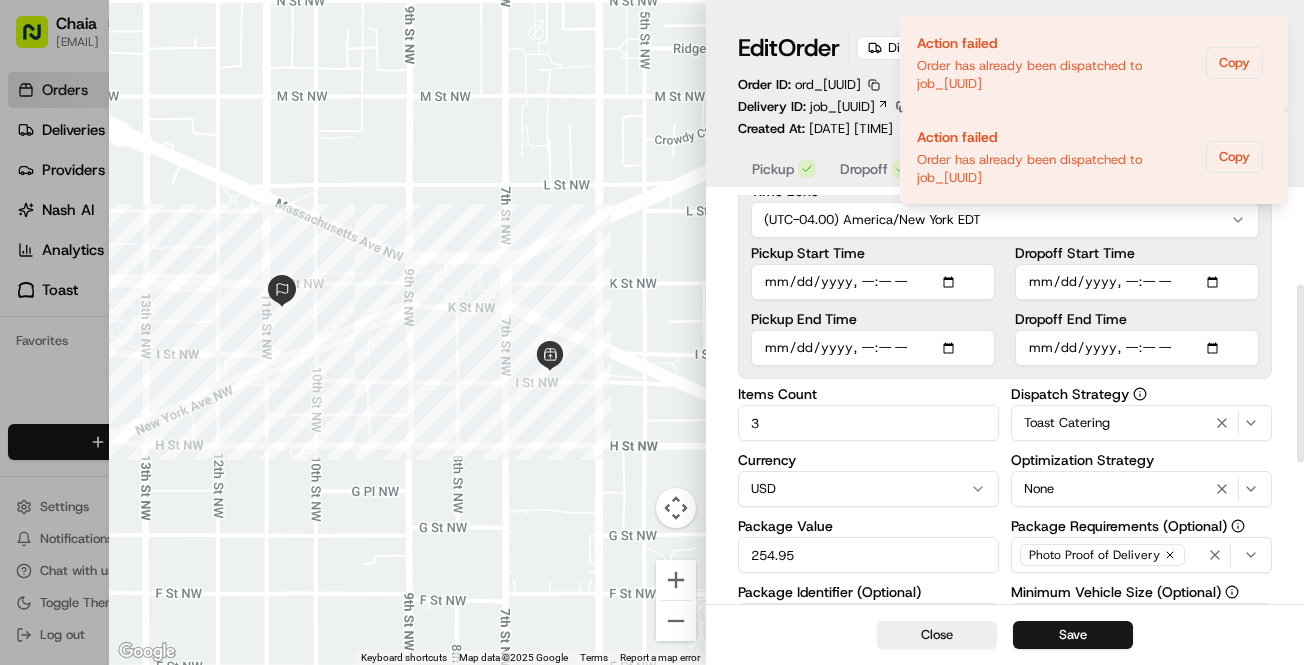 scroll, scrollTop: 74, scrollLeft: 0, axis: vertical 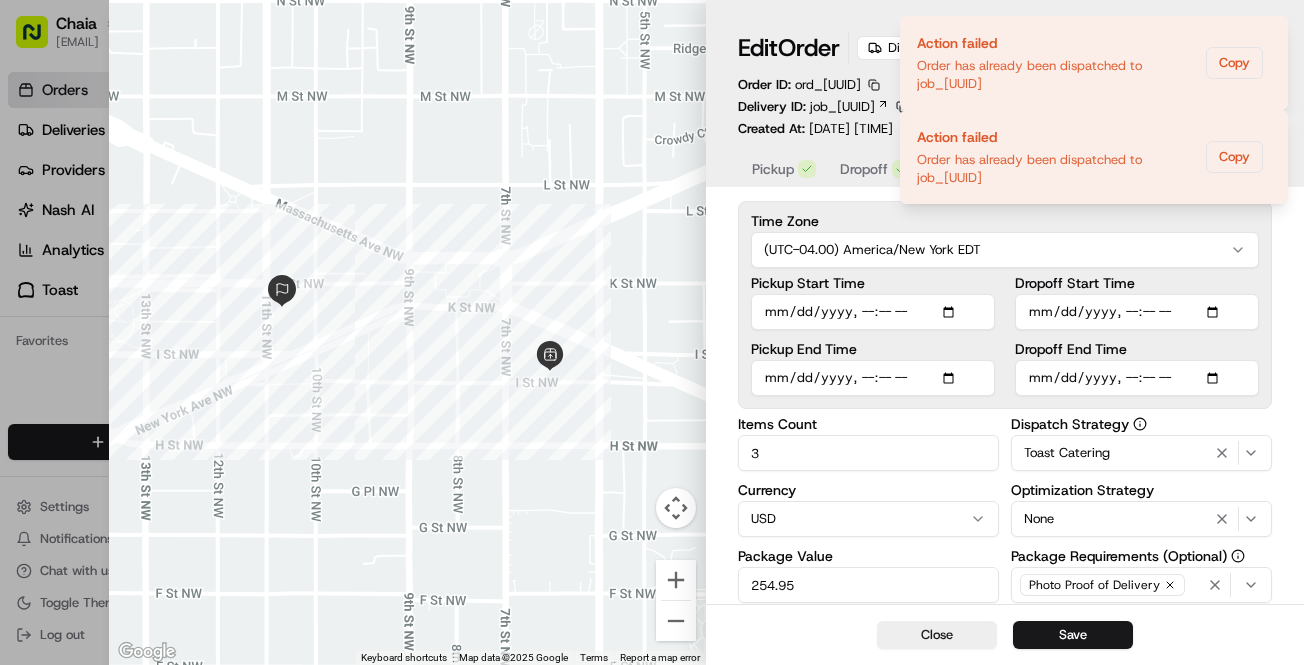type on "12.50" 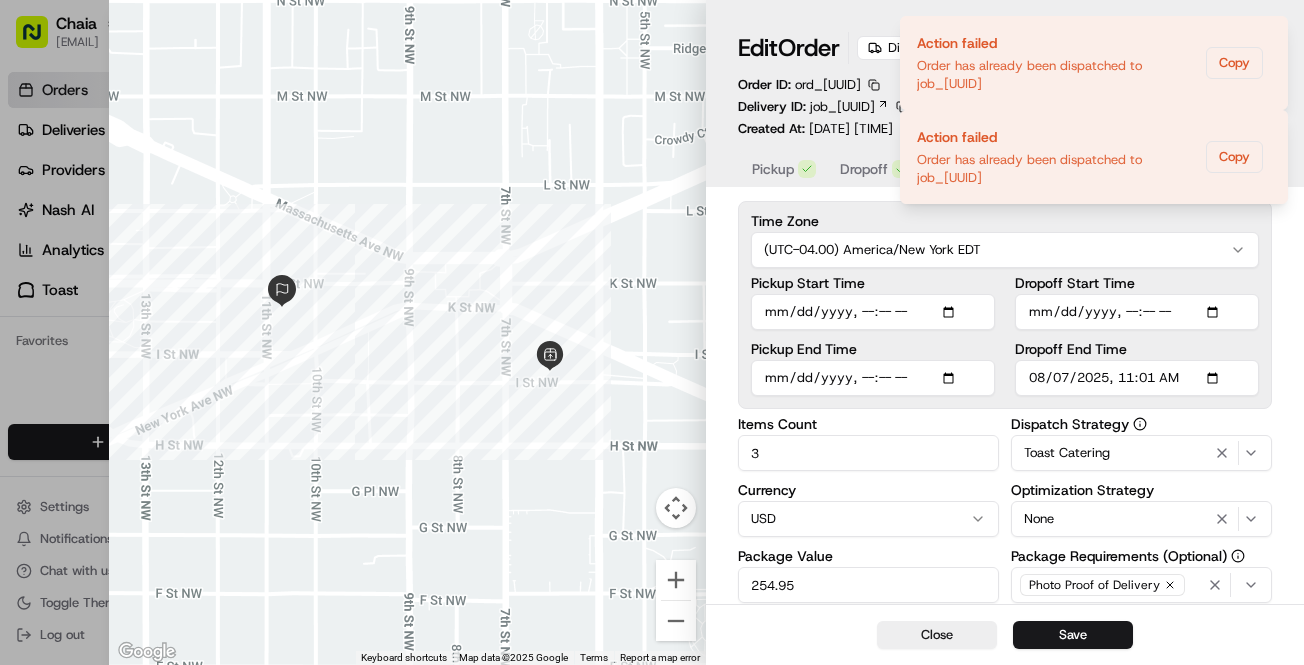 type on "2025-08-07T11:15" 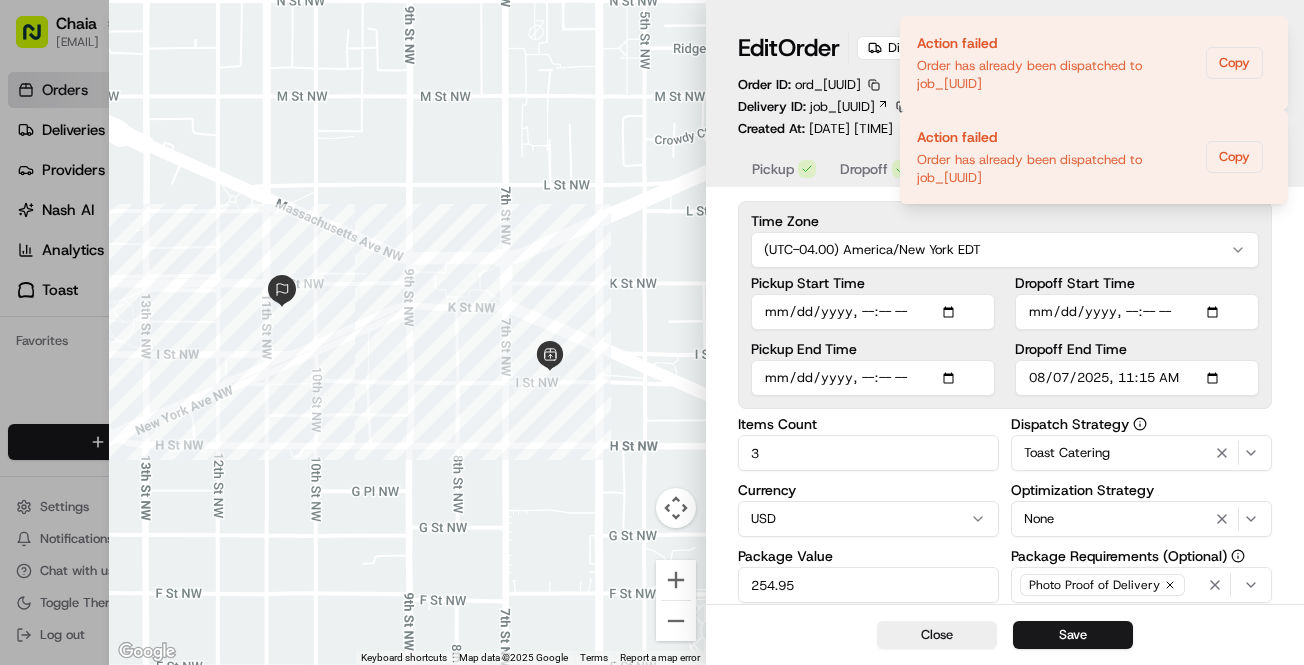 scroll, scrollTop: 124, scrollLeft: 0, axis: vertical 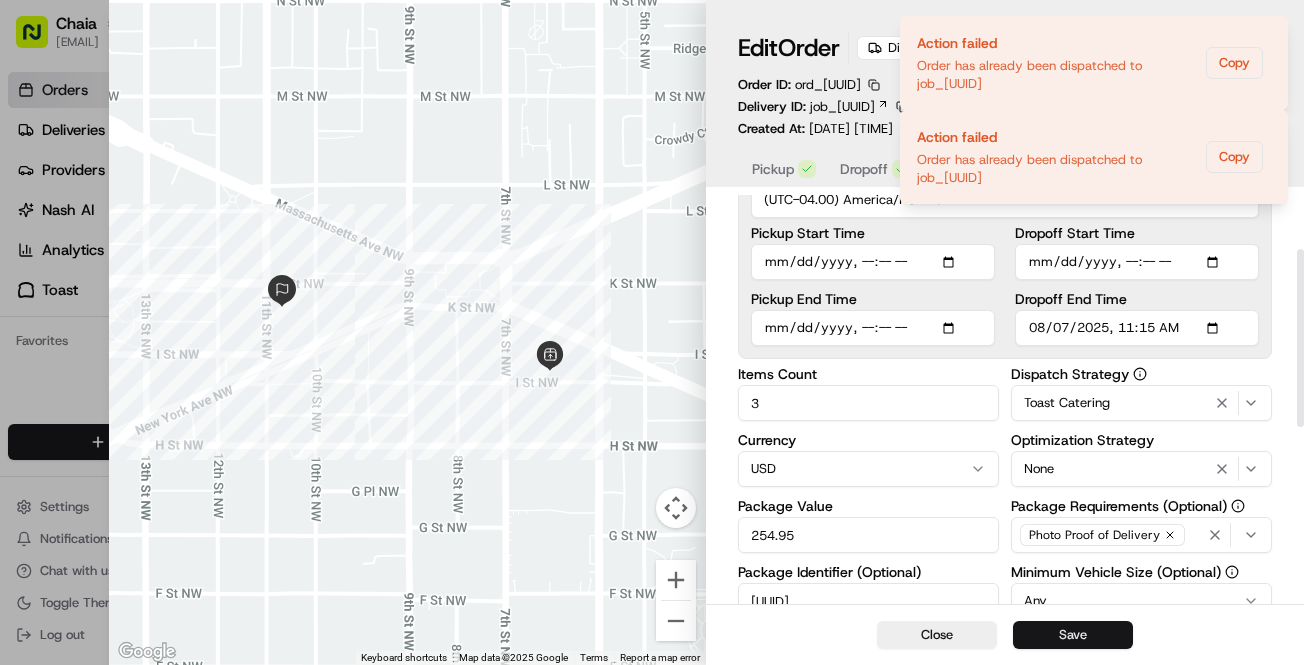 click on "Save" at bounding box center (1073, 635) 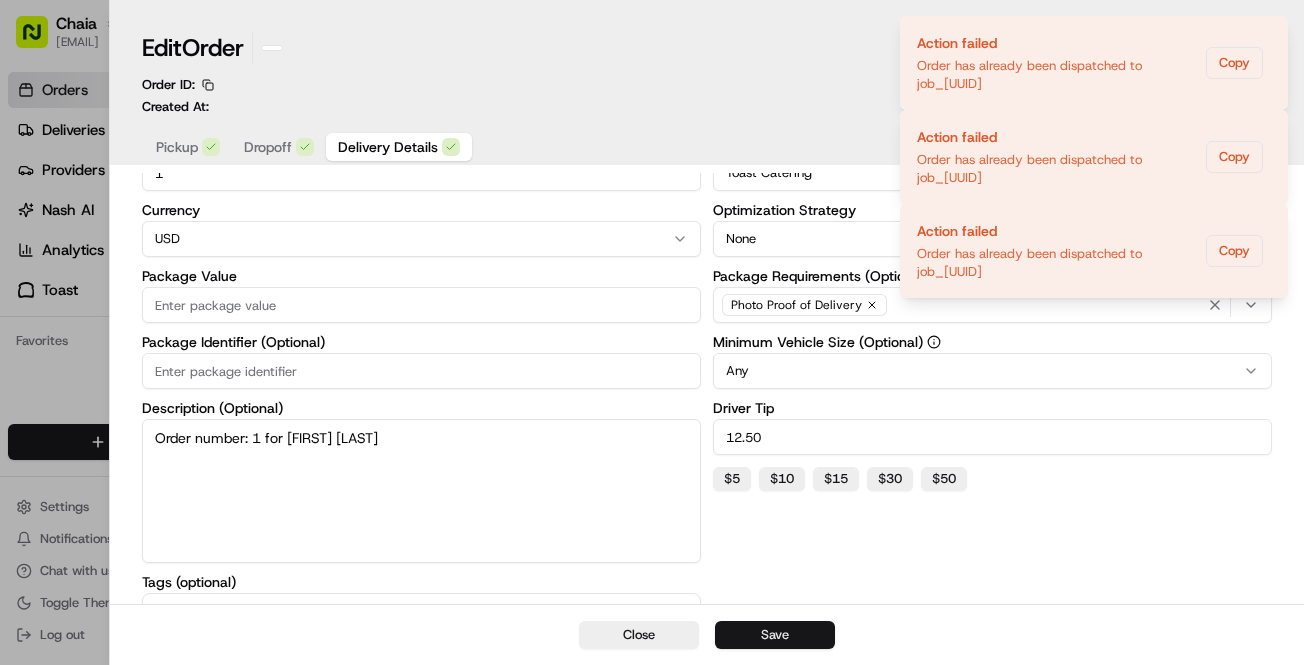 type on "1" 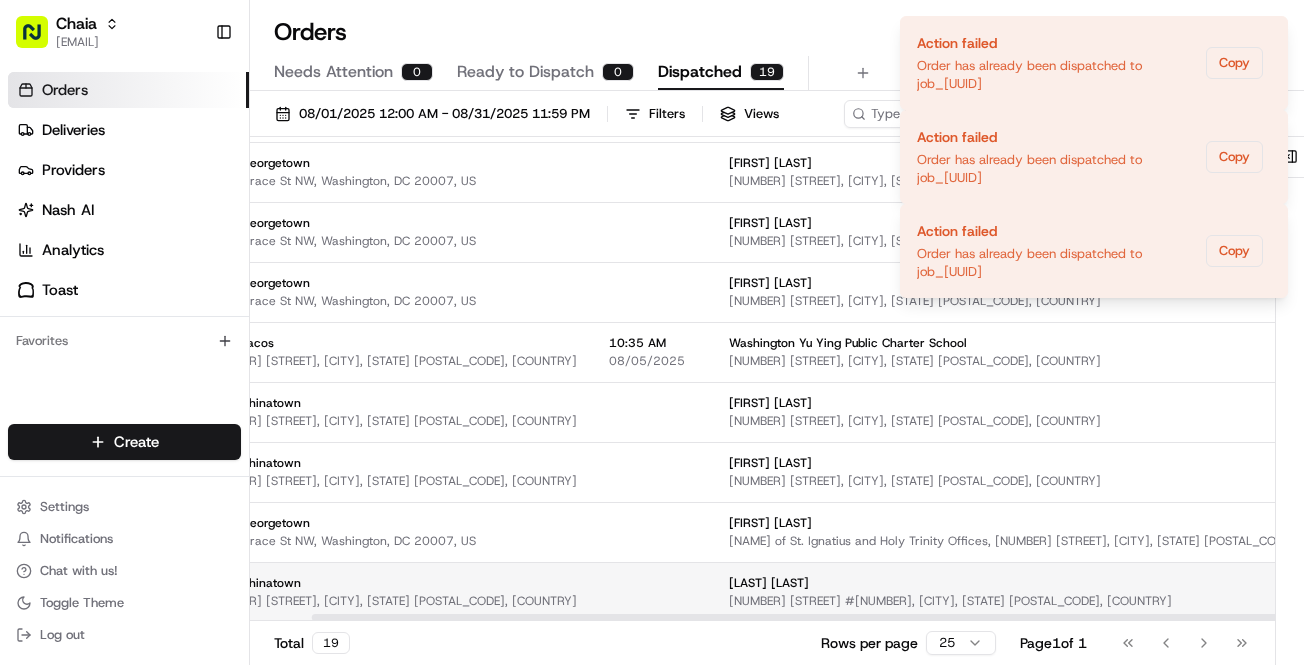 scroll, scrollTop: 695, scrollLeft: 94, axis: both 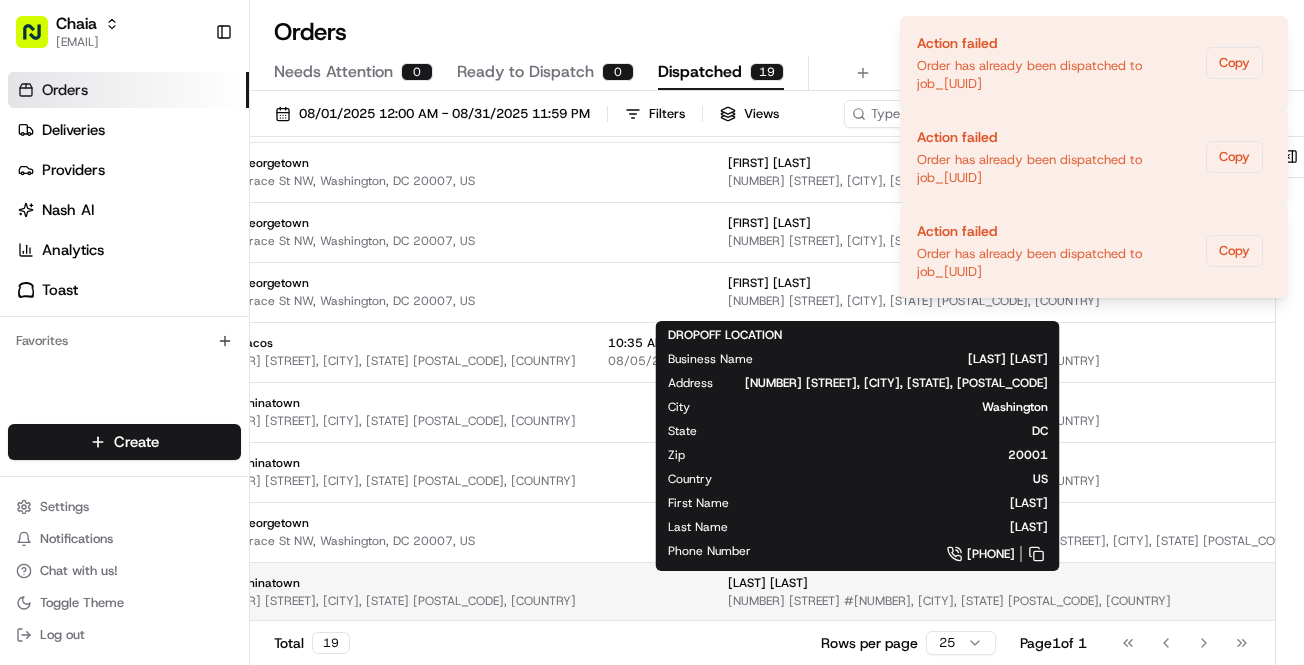 click on "1050 K St NW #1040, Washington, DC 20001, USA" at bounding box center [1047, 601] 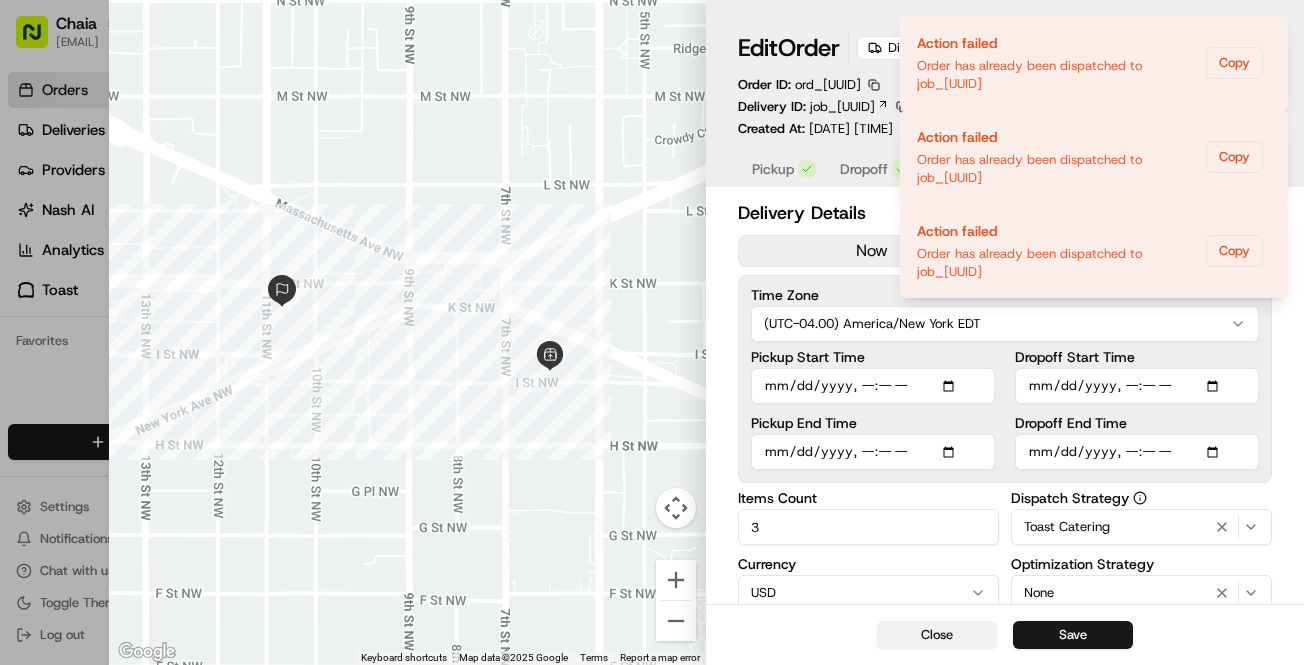 click on "Close" at bounding box center [937, 635] 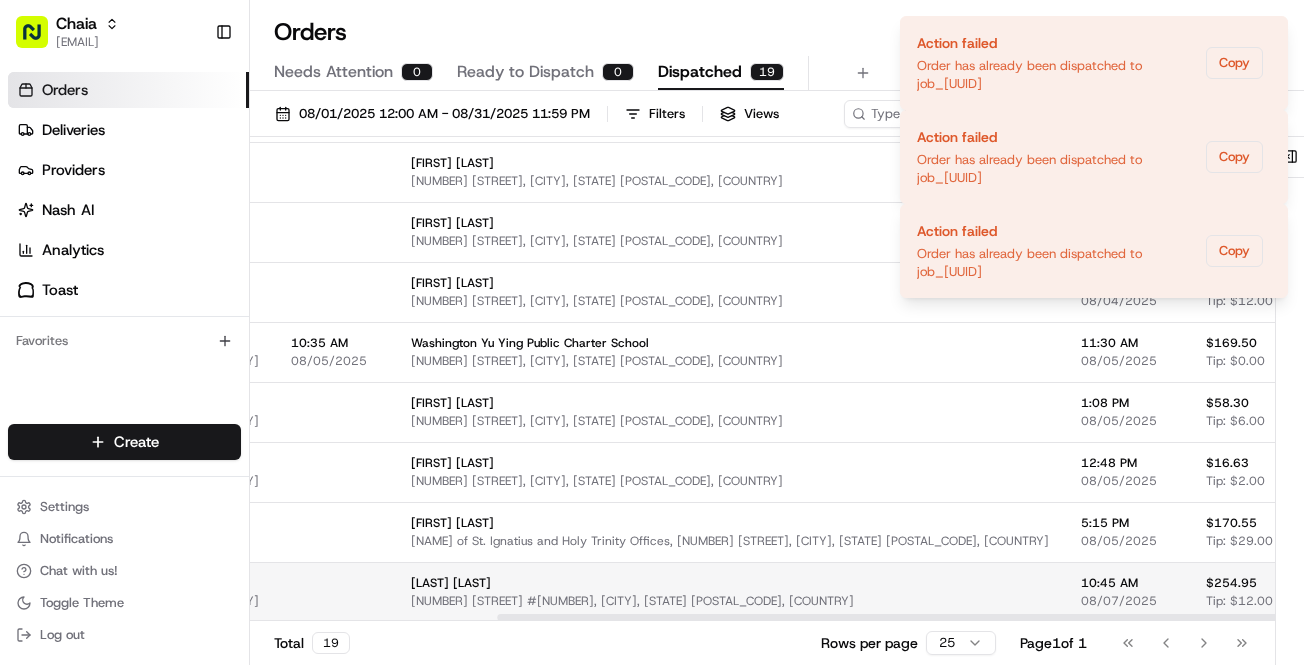 scroll, scrollTop: 695, scrollLeft: 541, axis: both 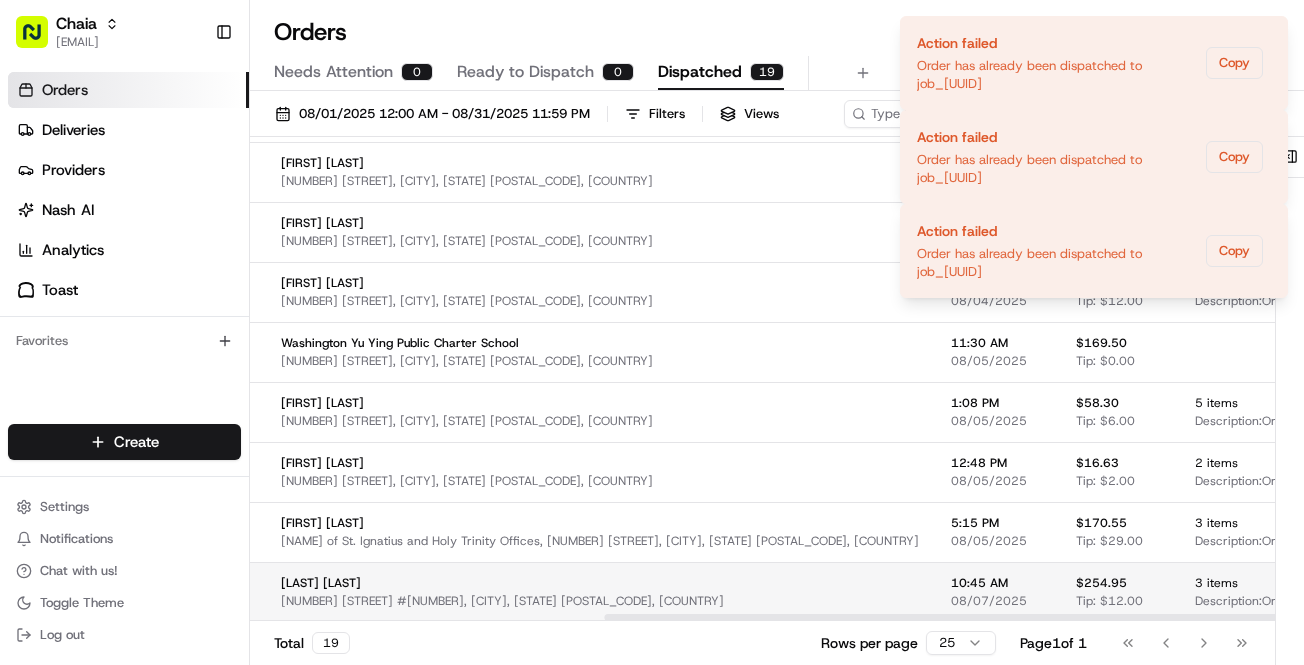 click on "Chaia bettina@chaiatacos.com Toggle Sidebar Orders Deliveries Providers Nash AI Analytics Toast Favorites Main Menu Members & Organization Organization Users Roles Preferences Customization Tracking Orchestration Automations Dispatch Strategy Locations Pickup Locations Dropoff Locations Billing Billing Refund Requests Integrations Notification Triggers Webhooks API Keys Request Logs Create Settings Notifications Chat with us! Toggle Theme Log out Orders All times are displayed using  EDT  timezone Needs Attention 0 Ready to Dispatch 0 Dispatched 19 08/01/2025 12:00 AM - 08/31/2025 11:59 PM Filters Views Map Download Pickup Location Pickup Time Dropoff Location Dropoff Time Order Value Order Details Delivery Details Actions Chaia Chinatown 615 I St NW, Washington, DC 20001, US Kelle Thorpe 1401 K St NW #400, Washington, DC 20005, USA 12:00 PM 08/01/2025 $21.22 Tip: $0.00 2   items Description:  Order number: 2 for Kelle Thorpe View Job Chaia Chinatown 615 I St NW, Washington, DC 20001, US 3   1" at bounding box center [652, 332] 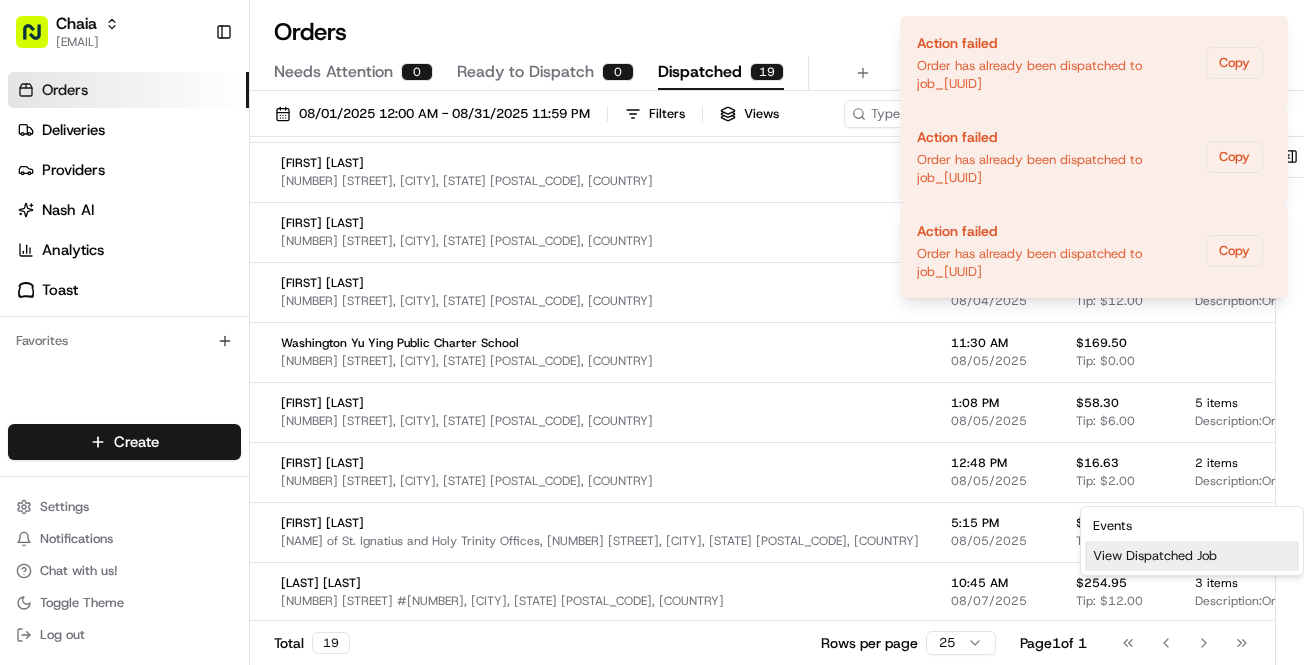 click on "View Dispatched Job" at bounding box center (1192, 556) 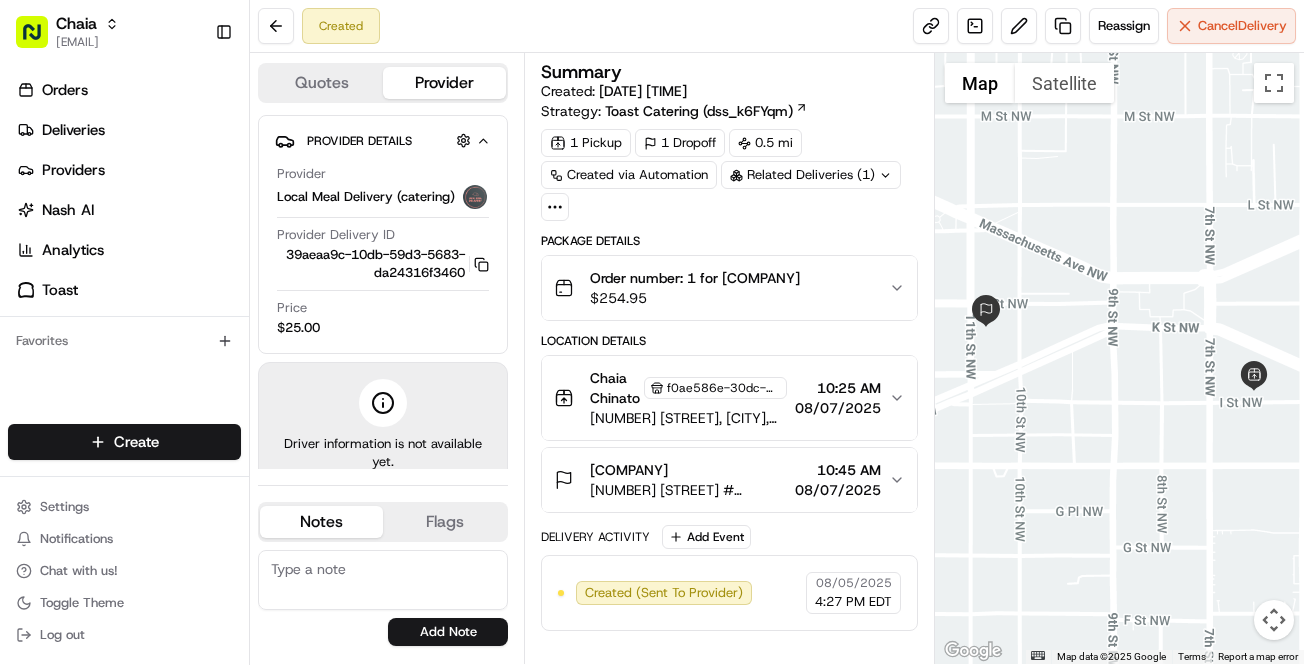 scroll, scrollTop: 0, scrollLeft: 0, axis: both 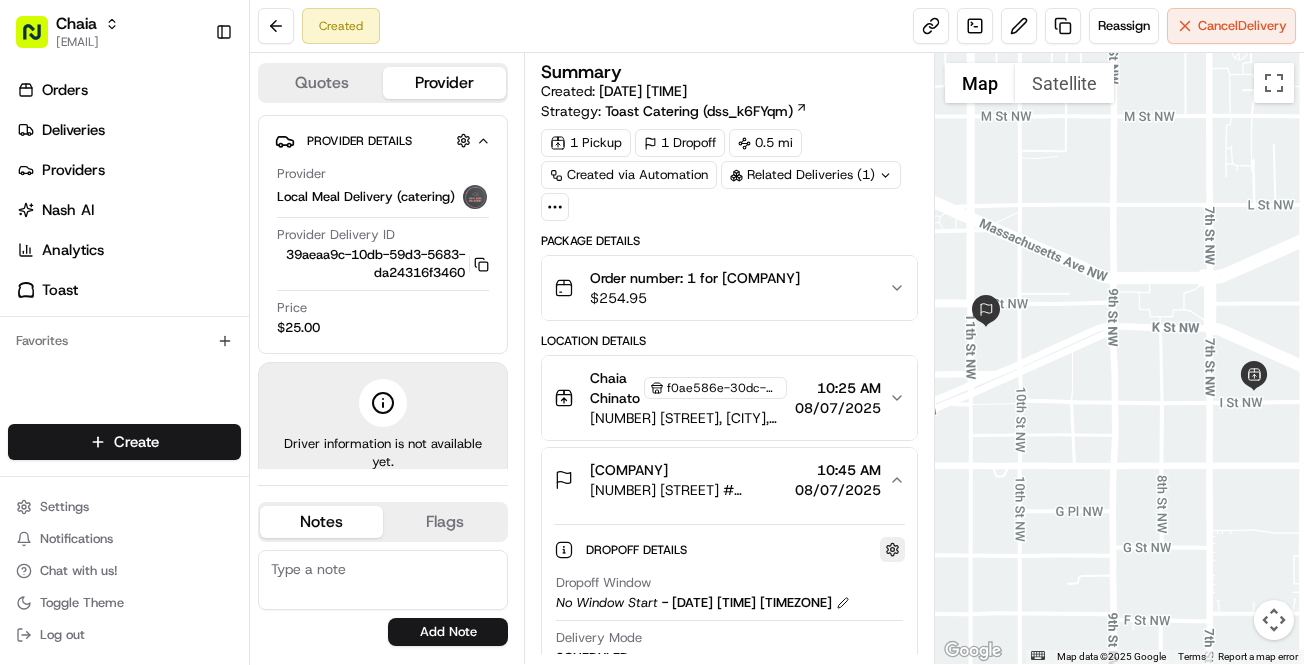 click at bounding box center [892, 549] 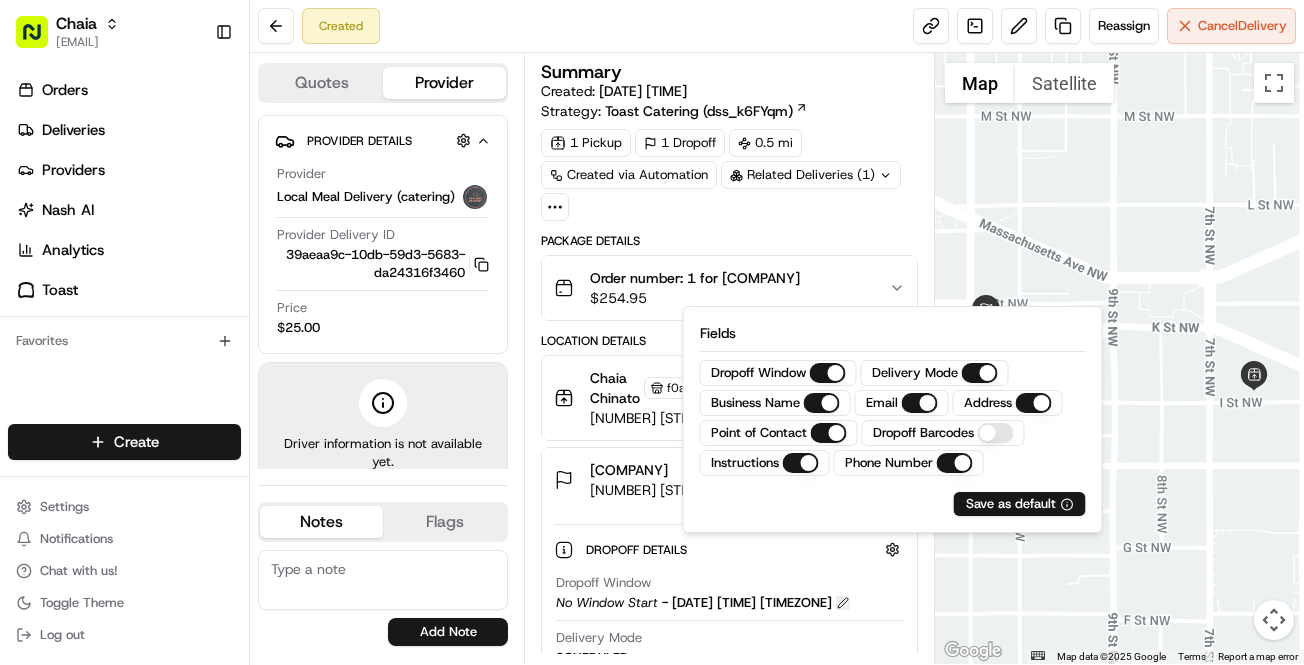click at bounding box center [843, 603] 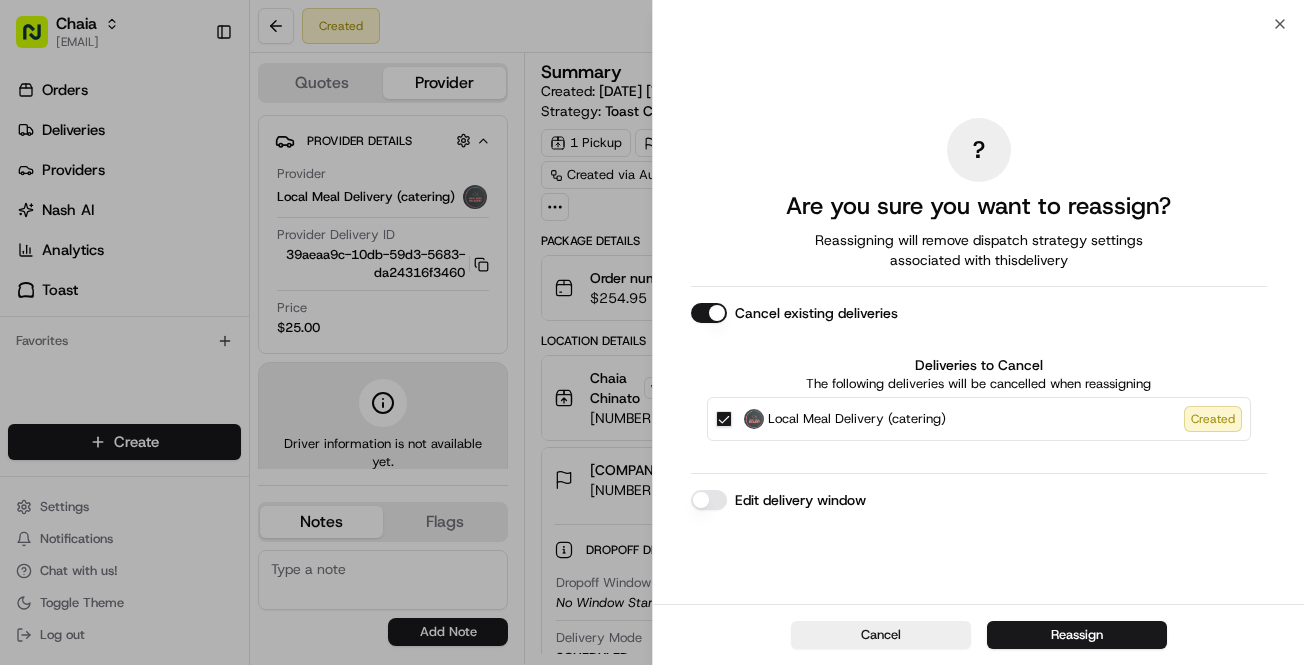 click on "Edit delivery window" at bounding box center [709, 500] 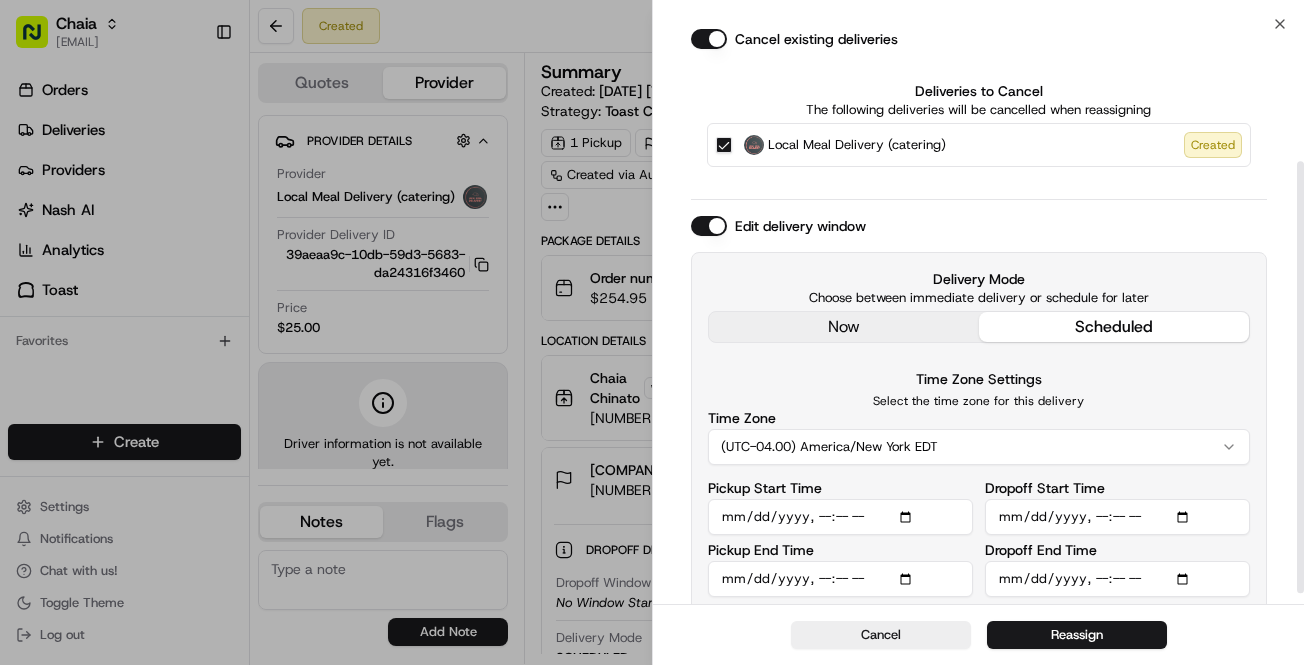 scroll, scrollTop: 198, scrollLeft: 0, axis: vertical 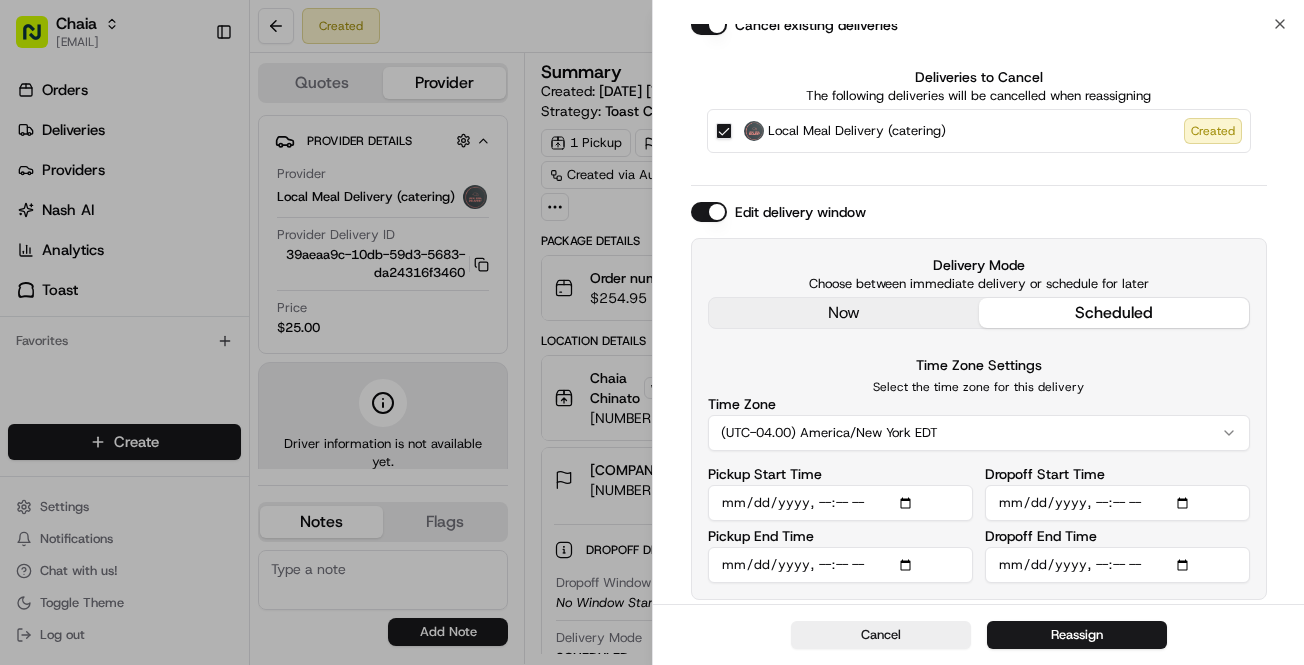 click on "Pickup Start Time" at bounding box center [840, 503] 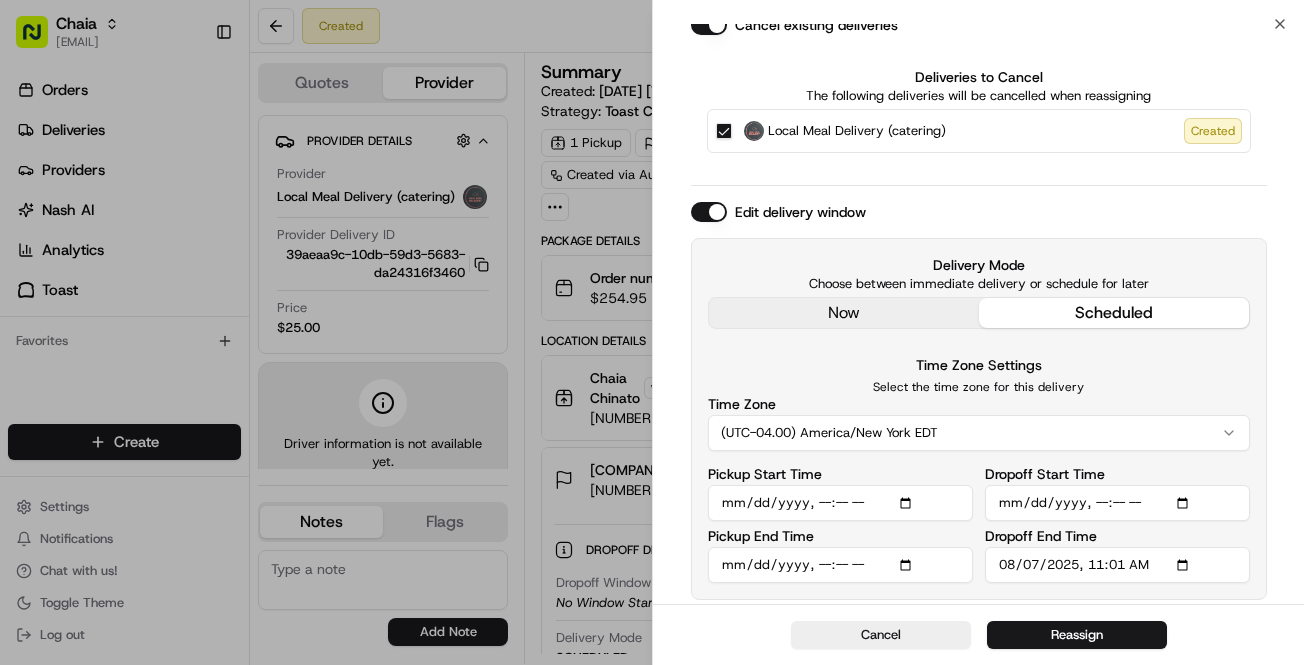 type on "2025-08-07T11:15" 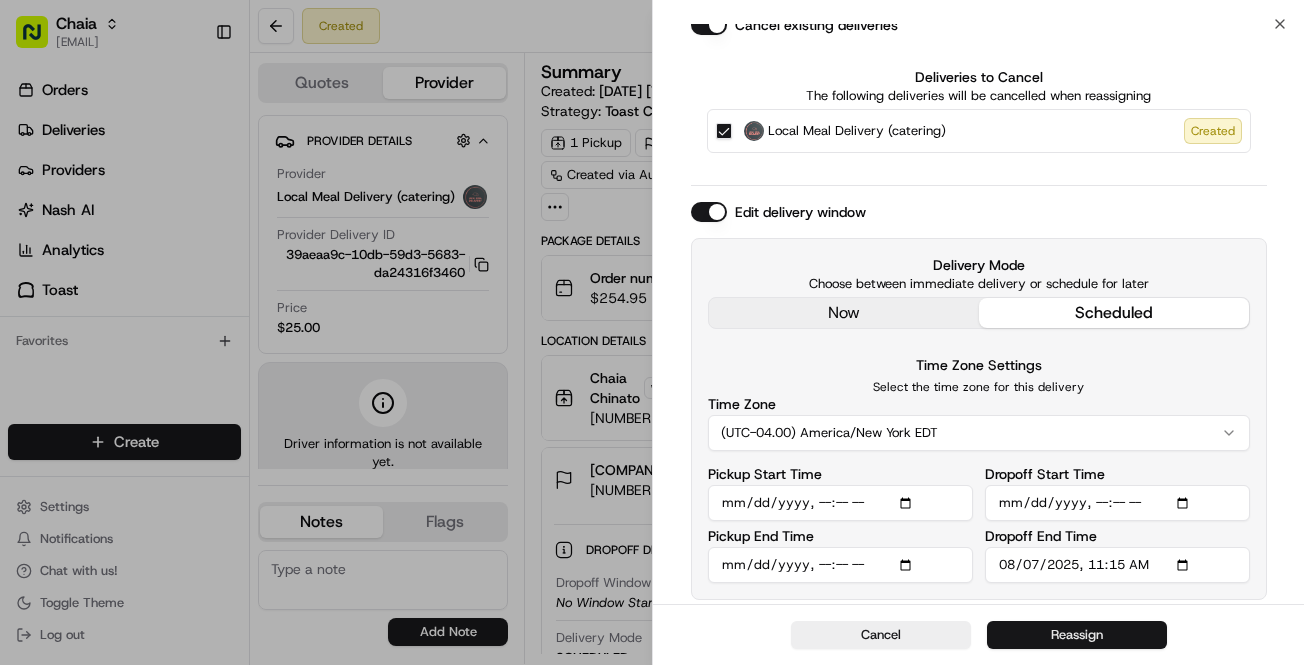 click on "Reassign" at bounding box center (1077, 635) 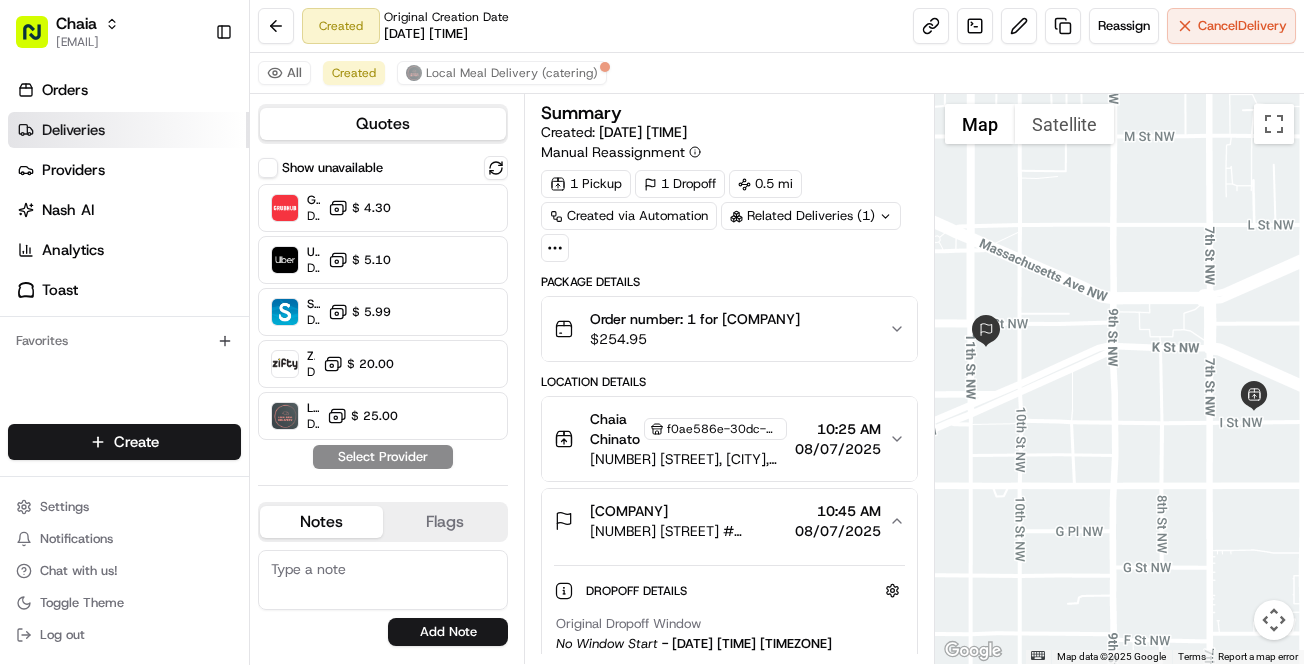 click on "Deliveries" at bounding box center (73, 130) 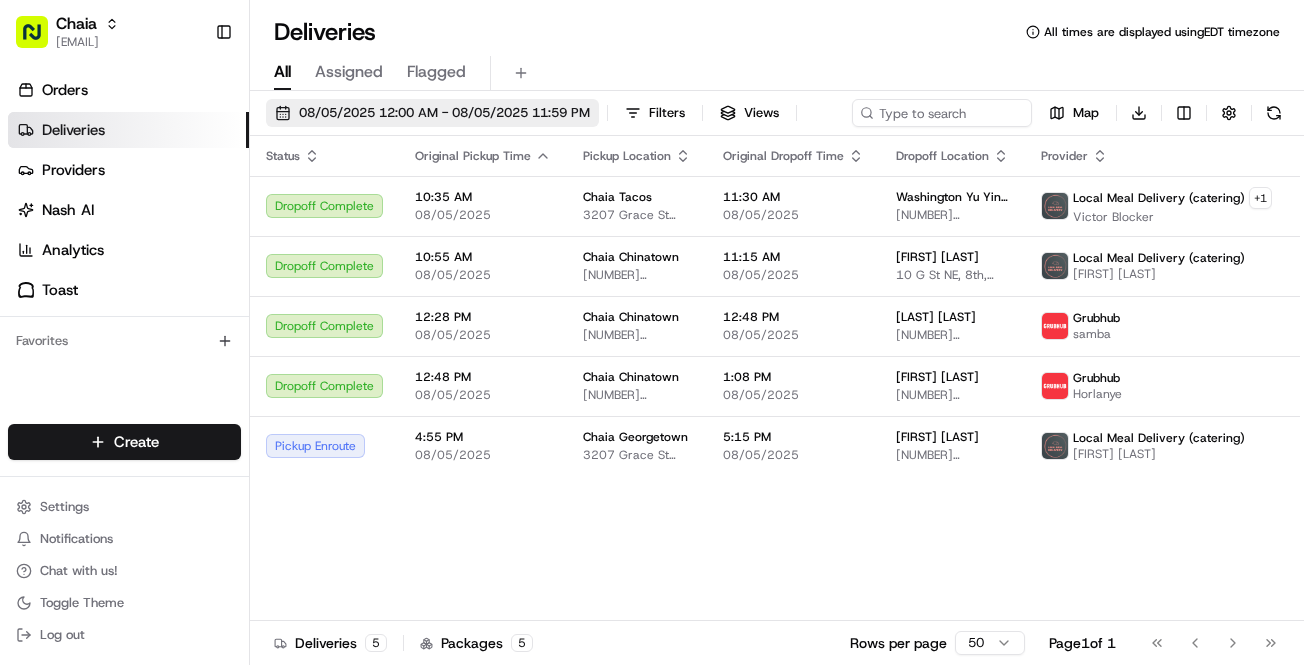 click on "08/05/2025 12:00 AM - 08/05/2025 11:59 PM" at bounding box center (444, 113) 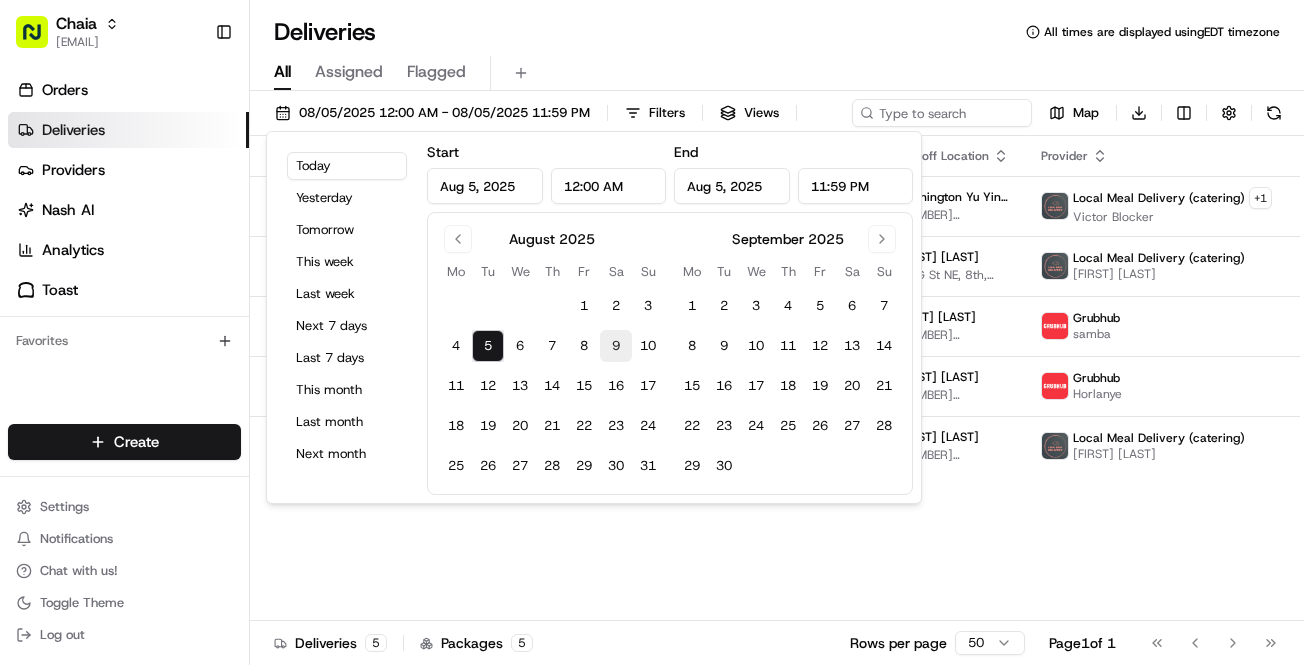 click on "9" at bounding box center [616, 346] 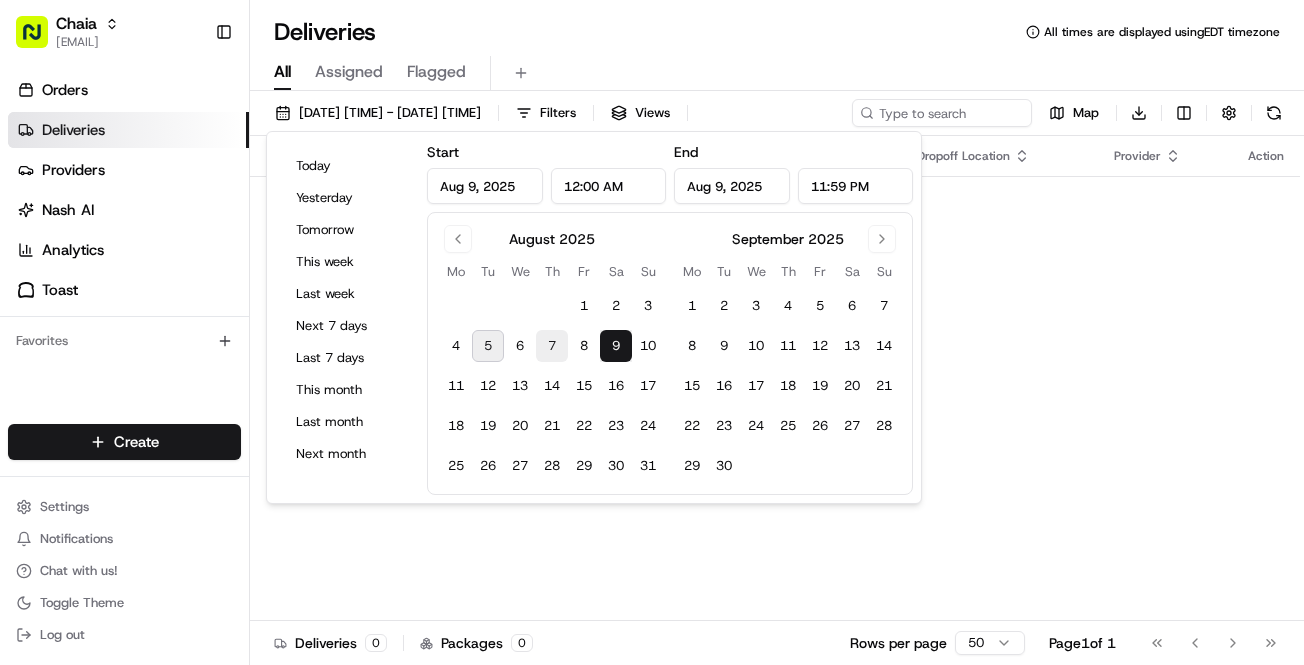 click on "7" at bounding box center (552, 346) 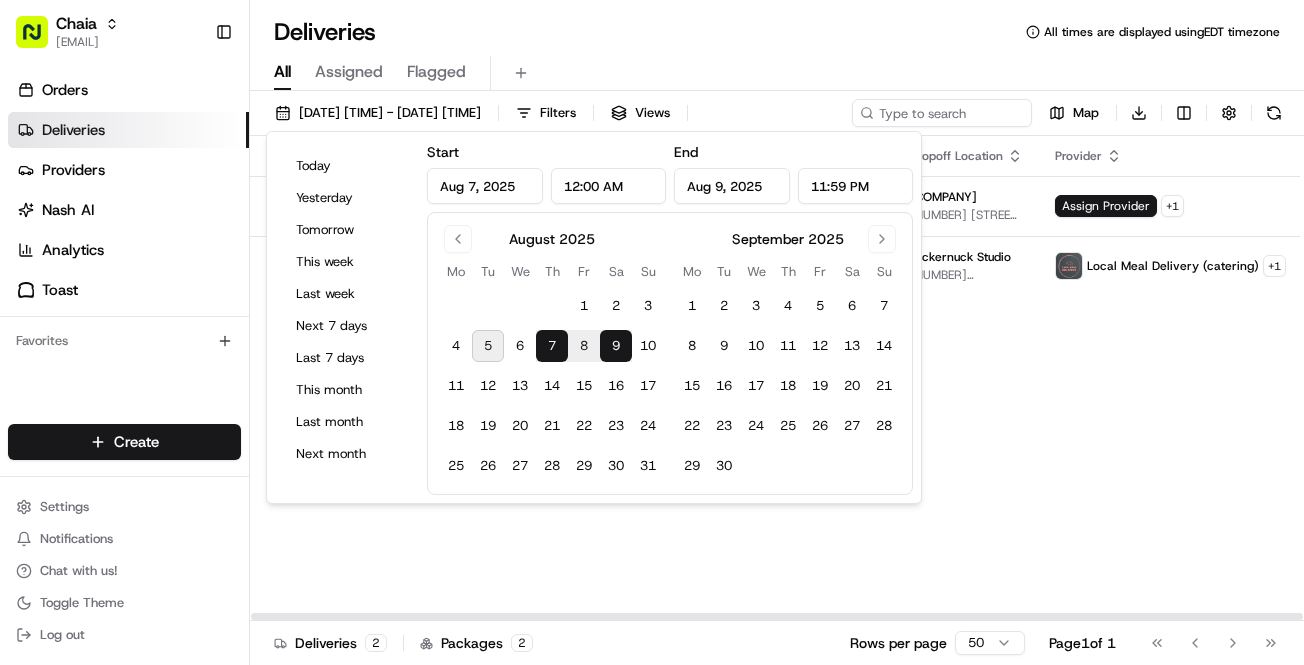 click on "Status Original Pickup Time Pickup Location Original Dropoff Time Dropoff Location Provider Action Created 10:25 AM 08/07/2025 Chaia Chinatown 615 I St NW, Washington, DC 20001, US 10:45 AM 08/07/2025 Hecker Fink 1050 K St NW #1040, Washington, DC 20001, USA Assign Provider + 1 Not Assigned Driver 11:45 AM 08/07/2025 Chaia 3207 Grace St NW, Washington, DC 20007, US 12:00 PM 08/07/2025 Tuckernuck Studio 1250 24th St NW, 250, Washington, DC 20037, US Local Meal Delivery (catering) + 1" at bounding box center [813, 378] 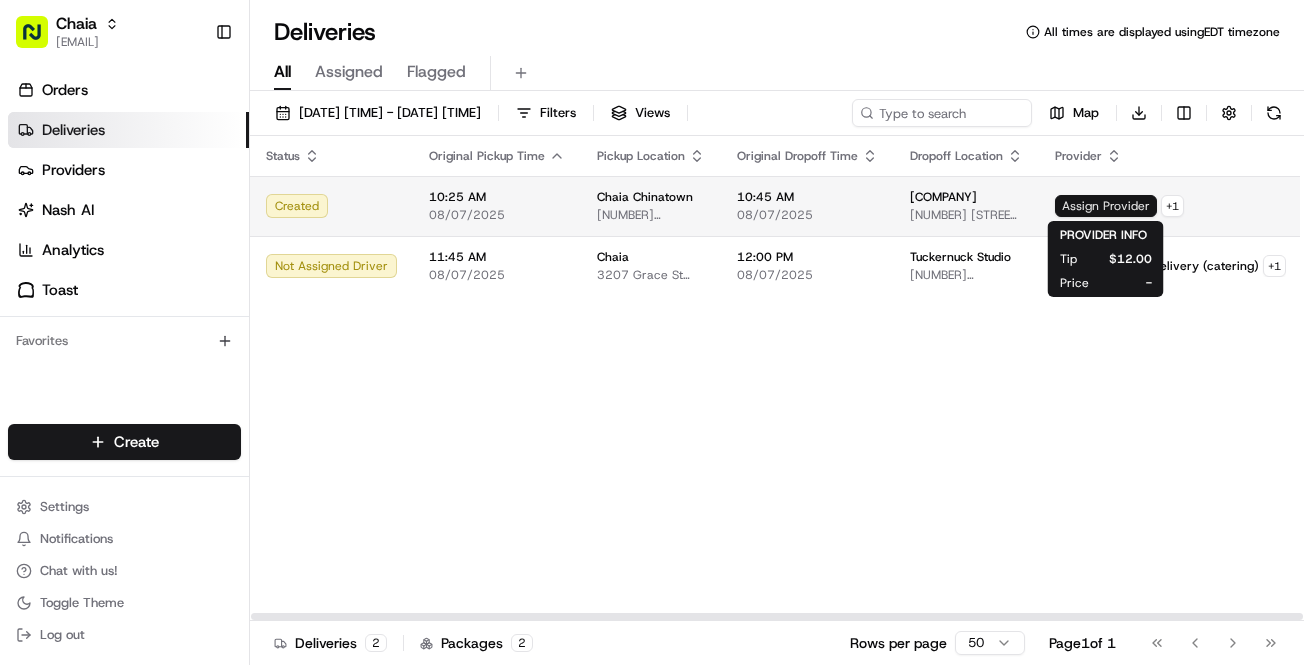 click on "Assign Provider" at bounding box center [1106, 206] 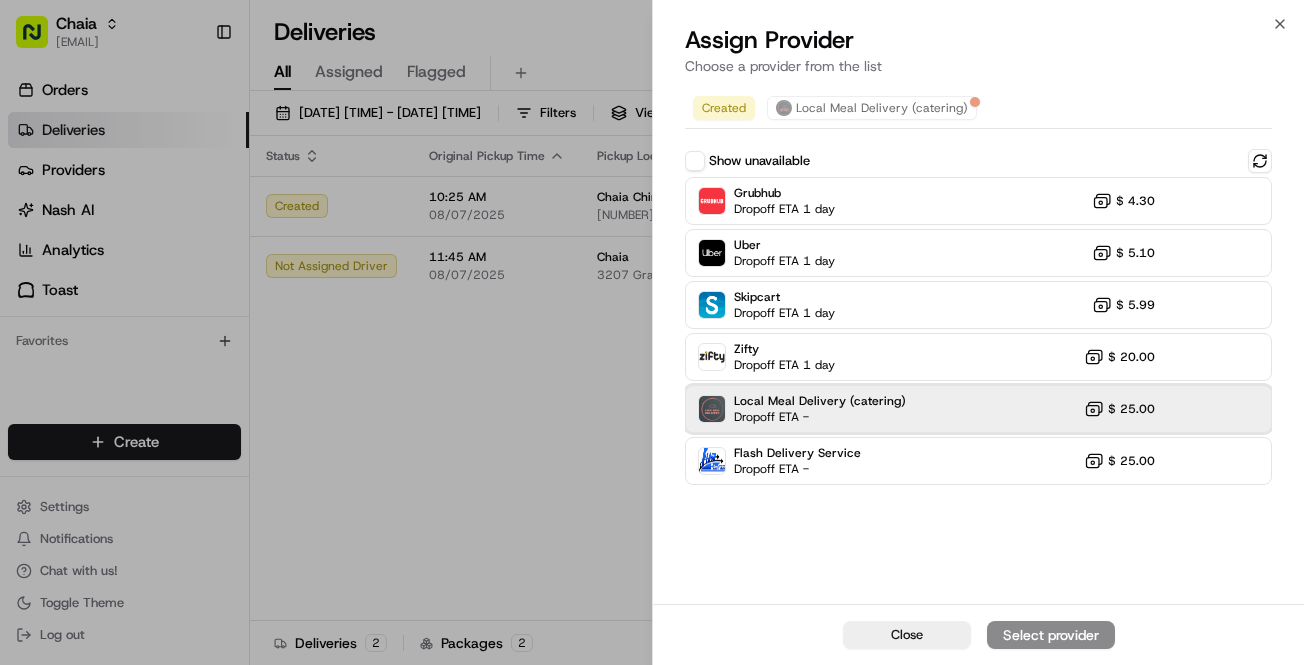 click on "Local Meal Delivery (catering) Dropoff ETA   - $   25.00" at bounding box center [978, 409] 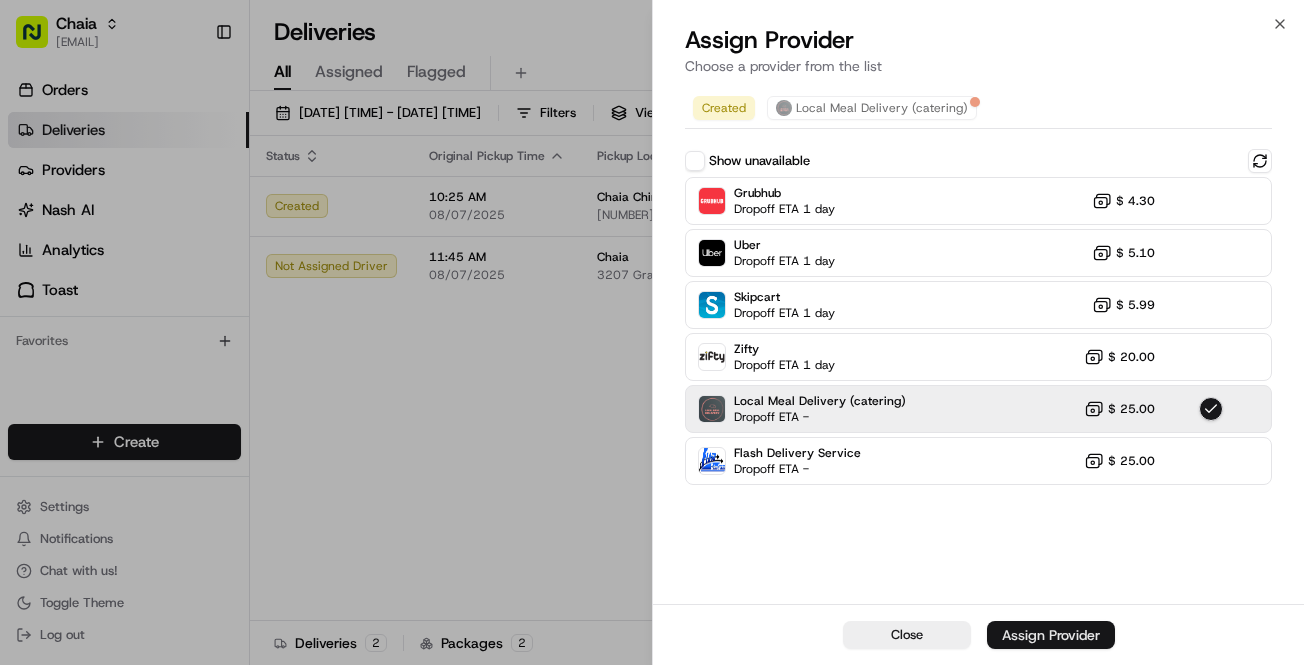 click on "Assign Provider" at bounding box center [1051, 635] 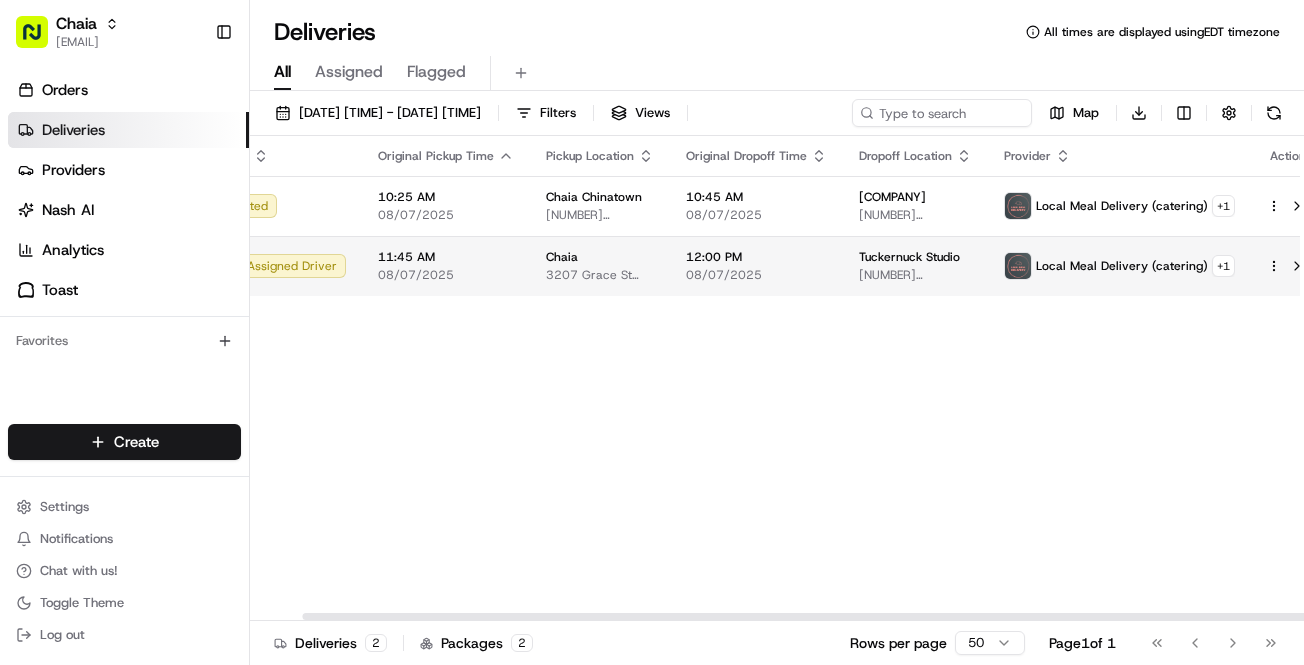 scroll, scrollTop: 0, scrollLeft: 54, axis: horizontal 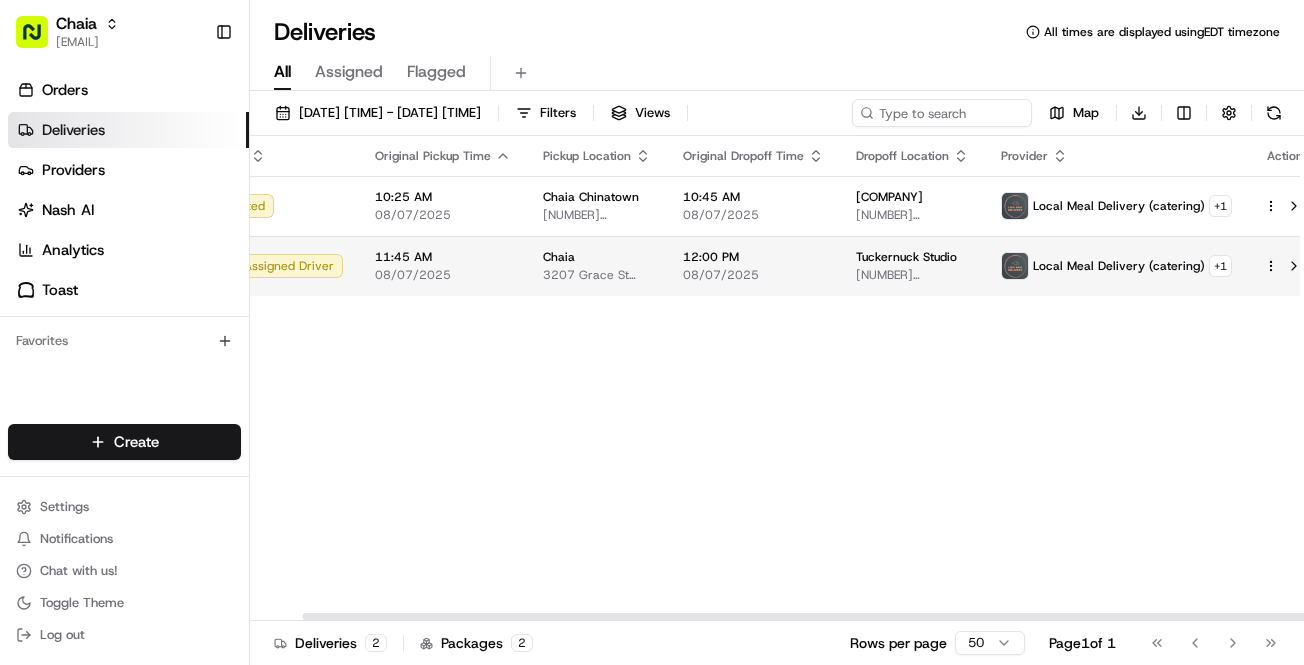 click at bounding box center (1285, 266) 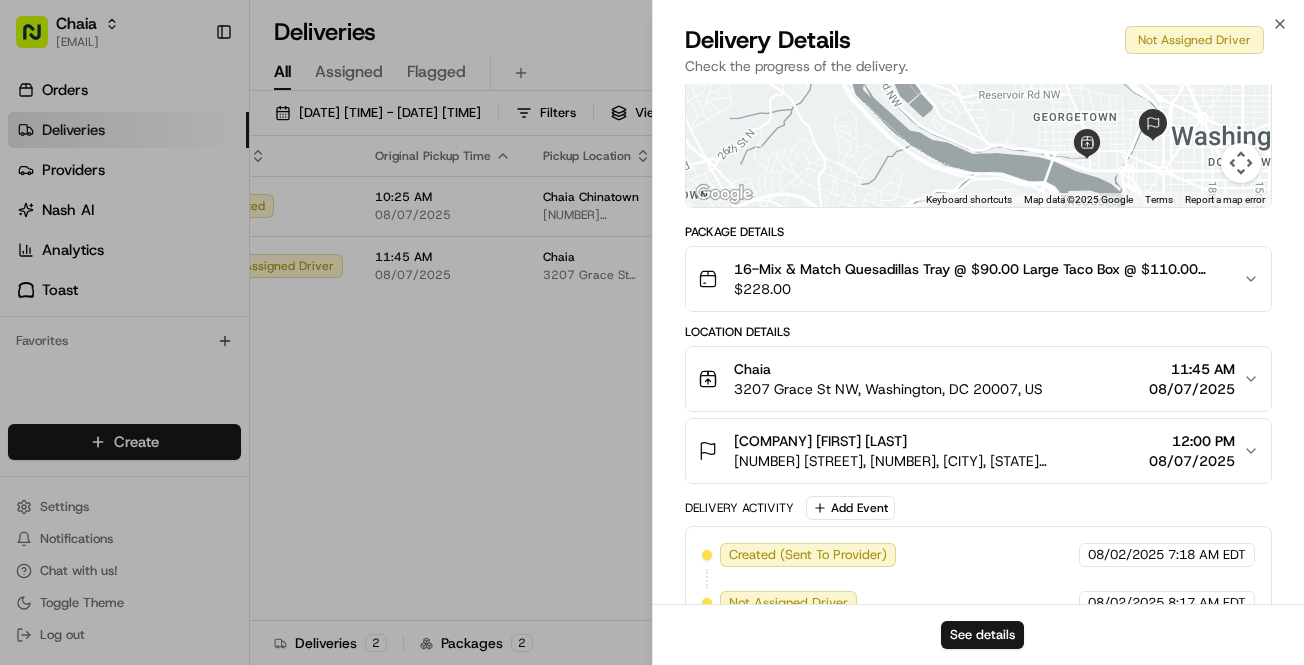 scroll, scrollTop: 294, scrollLeft: 0, axis: vertical 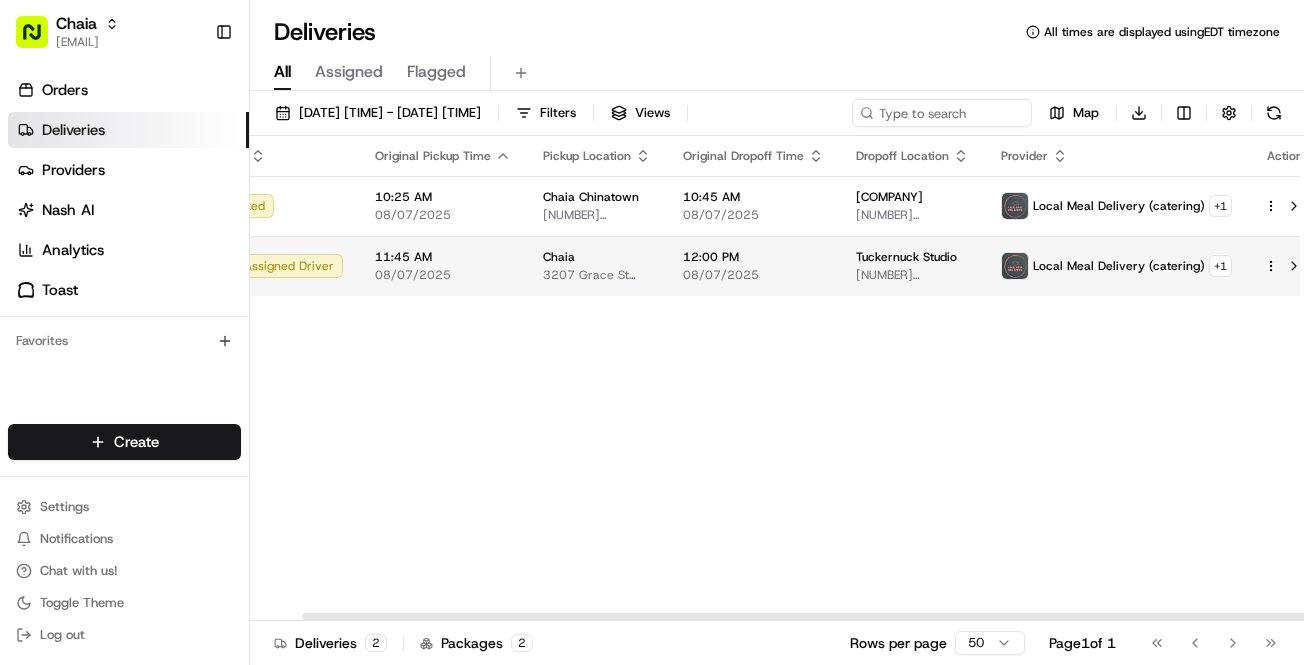 click on "Chaia bettina@chaiatacos.com Toggle Sidebar Orders Deliveries Providers Nash AI Analytics Toast Favorites Main Menu Members & Organization Organization Users Roles Preferences Customization Tracking Orchestration Automations Dispatch Strategy Locations Pickup Locations Dropoff Locations Billing Billing Refund Requests Integrations Notification Triggers Webhooks API Keys Request Logs Create Settings Notifications Chat with us! Toggle Theme Log out Deliveries All times are displayed using  EDT   timezone All Assigned Flagged 08/07/2025 12:00 AM - 08/09/2025 11:59 PM Filters Views Map Download Status Original Pickup Time Pickup Location Original Dropoff Time Dropoff Location Provider Action Created 10:25 AM 08/07/2025 Chaia Chinatown 615 I St NW, Washington, DC 20001, US 10:45 AM 08/07/2025 Hecker Fink 1050 K St NW, 1040, Washington, DC 20001, US Local Meal Delivery (catering) + 1 Not Assigned Driver 11:45 AM 08/07/2025 Chaia 3207 Grace St NW, Washington, DC 20007, US 12:00 PM 08/07/2025 + 1 2 2" at bounding box center (652, 332) 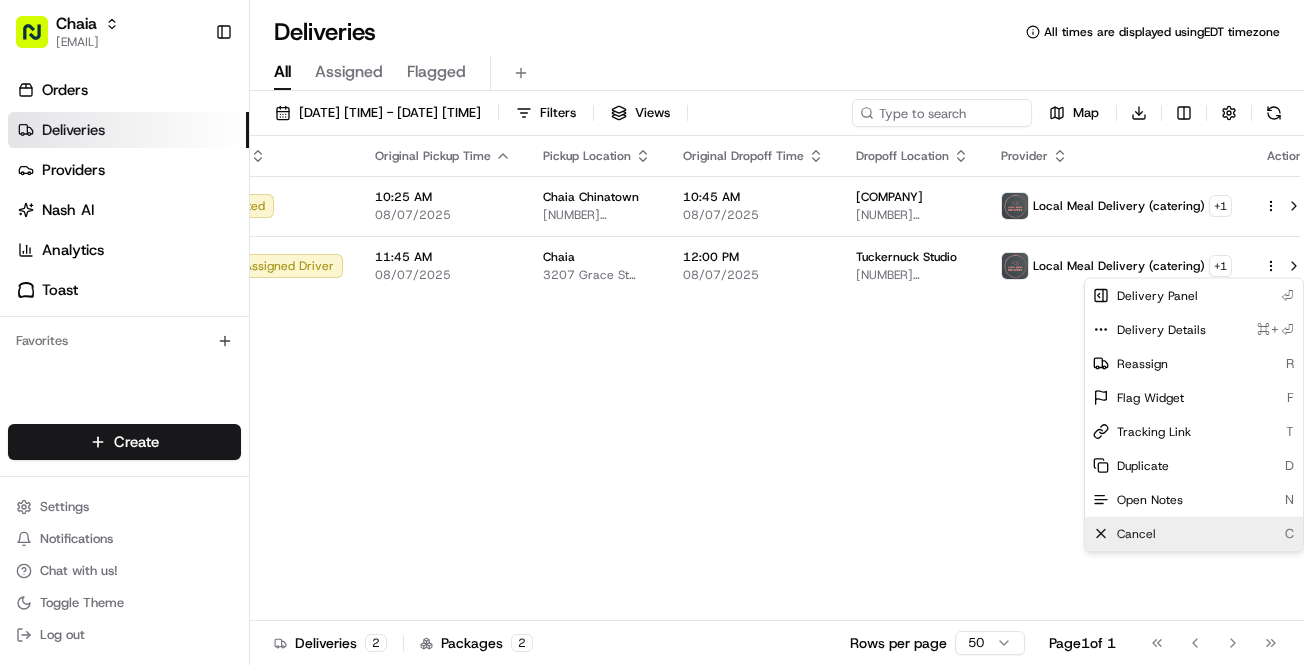 click on "Cancel C" at bounding box center [1194, 534] 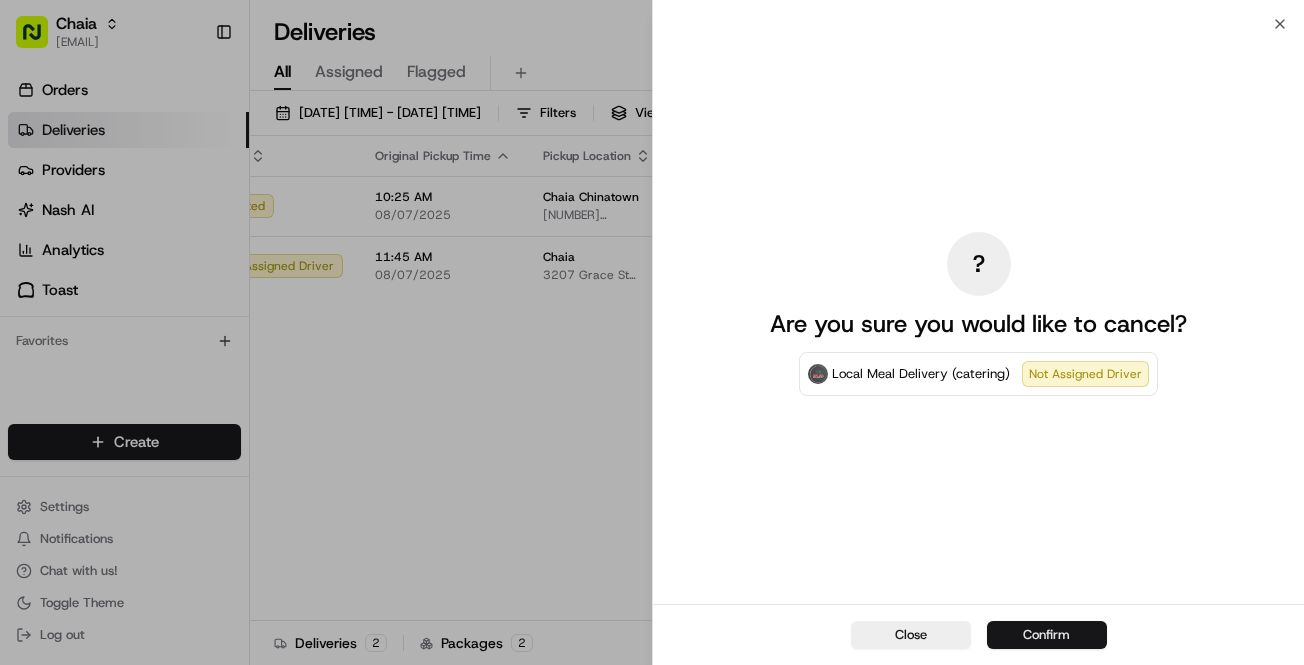 click on "Confirm" at bounding box center (1047, 635) 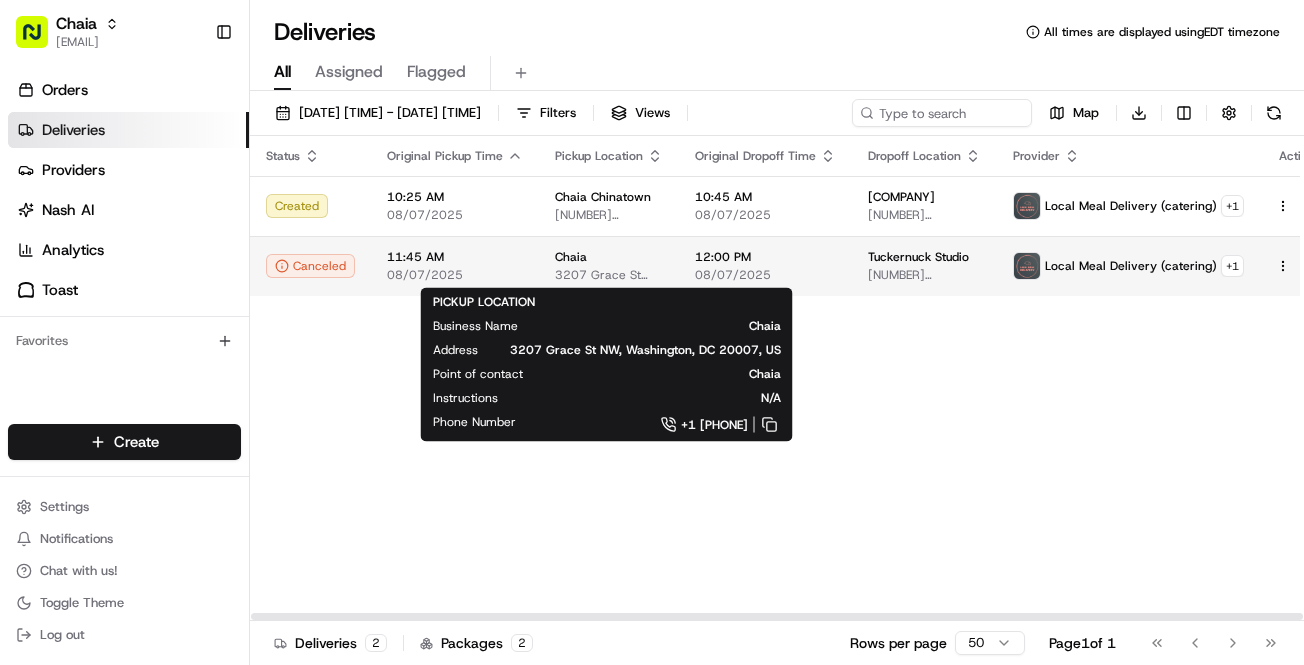 click on "3207 Grace St NW, Washington, DC 20007, US" at bounding box center [609, 275] 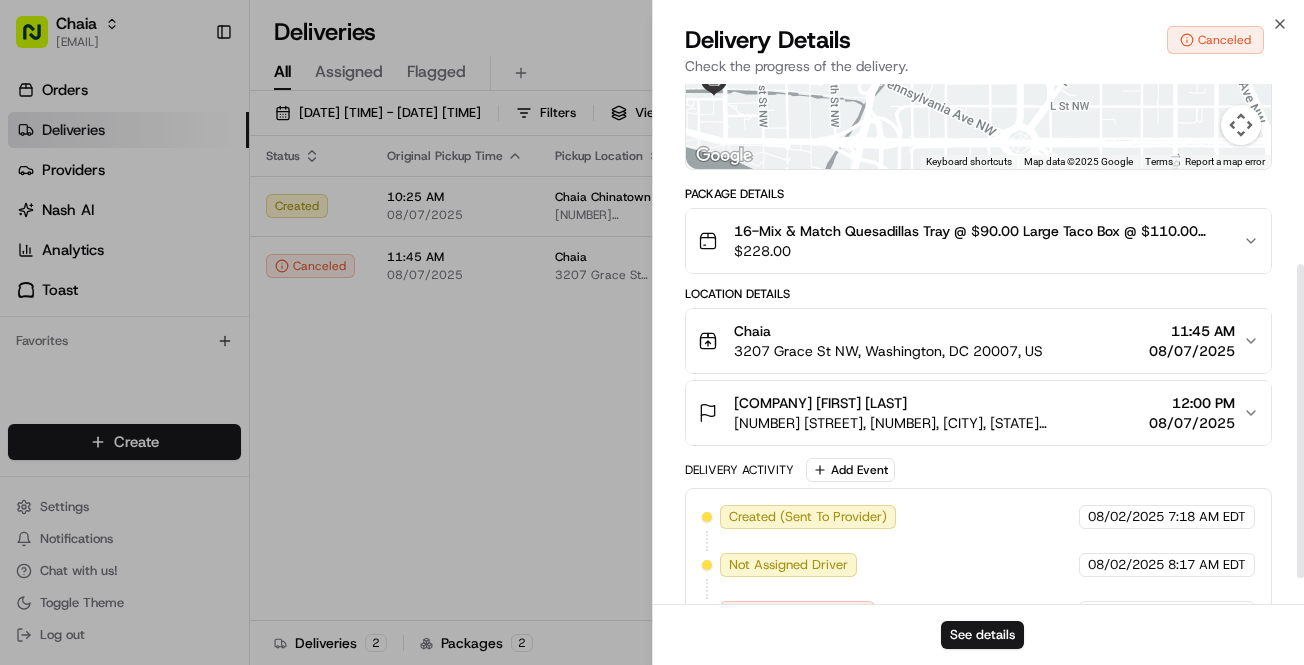 scroll, scrollTop: 300, scrollLeft: 0, axis: vertical 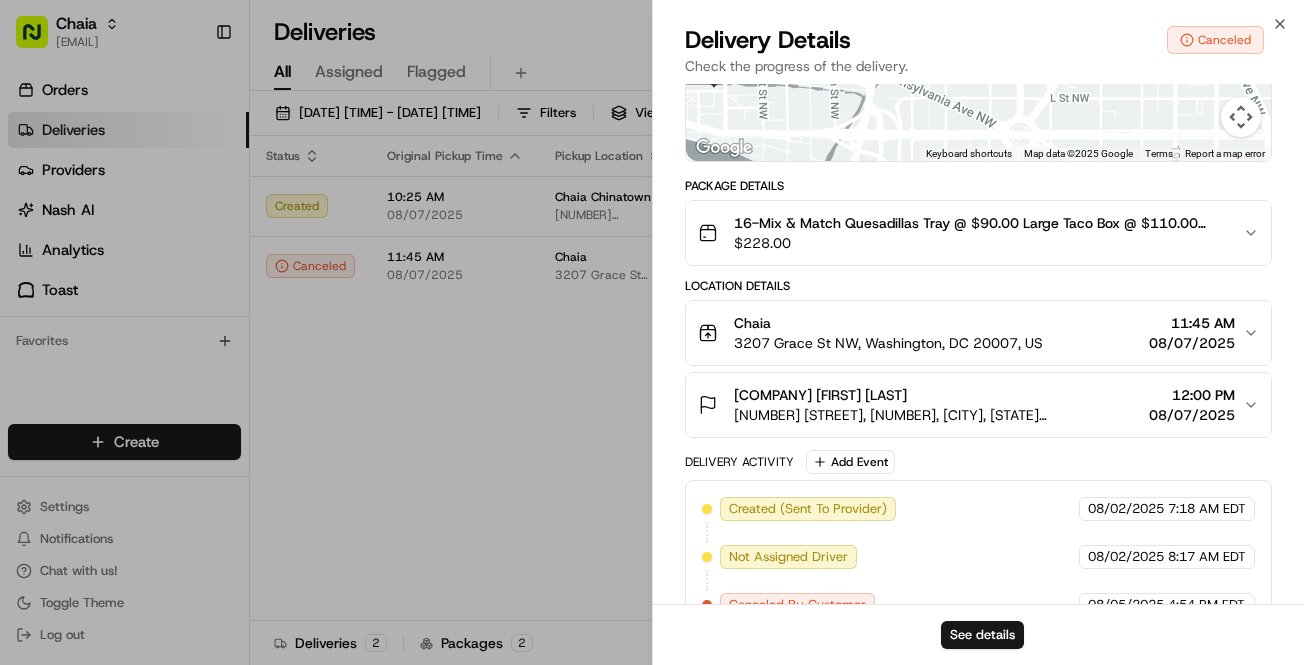 click on "1250 24th St NW, 250, Washington, DC 20037, US" at bounding box center [937, 415] 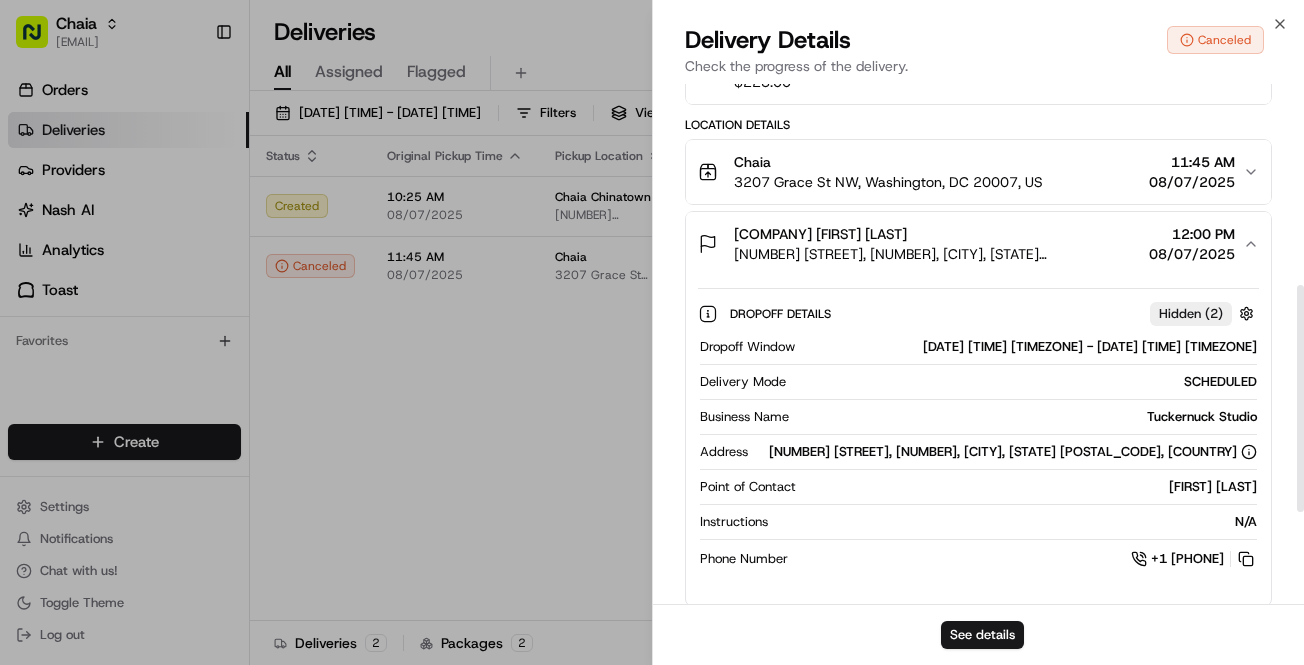 scroll, scrollTop: 486, scrollLeft: 0, axis: vertical 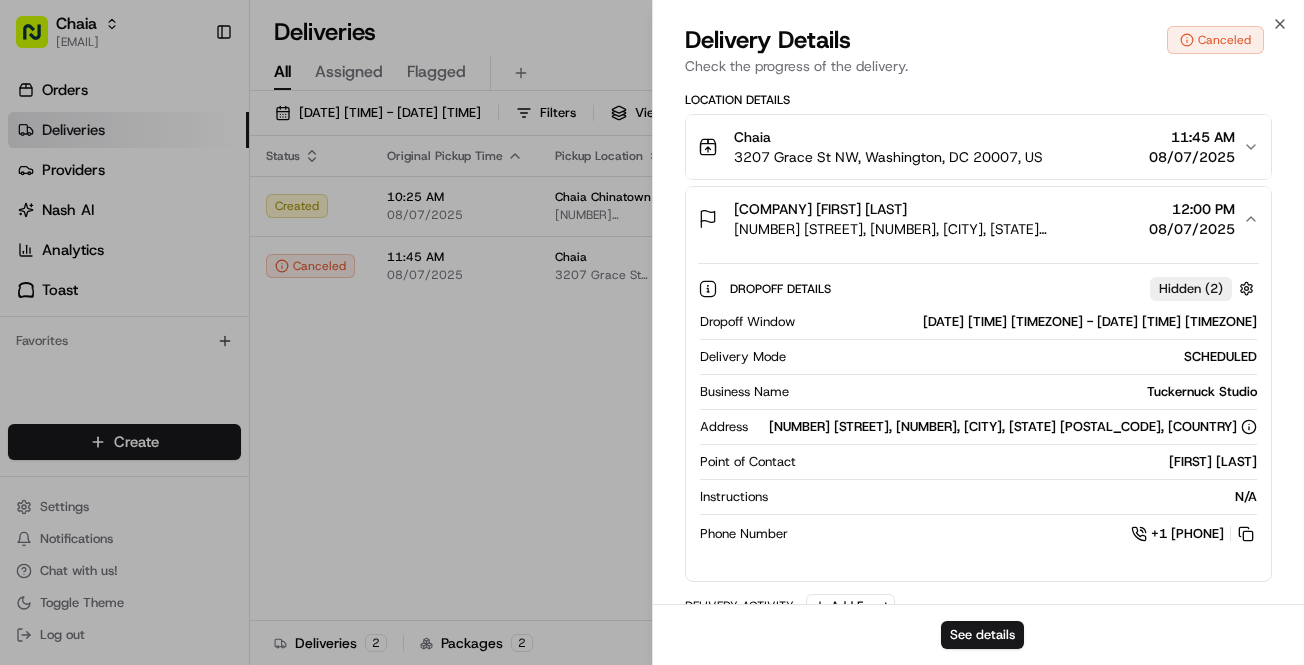 click on "+1 443 255 2558" at bounding box center (1187, 534) 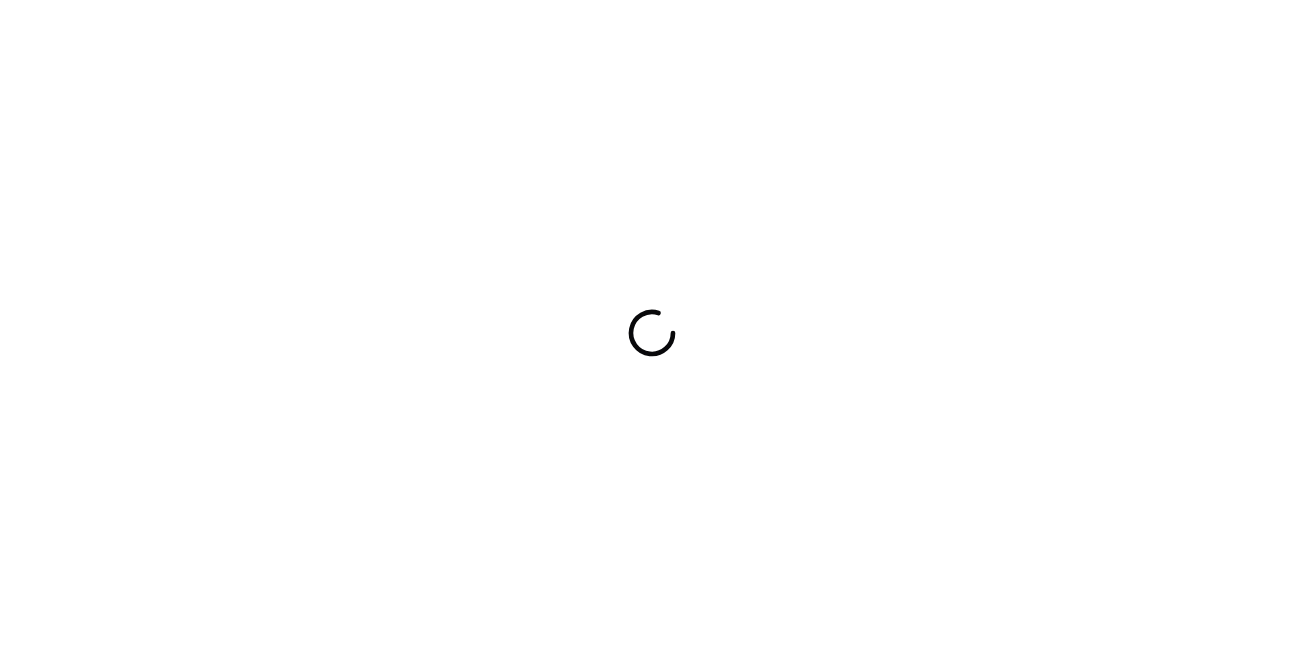 scroll, scrollTop: 0, scrollLeft: 0, axis: both 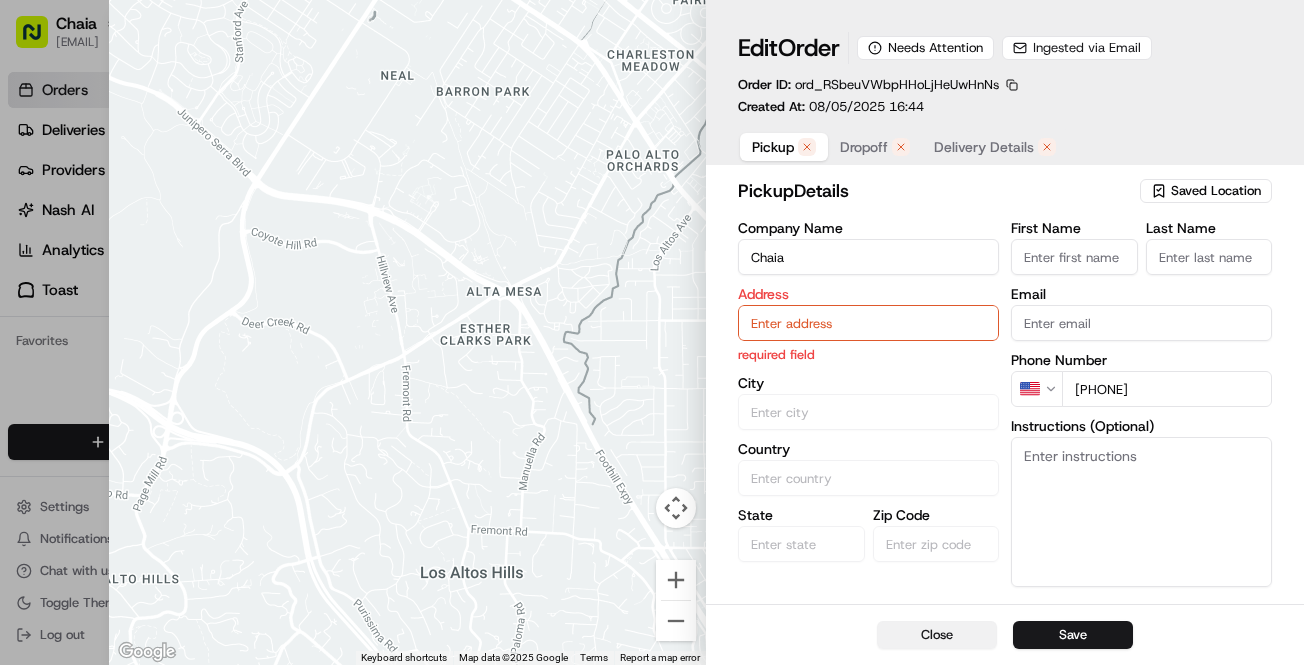 click on "Close" at bounding box center [937, 635] 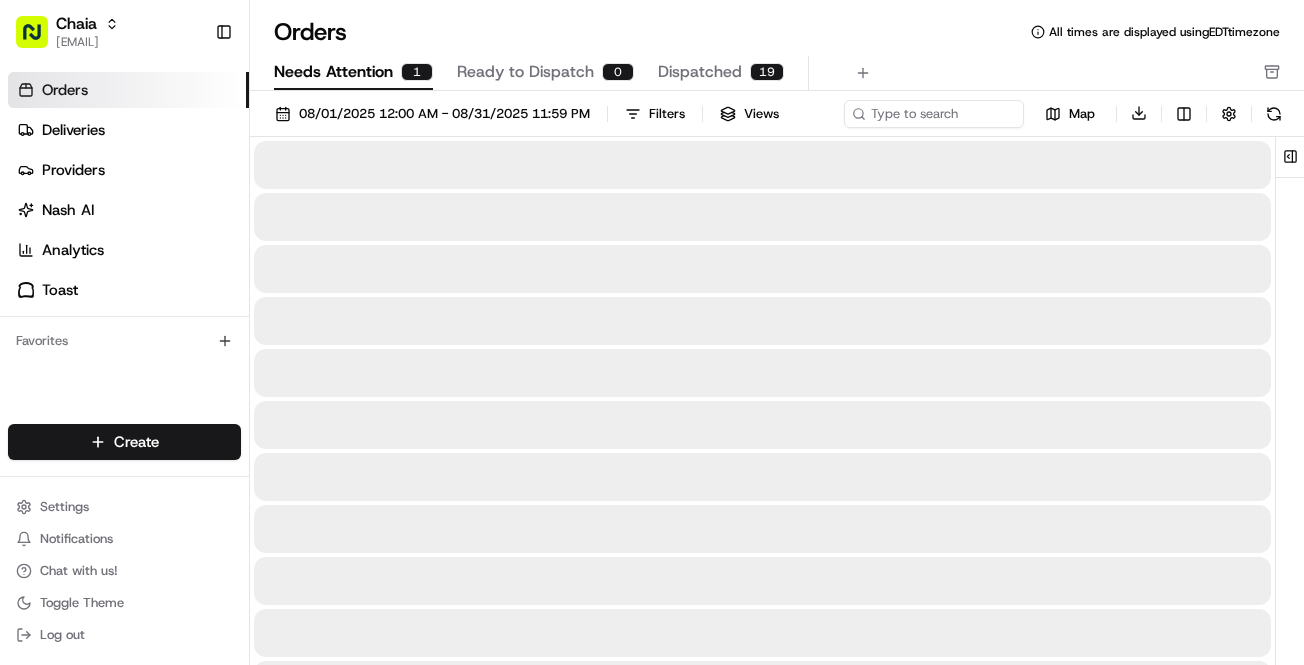 click on "Needs Attention" at bounding box center (333, 72) 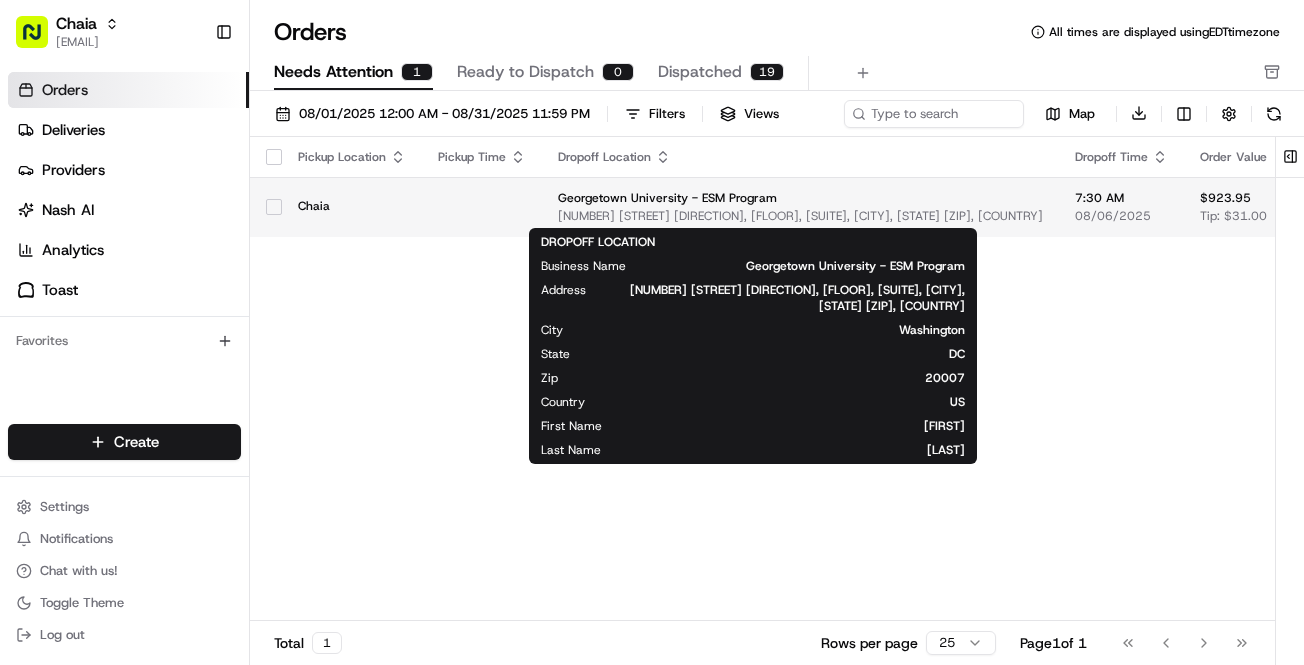 click on "Georgetown University - ESM Program" at bounding box center [800, 198] 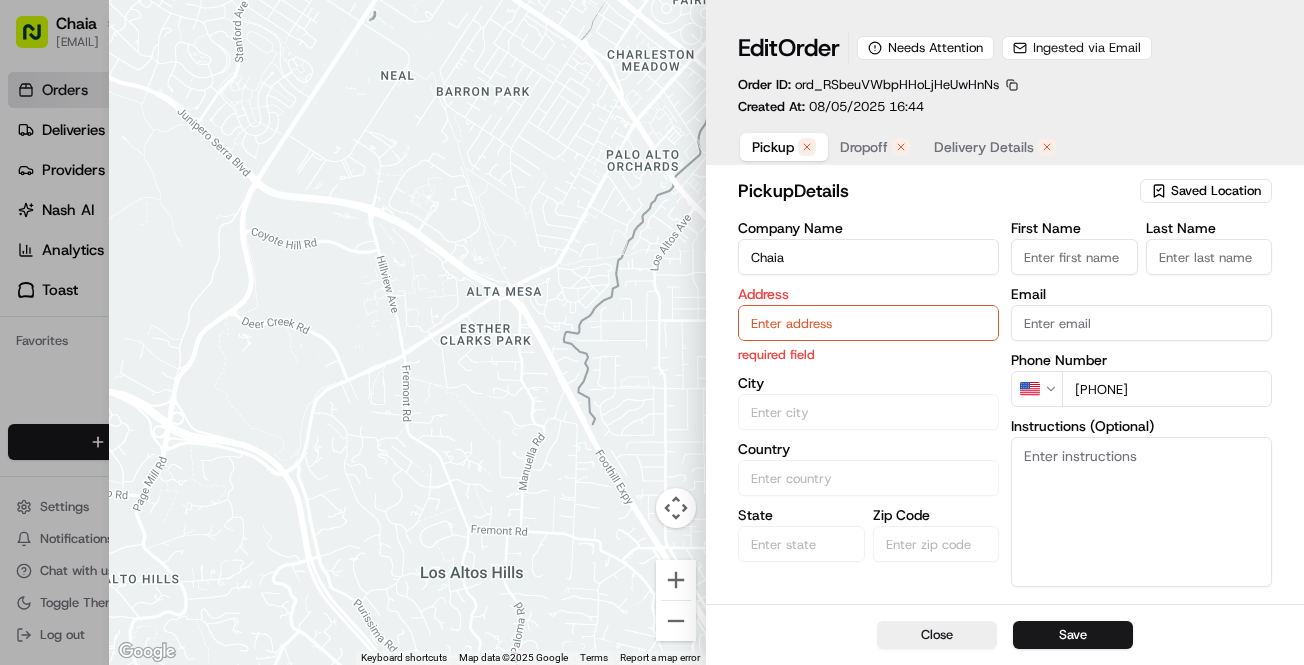 click on "Chaia" at bounding box center (868, 257) 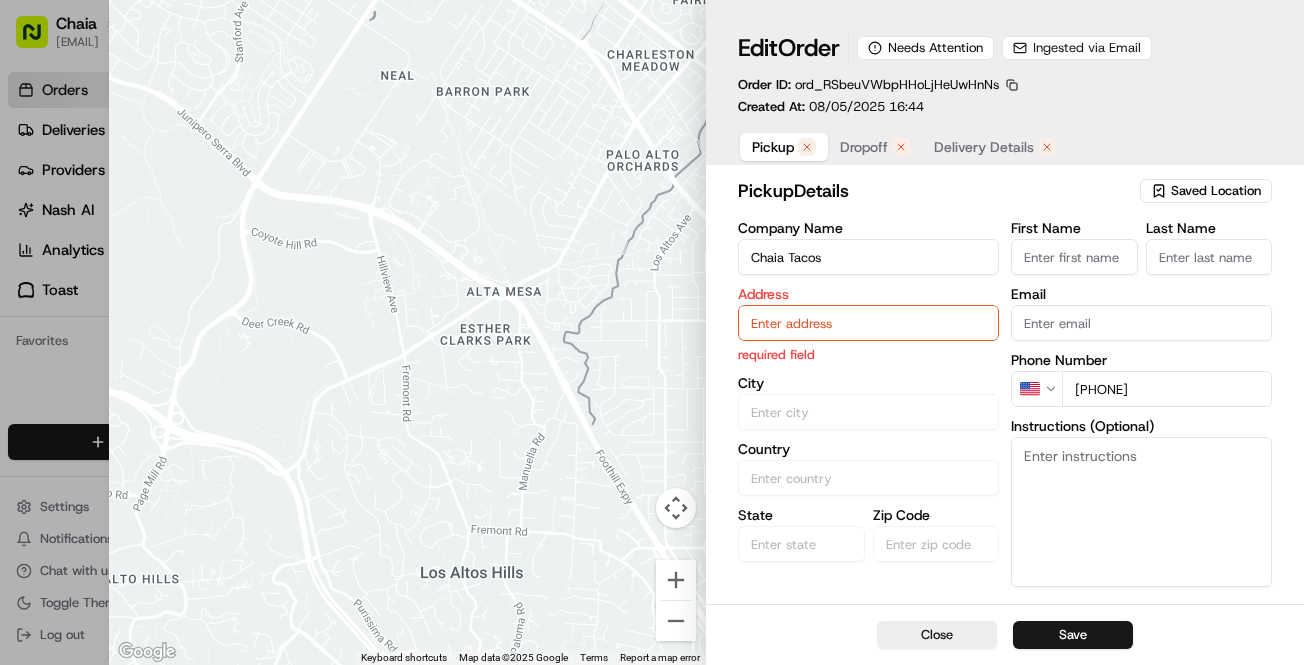 type on "CHAIA TACOS" 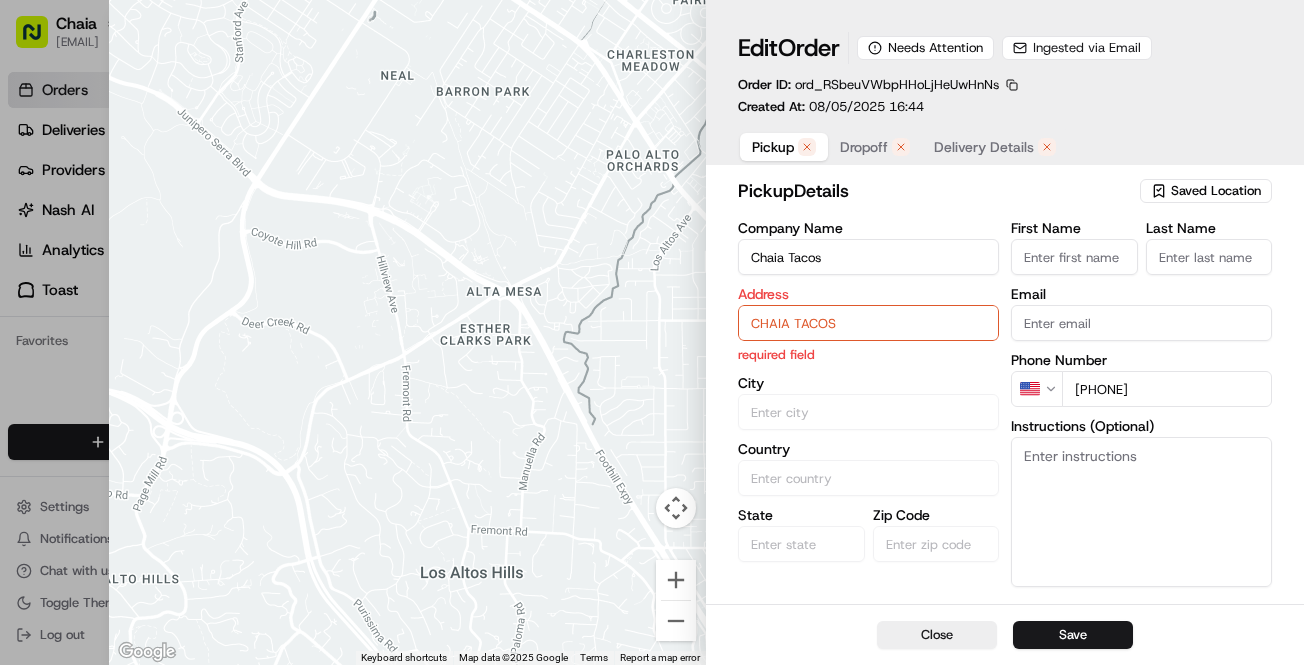 type on "[FIRST]" 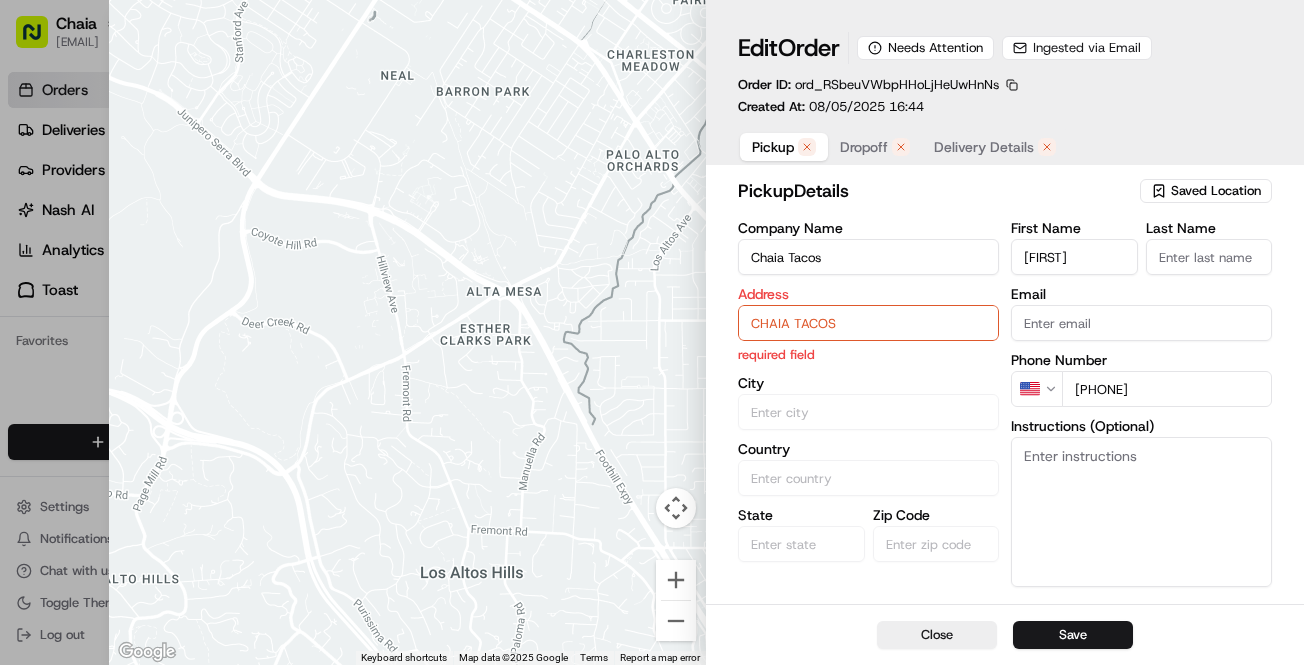 type on "Stern" 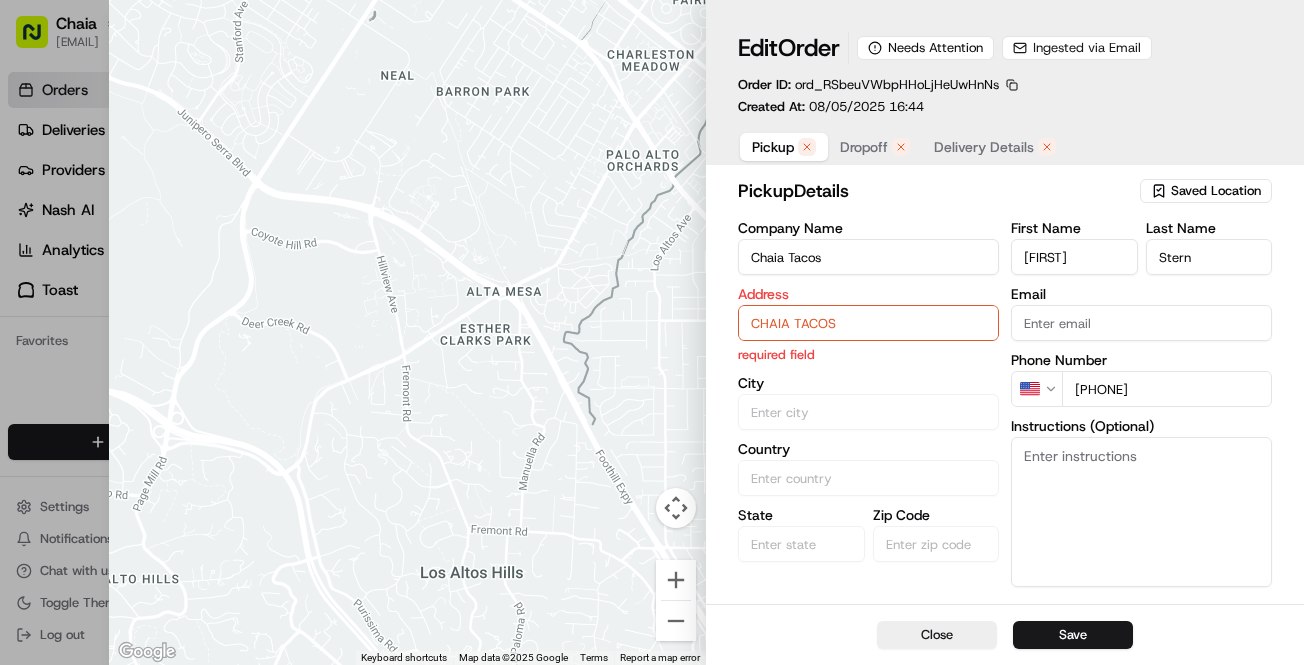 type on "[EMAIL]" 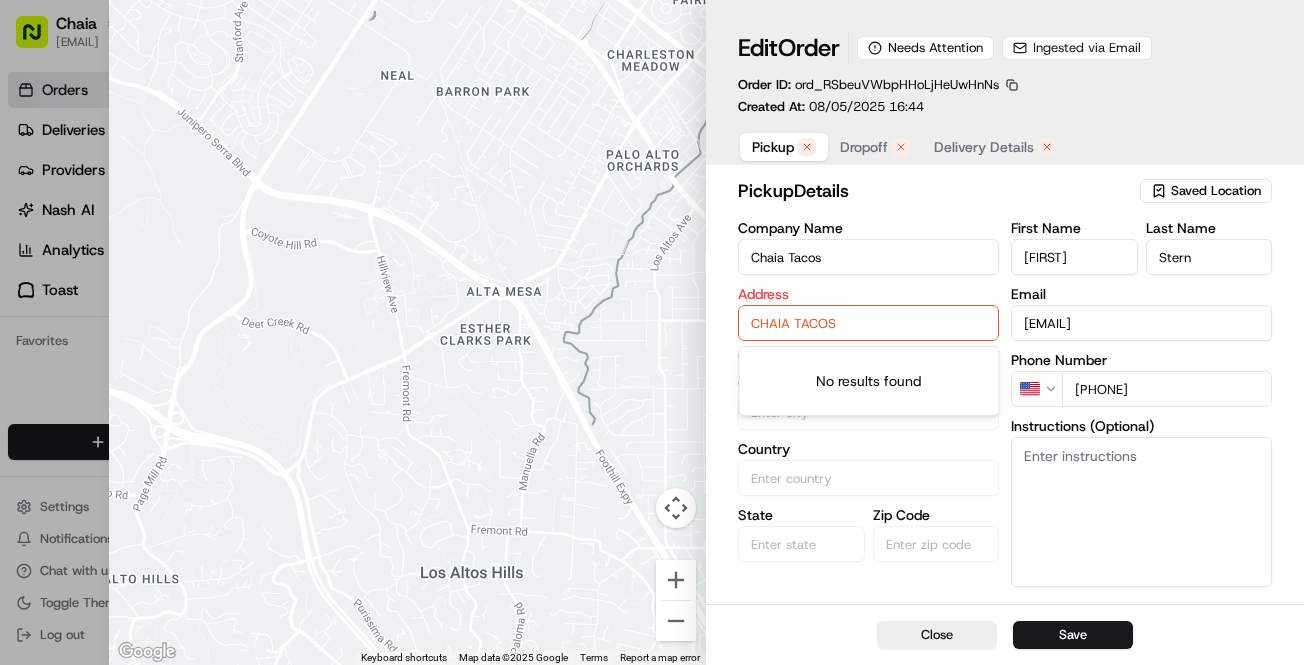 click on "Country" at bounding box center (868, 469) 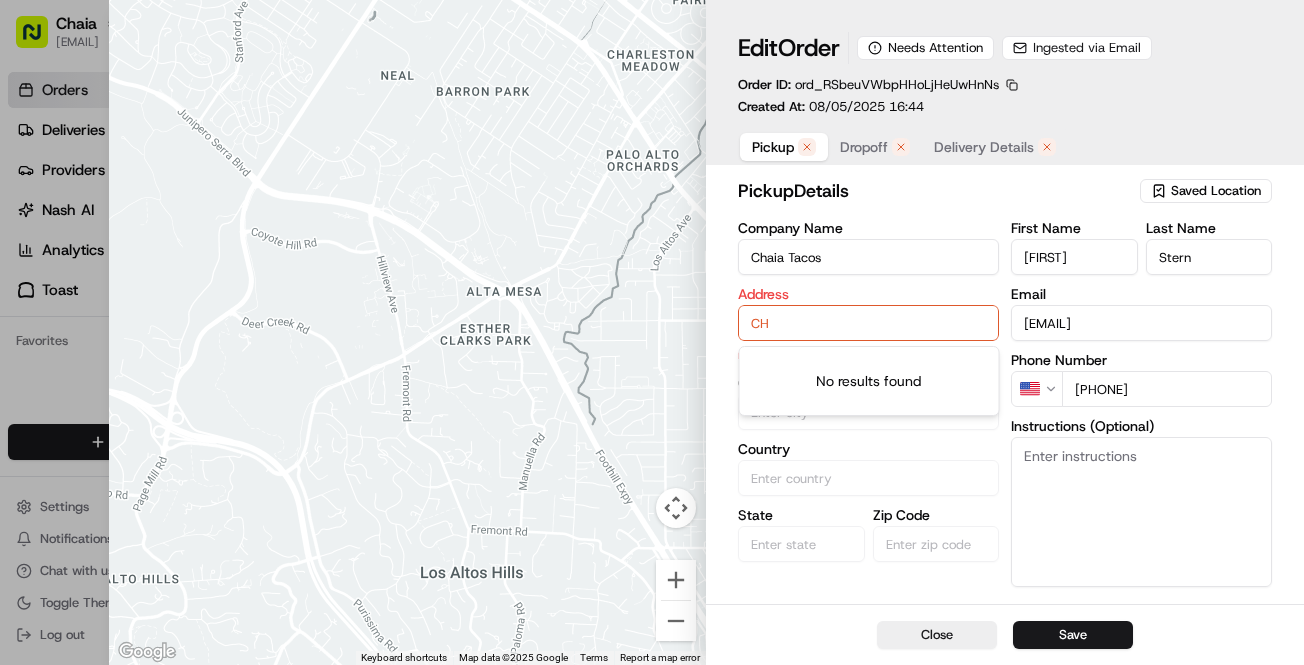 type on "C" 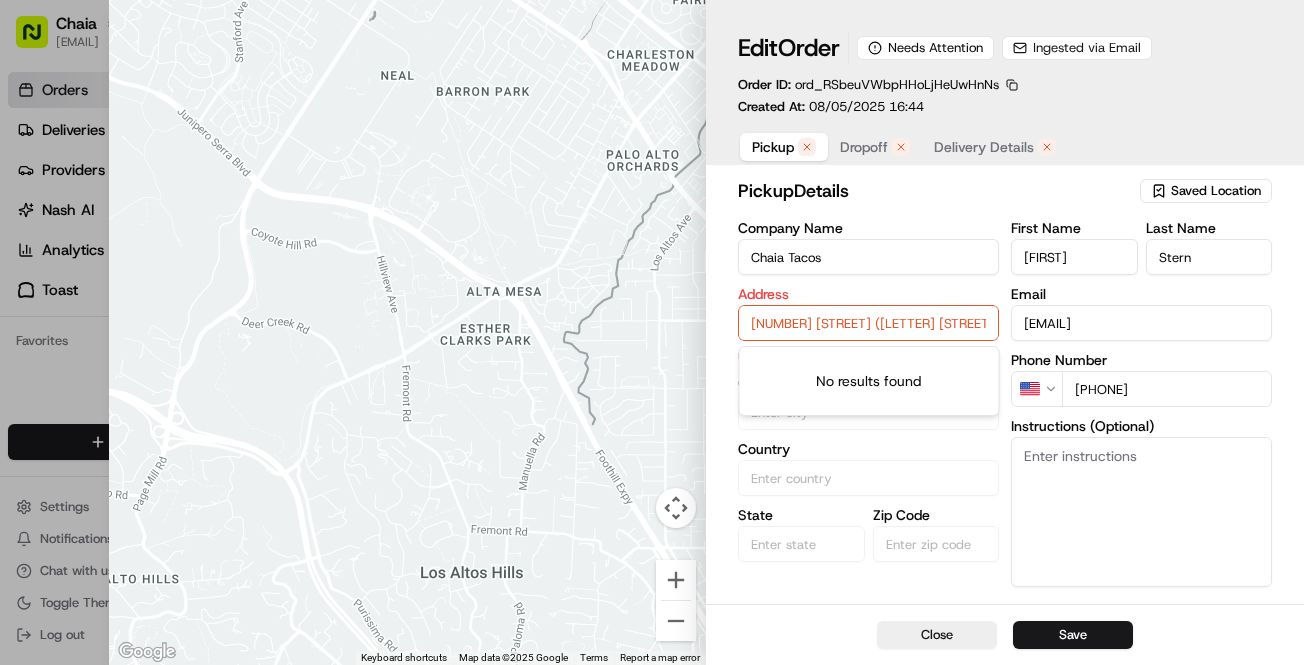 click on "Country" at bounding box center [868, 449] 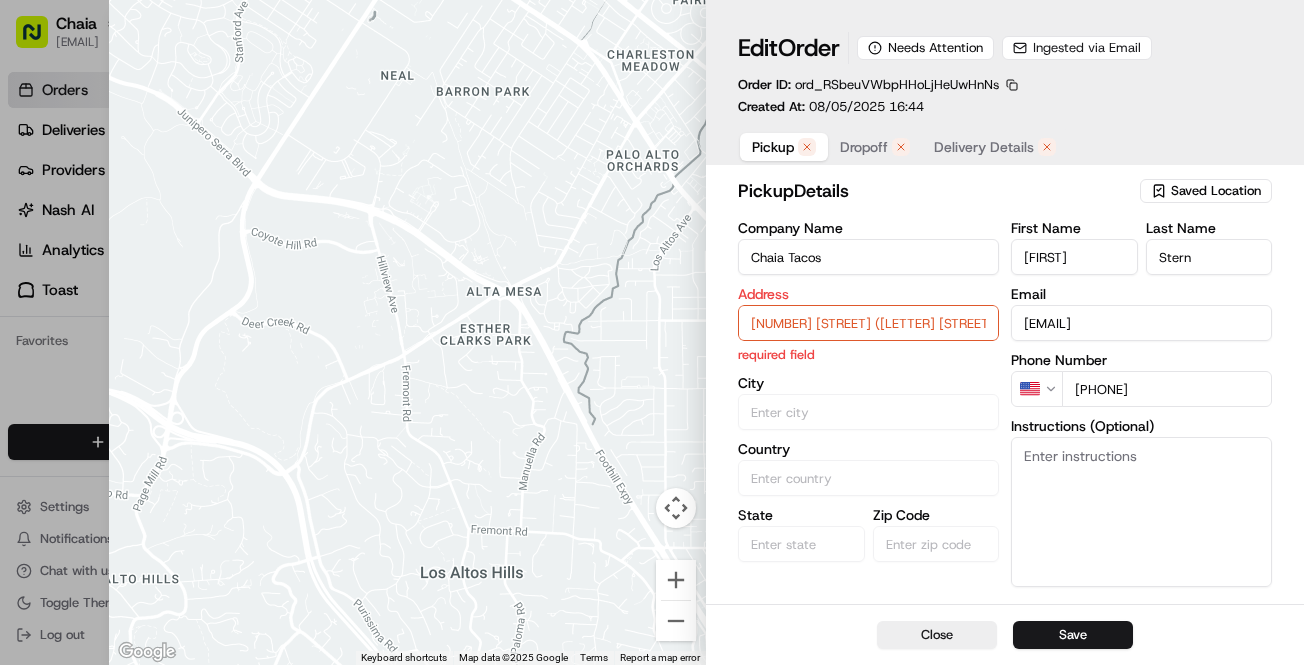 click on "615 I (Eye) Street NW" at bounding box center [868, 323] 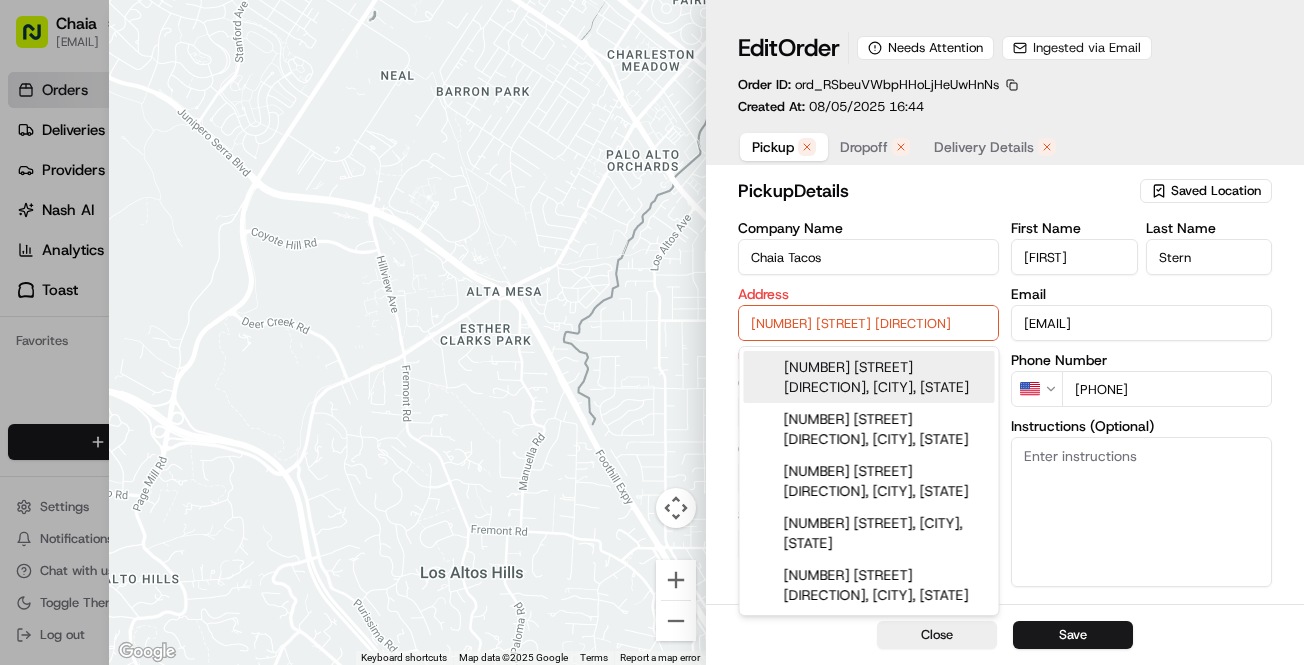 click on "615 I Street Northwest, Washington, DC" at bounding box center (869, 377) 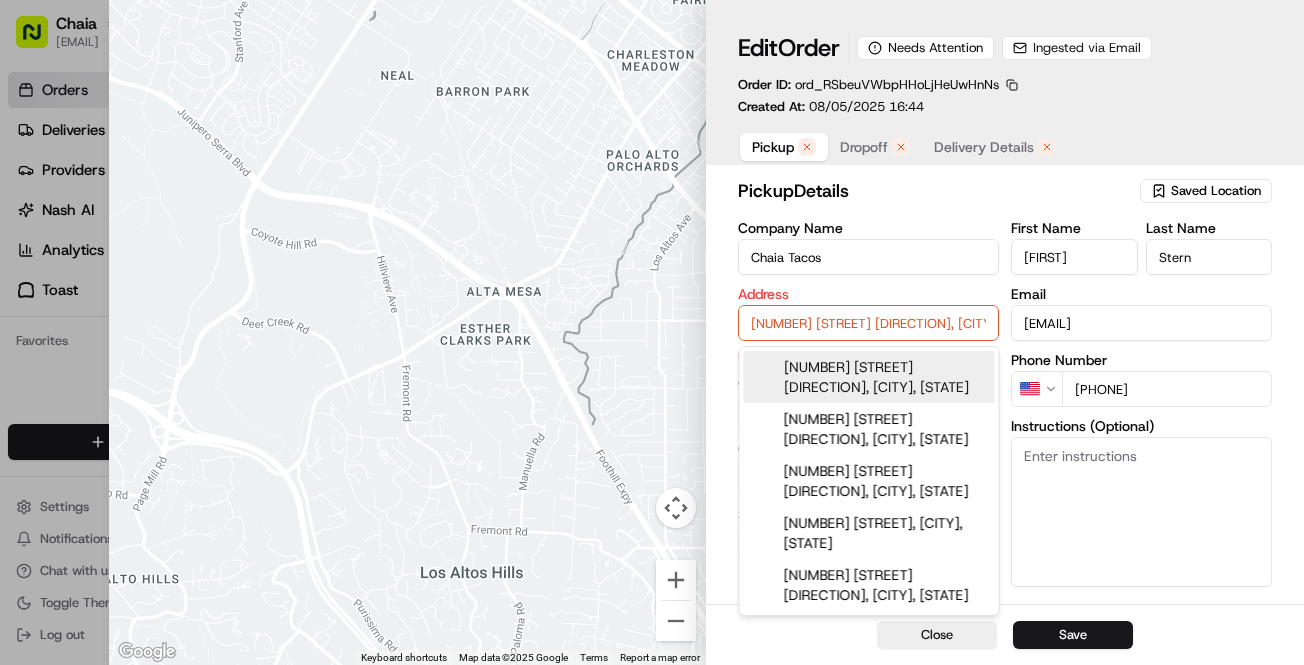 type on "[NUMBER] [STREET], [CITY], [STATE] [ZIP], [COUNTRY]" 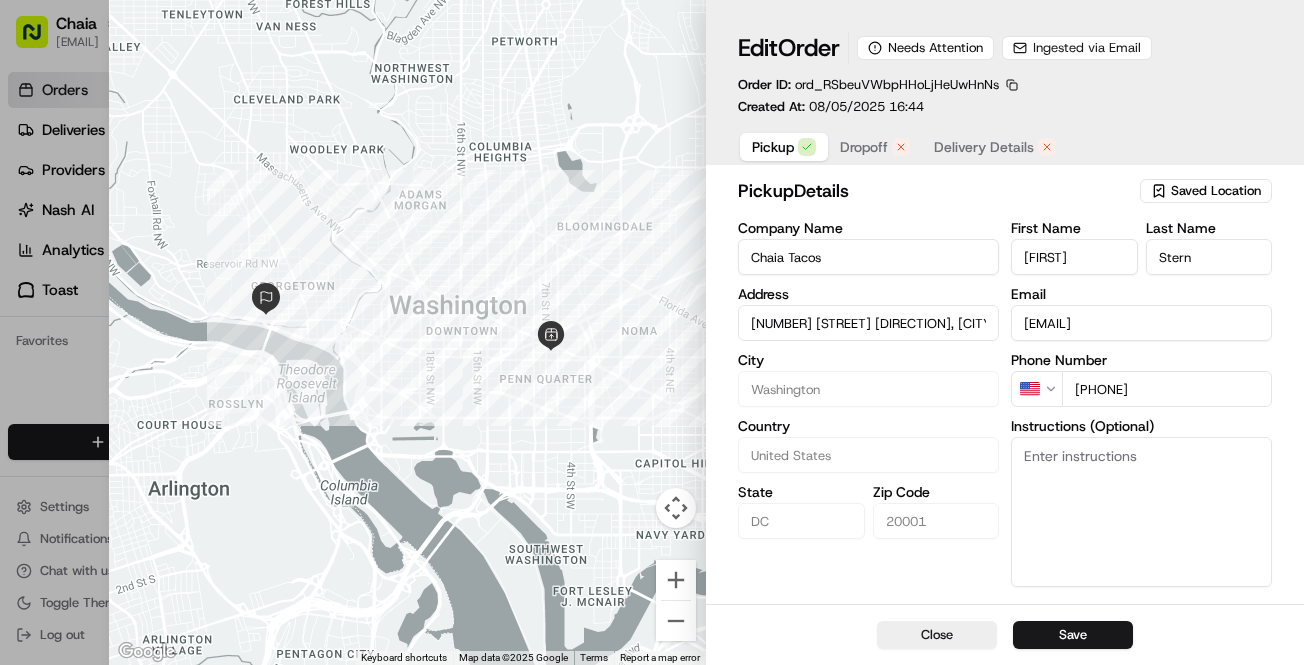 type on "[NUMBER] [STREET], [CITY], [STATE] [ZIP], [COUNTRY]" 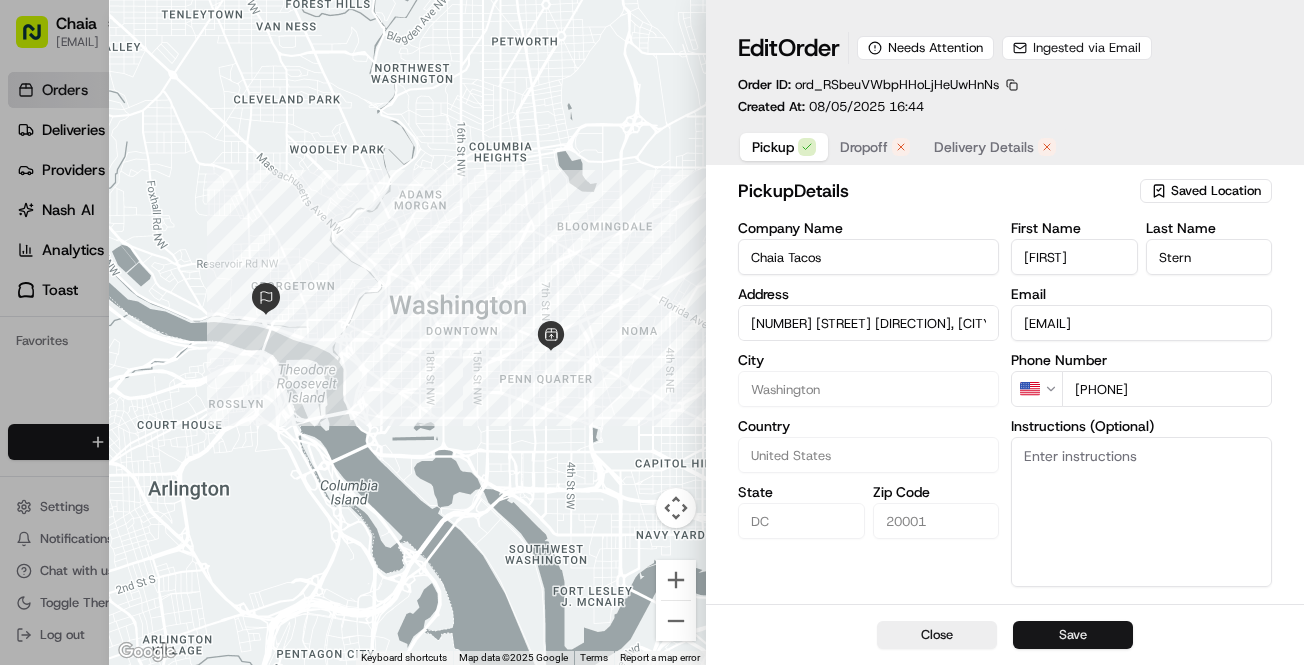 type on "+1 [PHONE]" 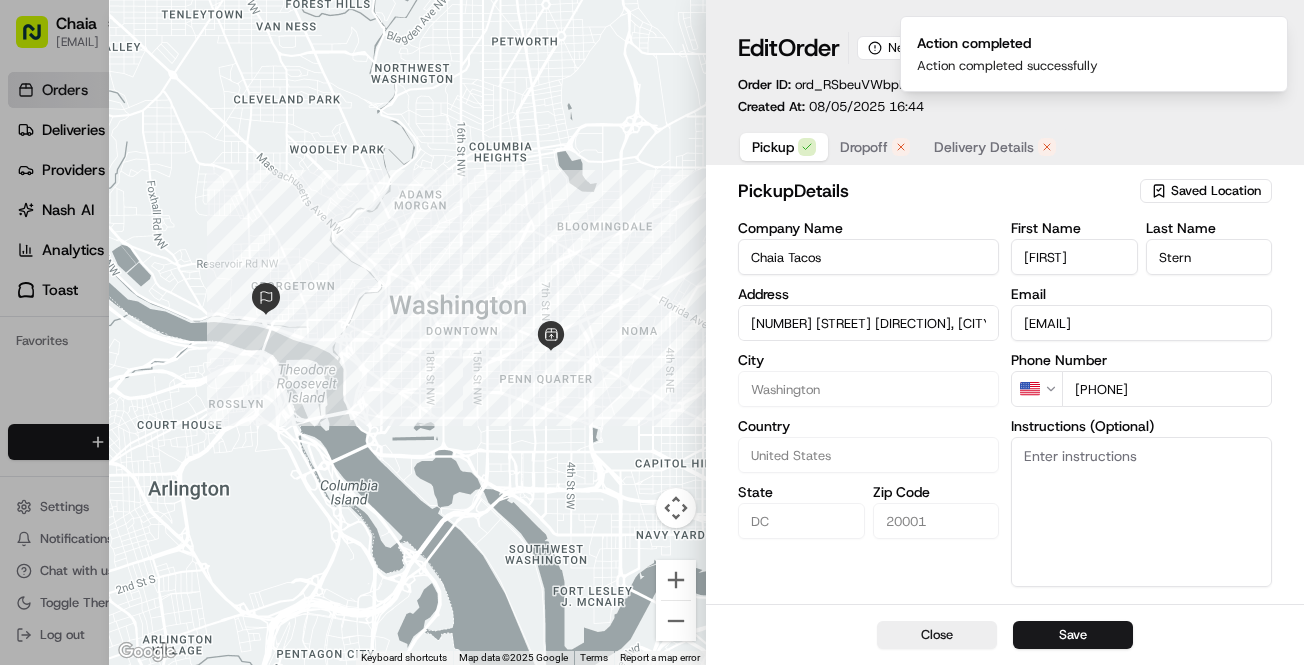 click on "Dropoff" at bounding box center [864, 147] 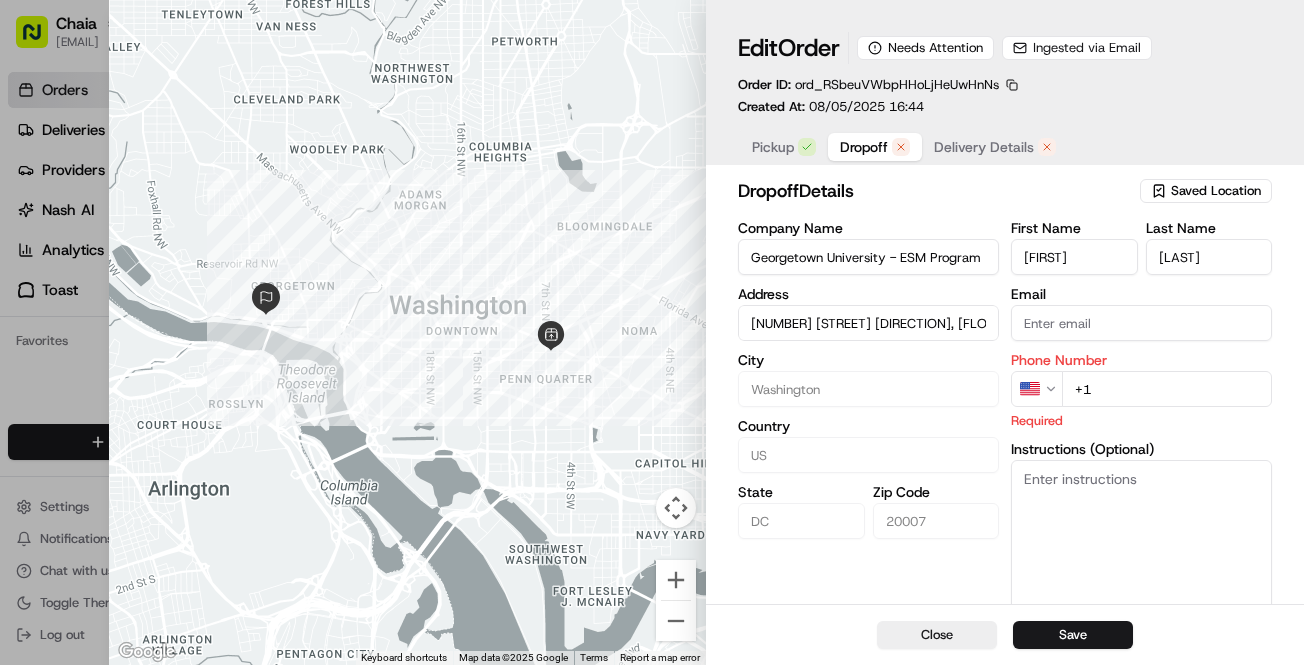 click on "+1" at bounding box center [1167, 389] 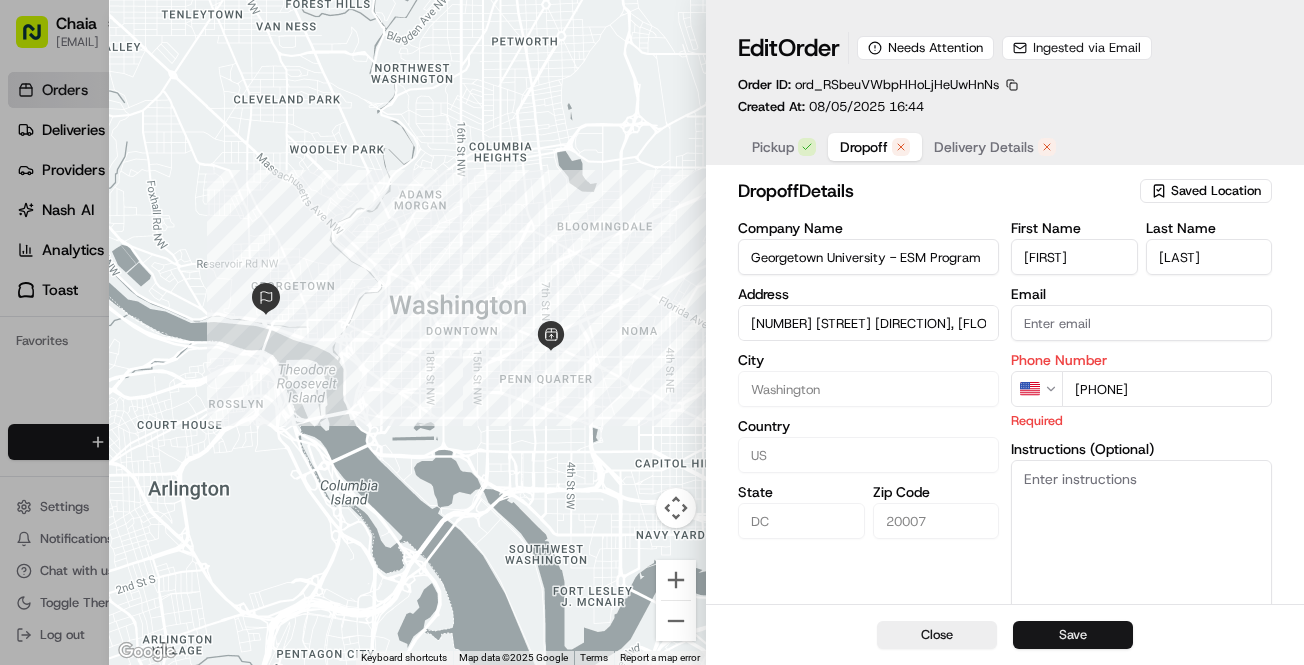 type on "+1 413 627 3741" 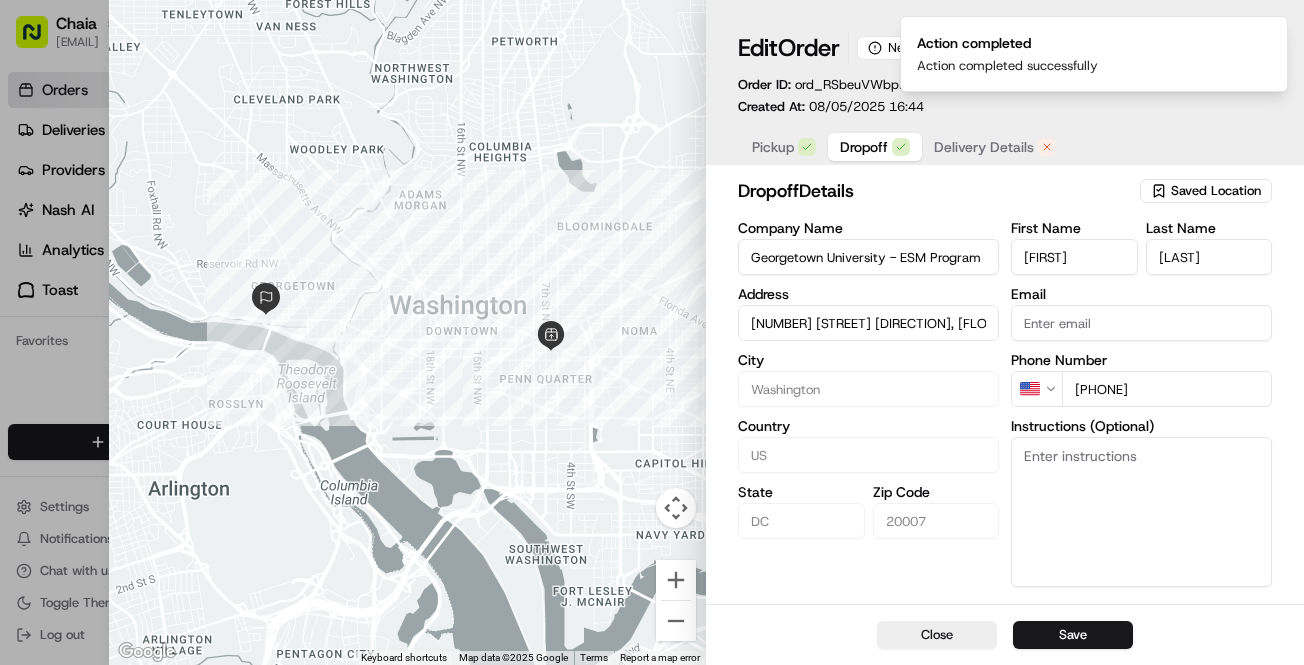 click on "Delivery Details" at bounding box center [984, 147] 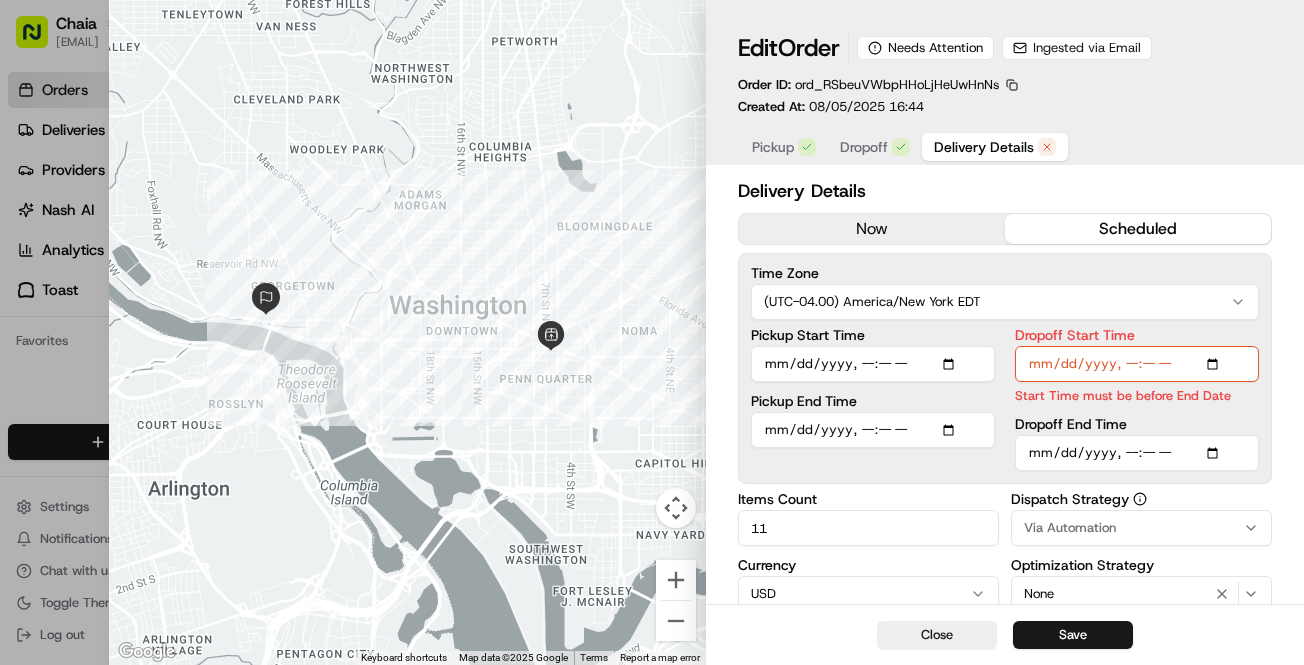 click on "Dropoff End Time" at bounding box center [1137, 453] 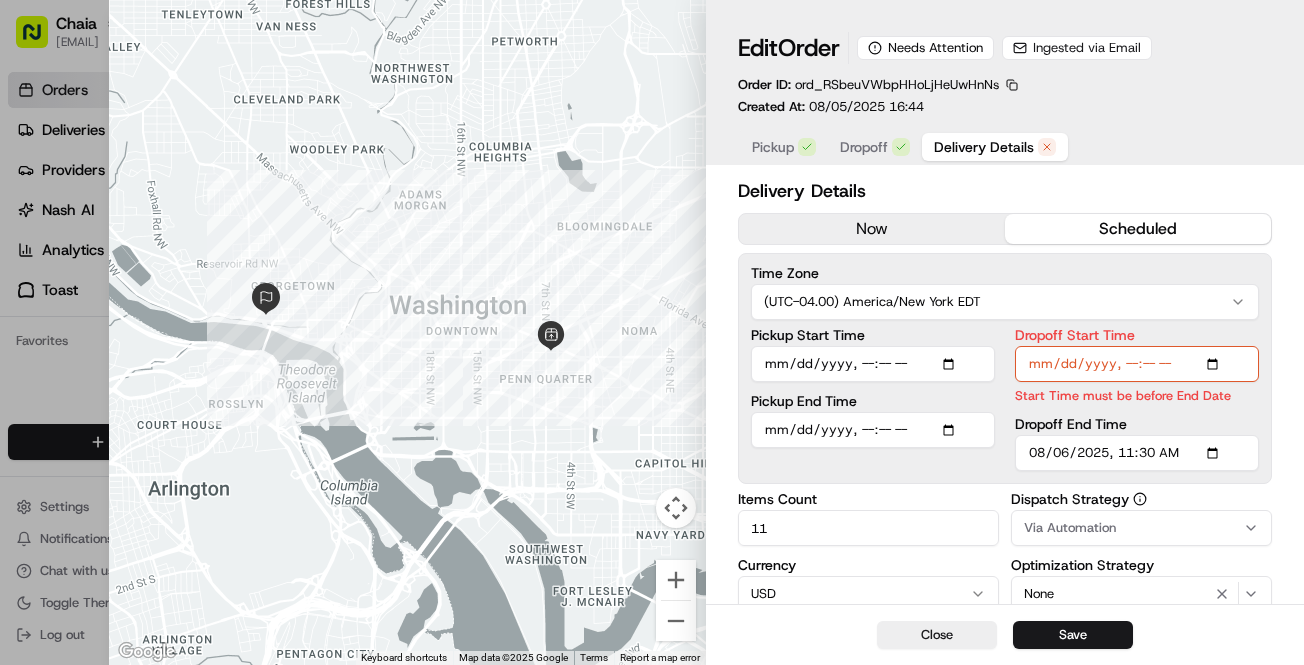 click on "Dropoff Start Time" at bounding box center [1137, 364] 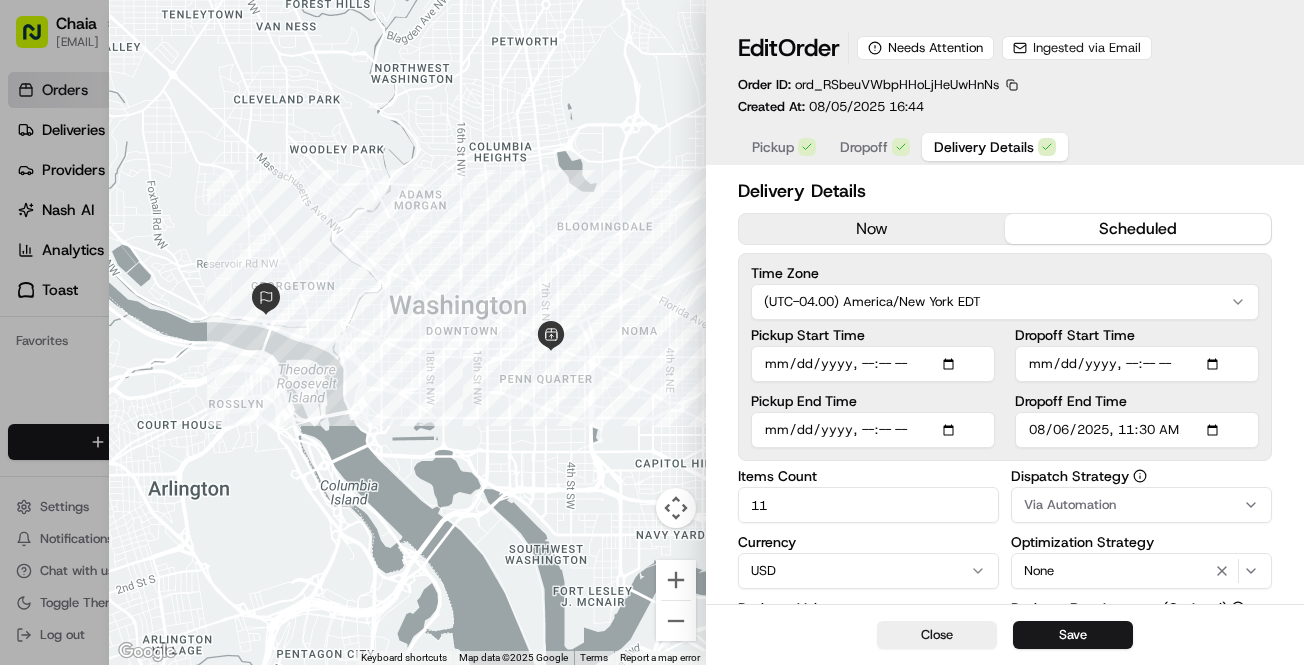 click on "Dropoff Start Time" at bounding box center (1137, 364) 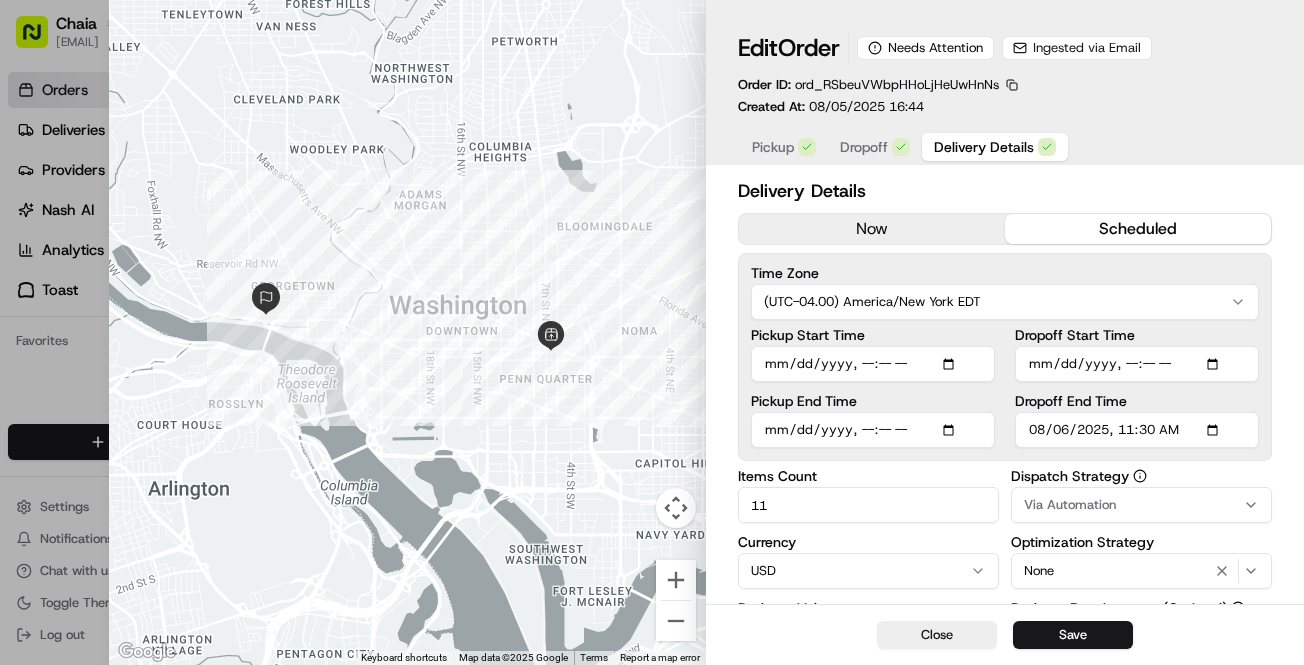 type on "2025-08-06T11:30" 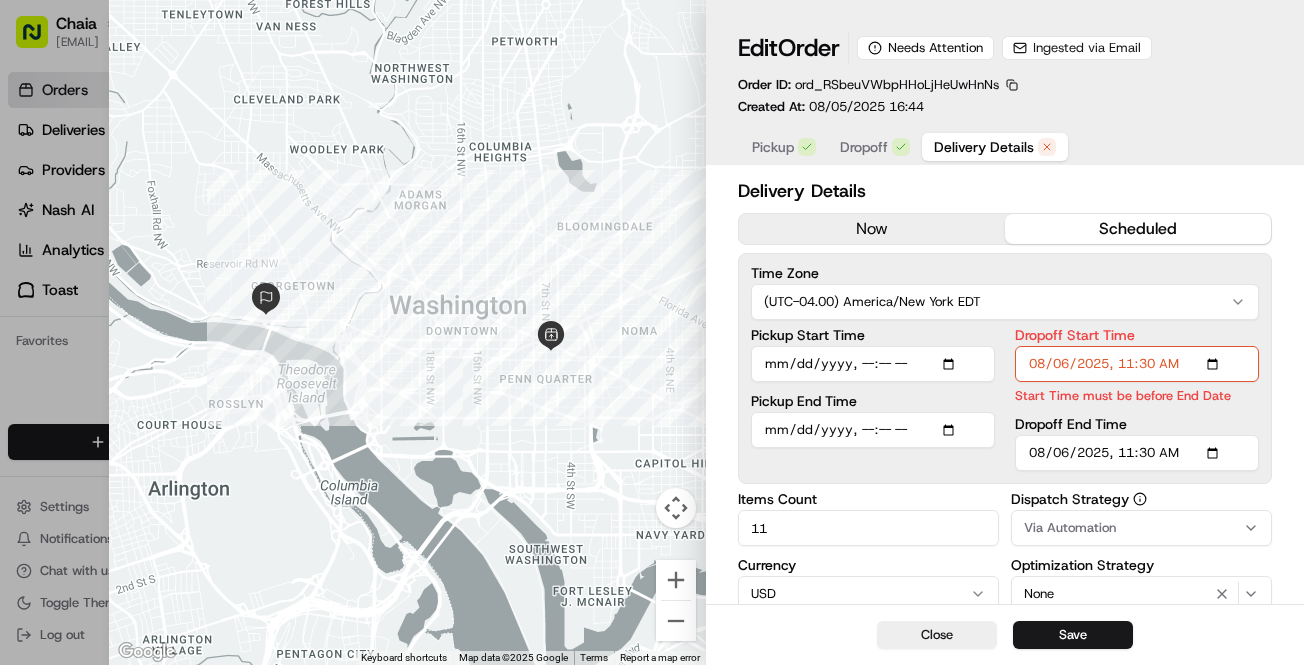 click on "Dropoff End Time" at bounding box center [1137, 453] 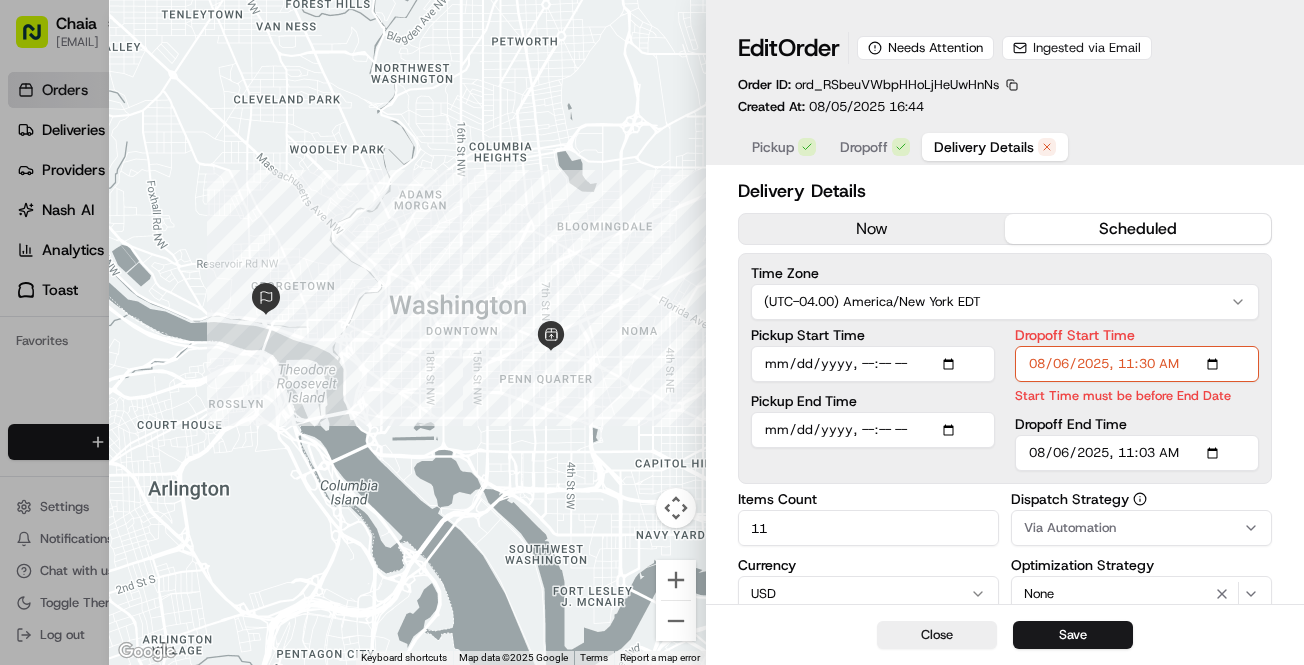 type on "2025-08-06T11:35" 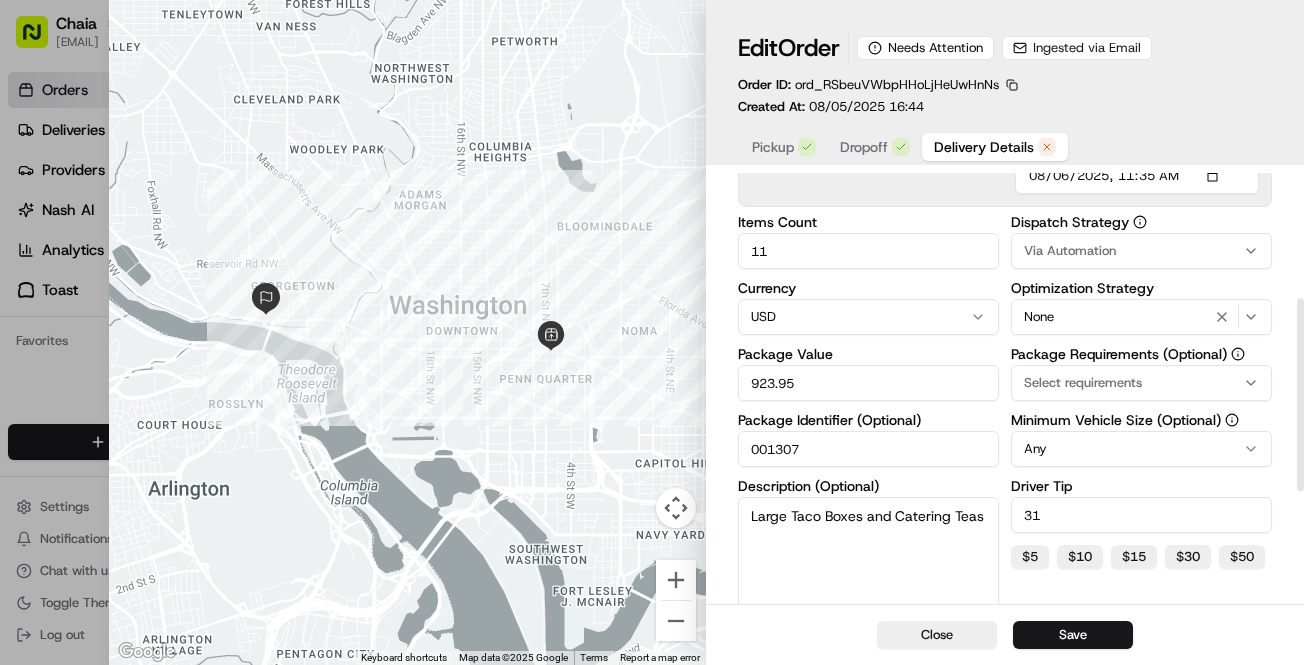 scroll, scrollTop: 279, scrollLeft: 0, axis: vertical 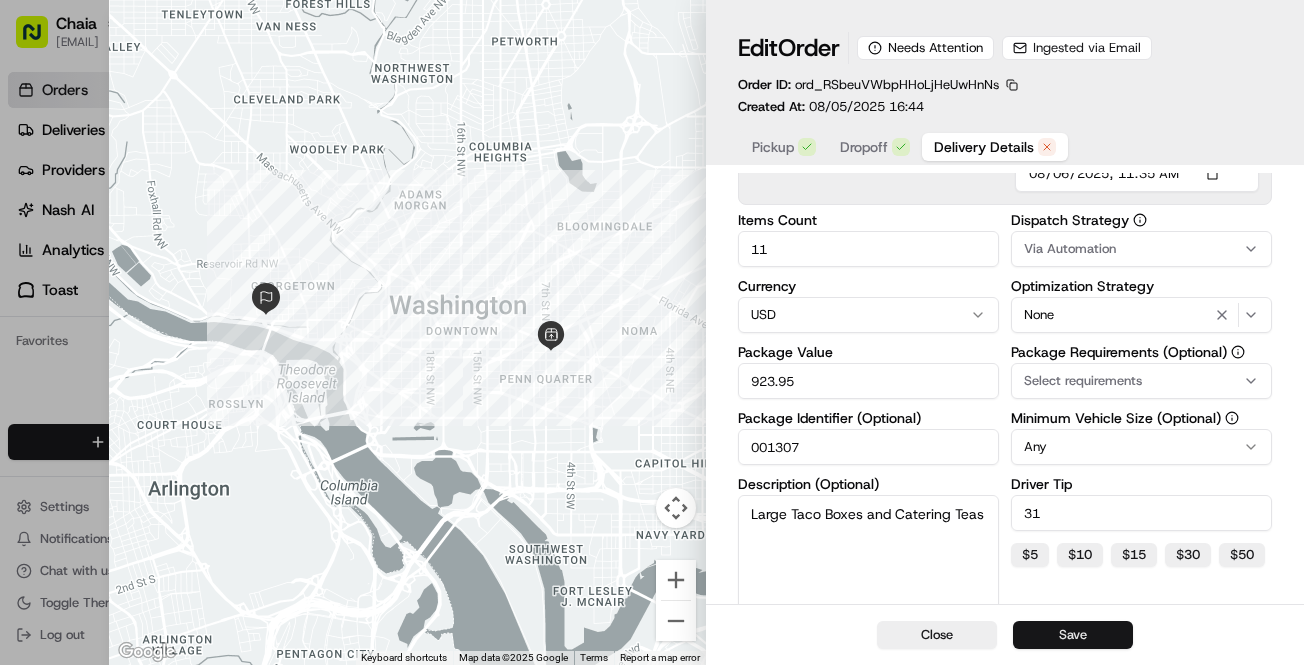 click on "Save" at bounding box center [1073, 635] 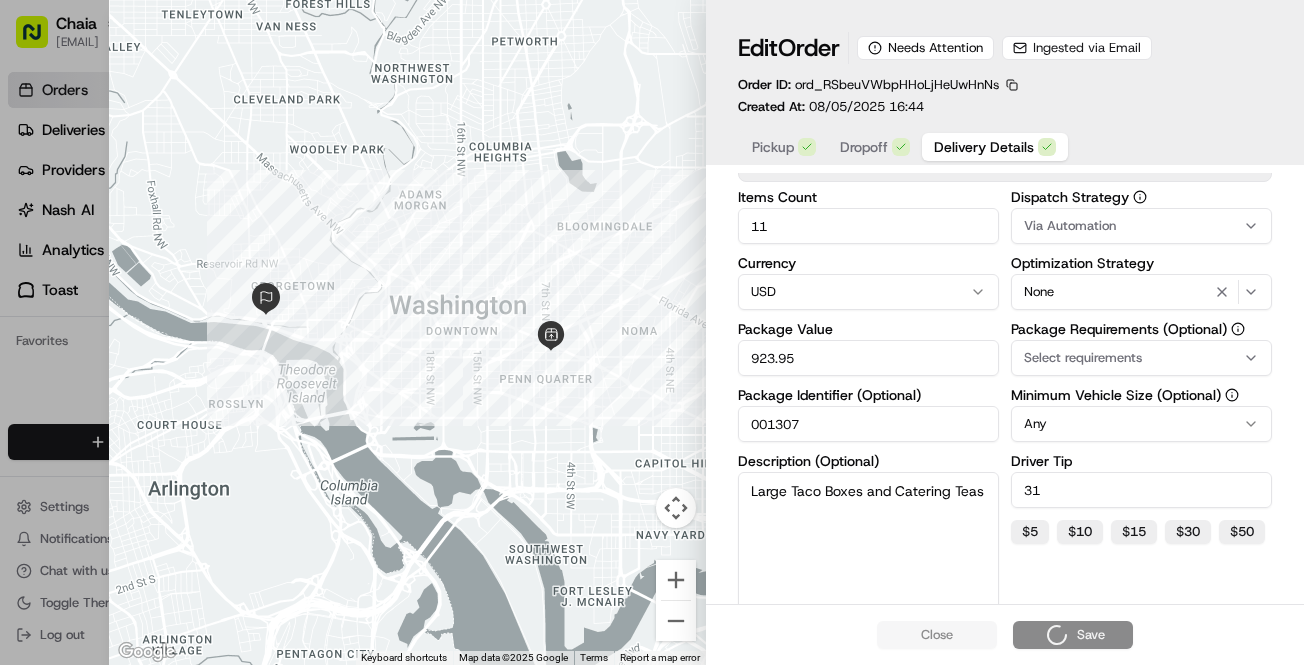 type on "1" 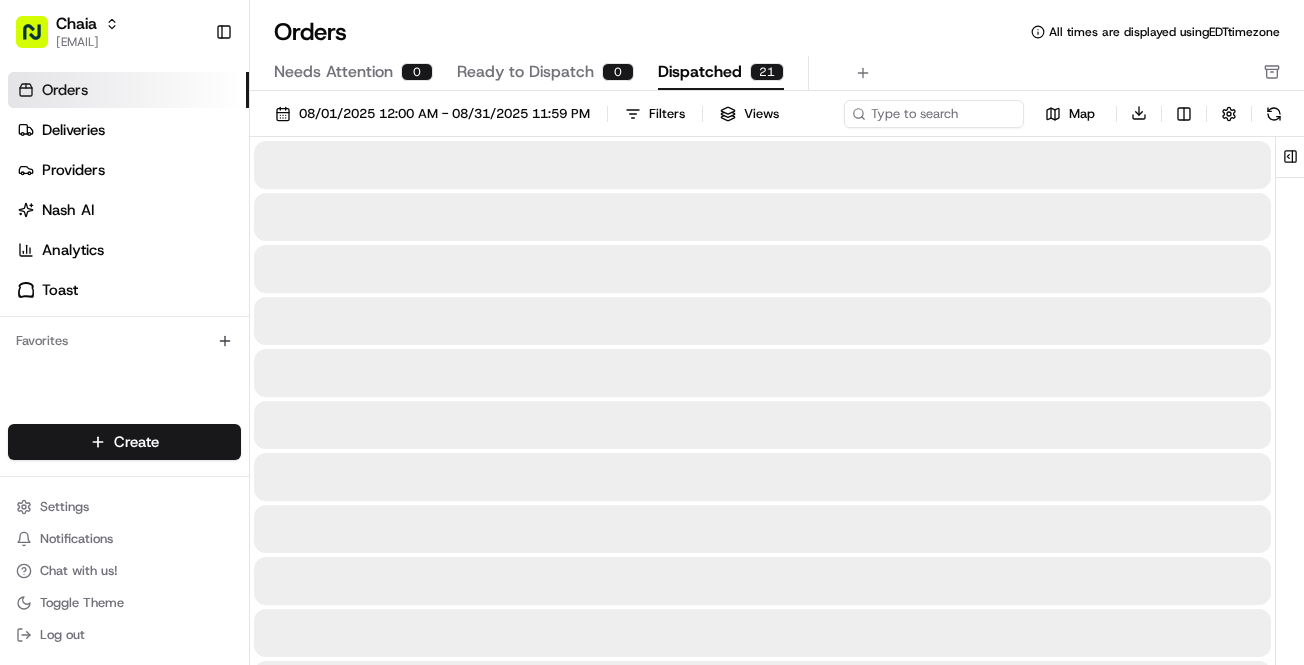 click on "Dispatched" at bounding box center [700, 72] 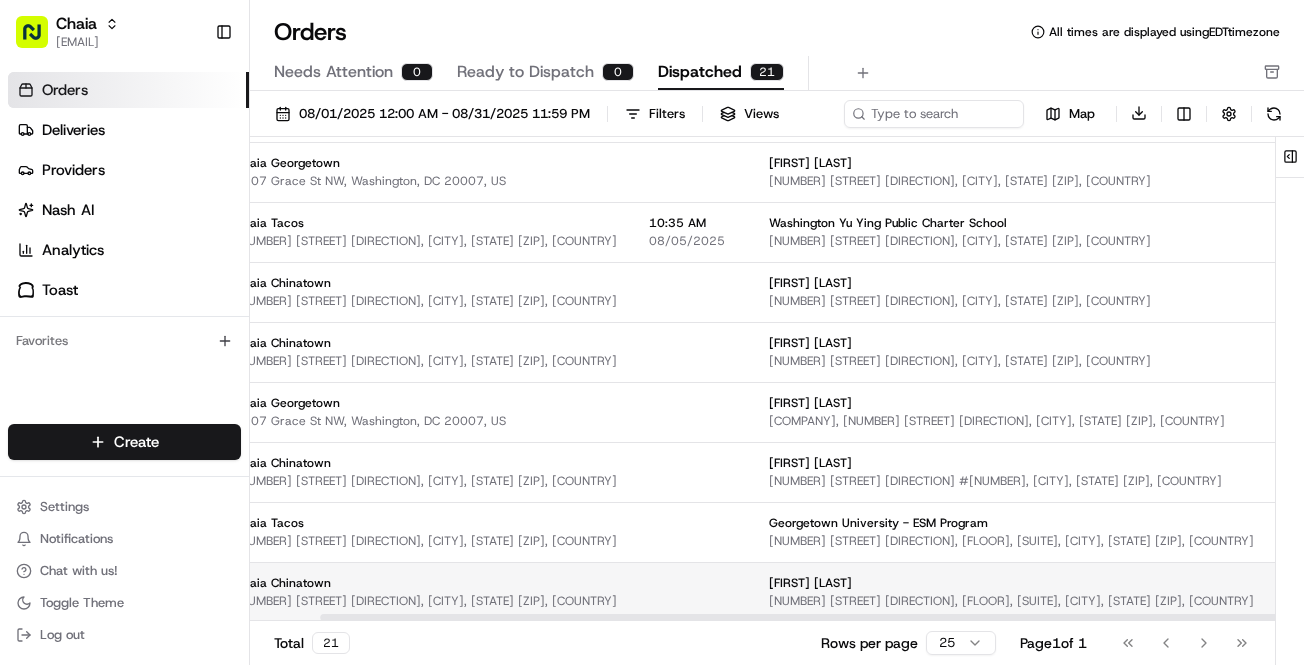 scroll, scrollTop: 815, scrollLeft: 0, axis: vertical 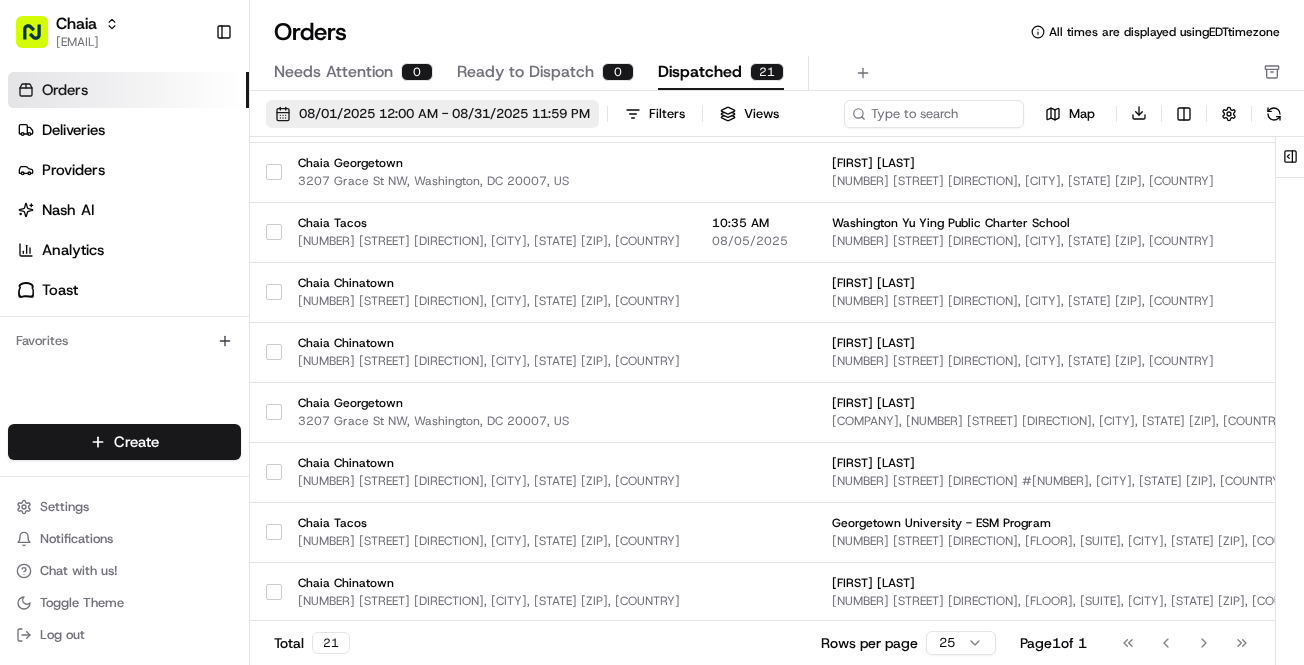 click on "08/01/2025 12:00 AM - 08/31/2025 11:59 PM" at bounding box center (432, 114) 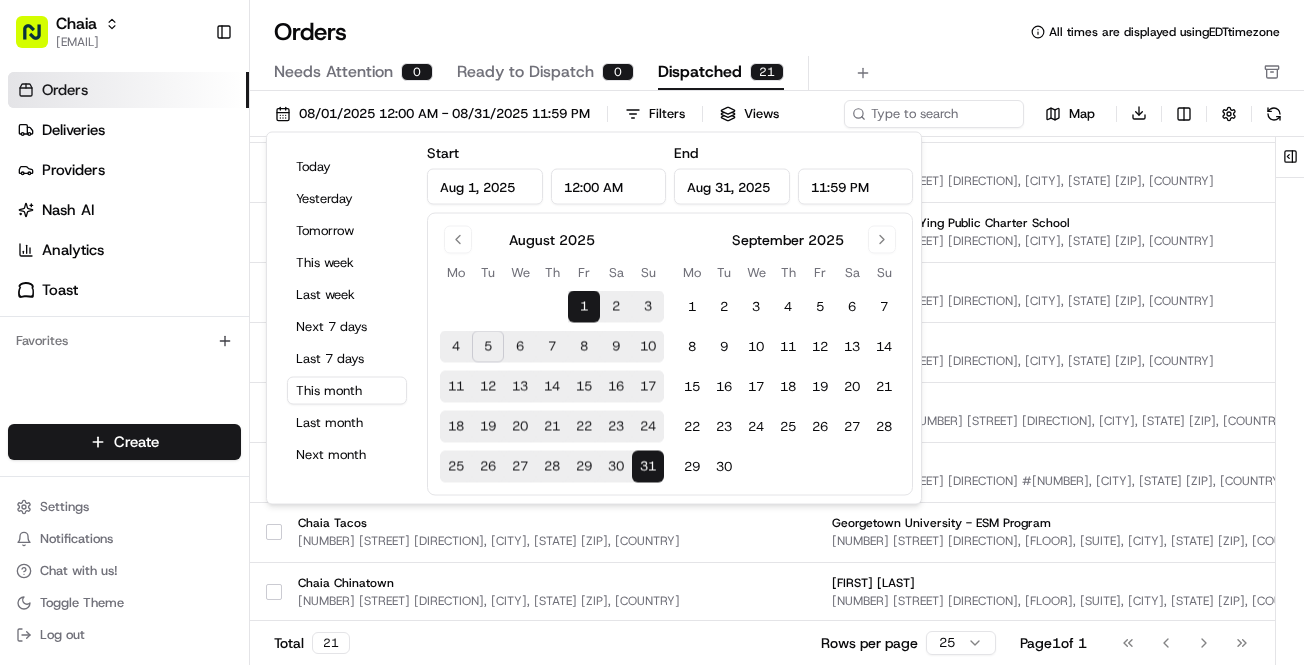 click on "7" at bounding box center (552, 347) 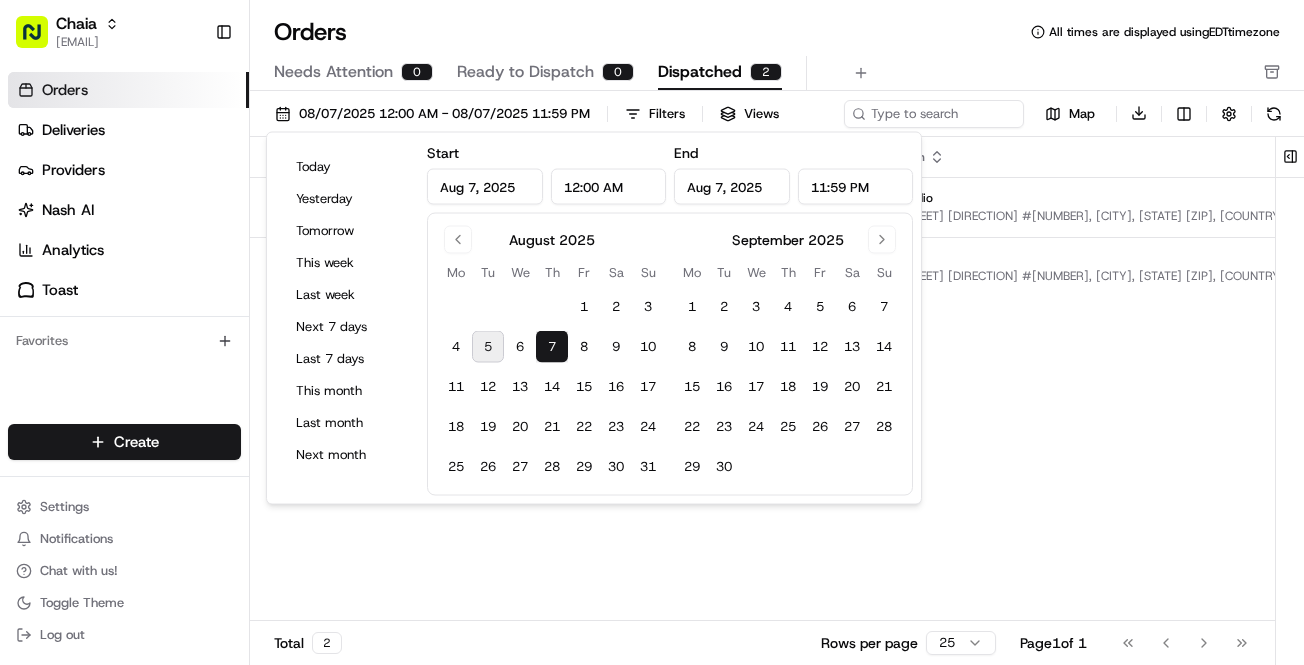 click on "7" at bounding box center [552, 347] 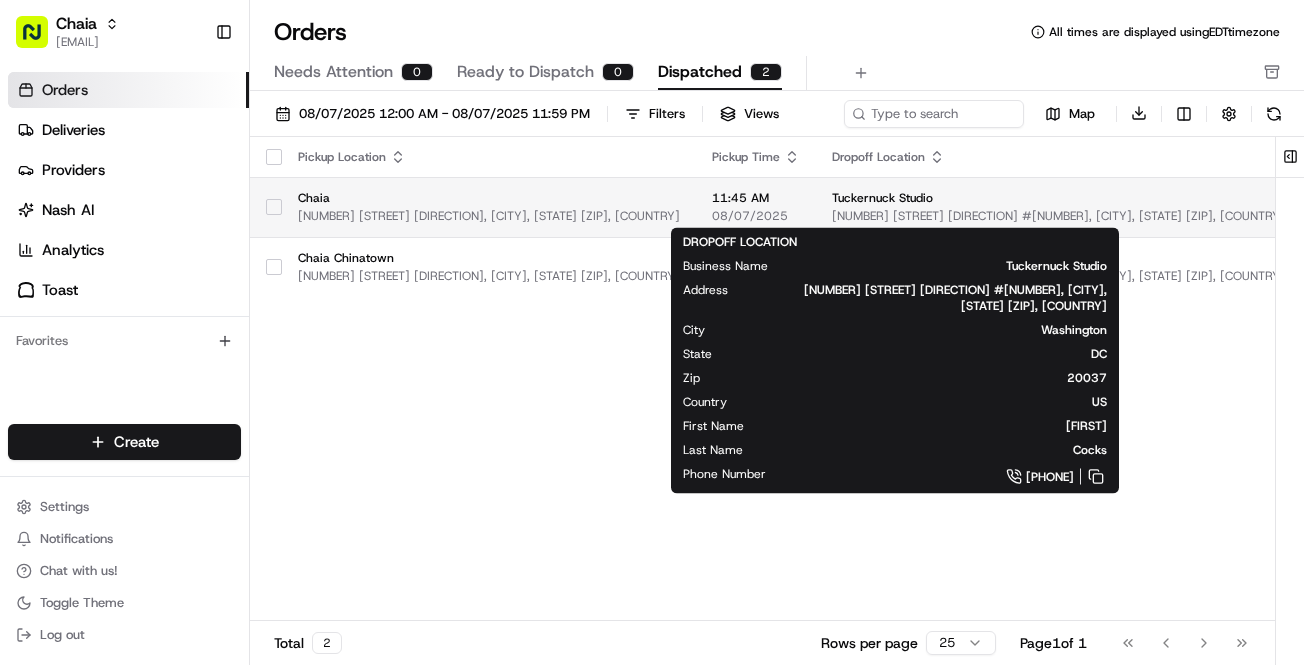 click on "11:45 AM 08/07/2025" at bounding box center [756, 207] 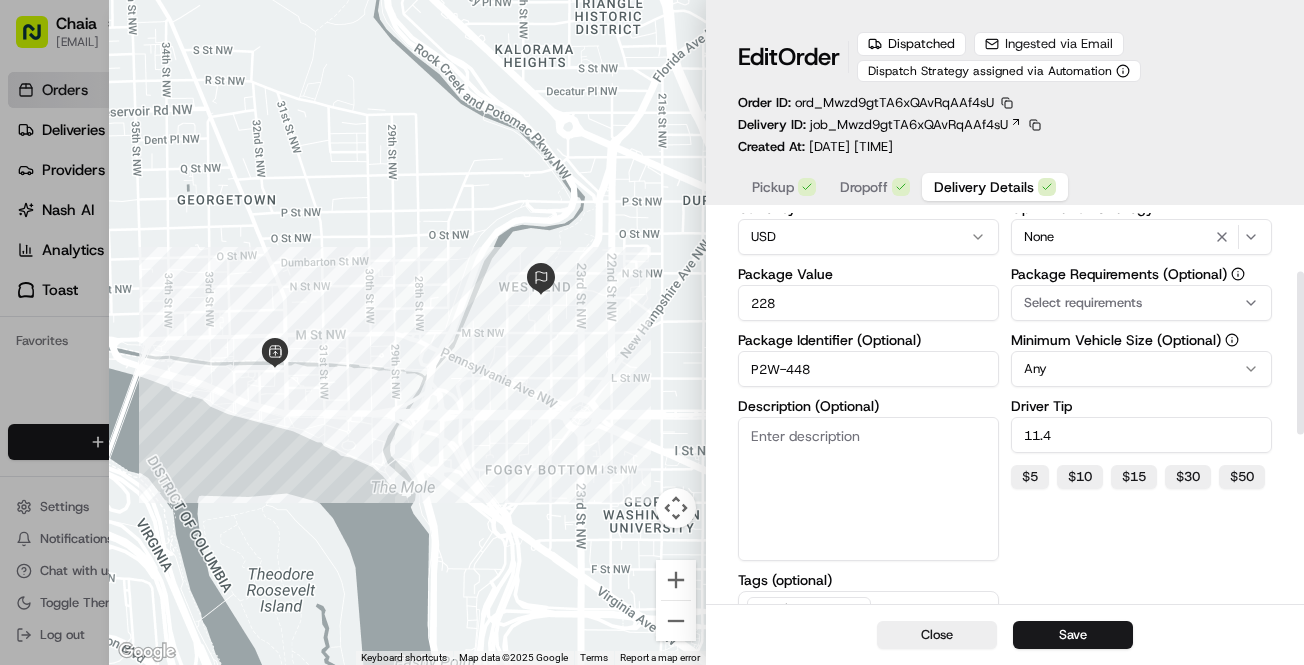 scroll, scrollTop: 545, scrollLeft: 0, axis: vertical 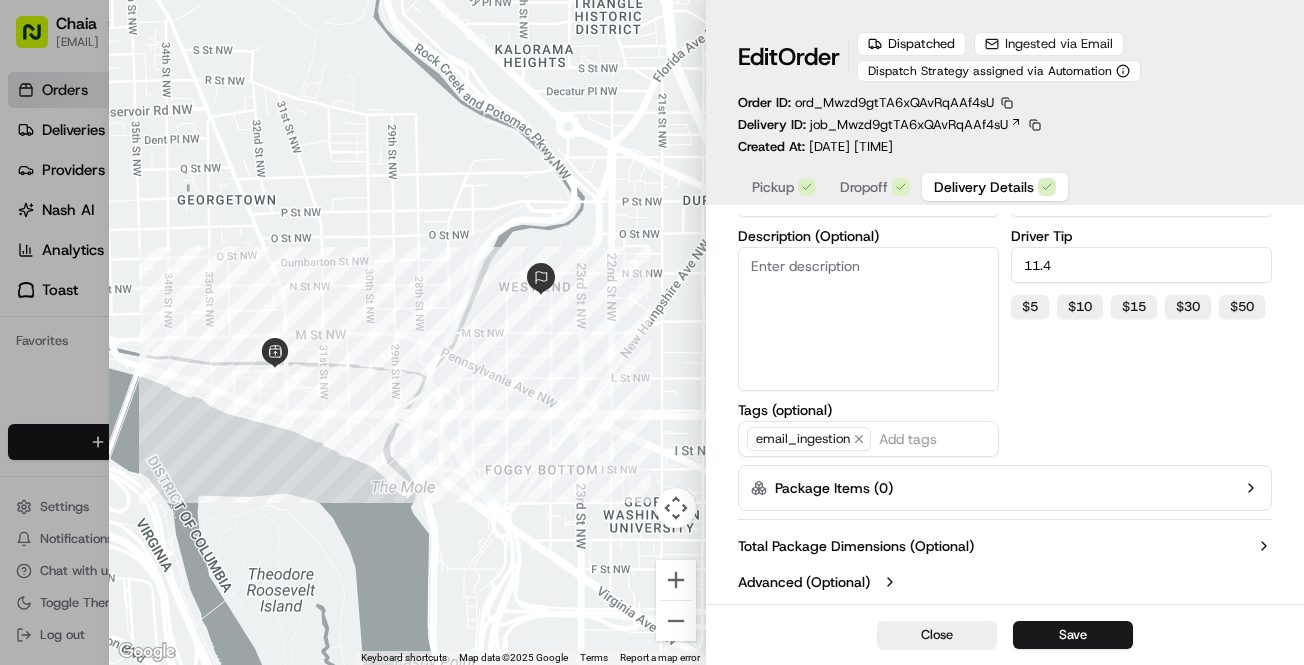 click at bounding box center (652, 332) 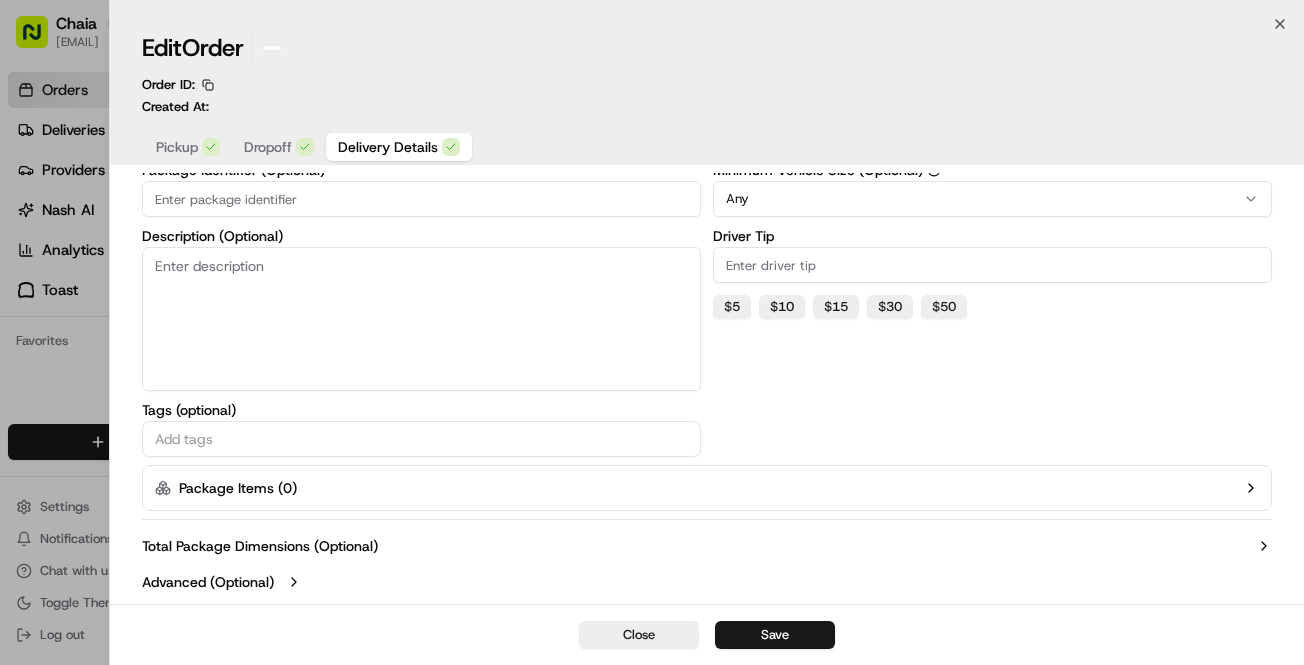 scroll, scrollTop: 297, scrollLeft: 0, axis: vertical 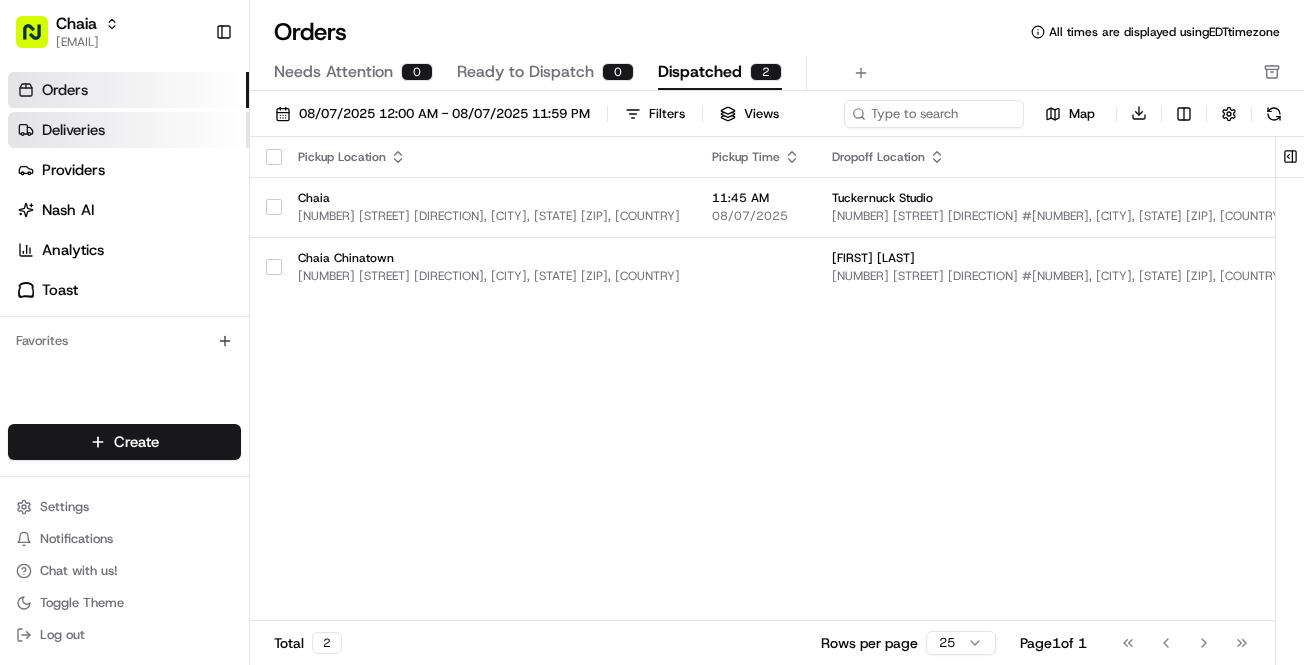 click on "Deliveries" at bounding box center (128, 130) 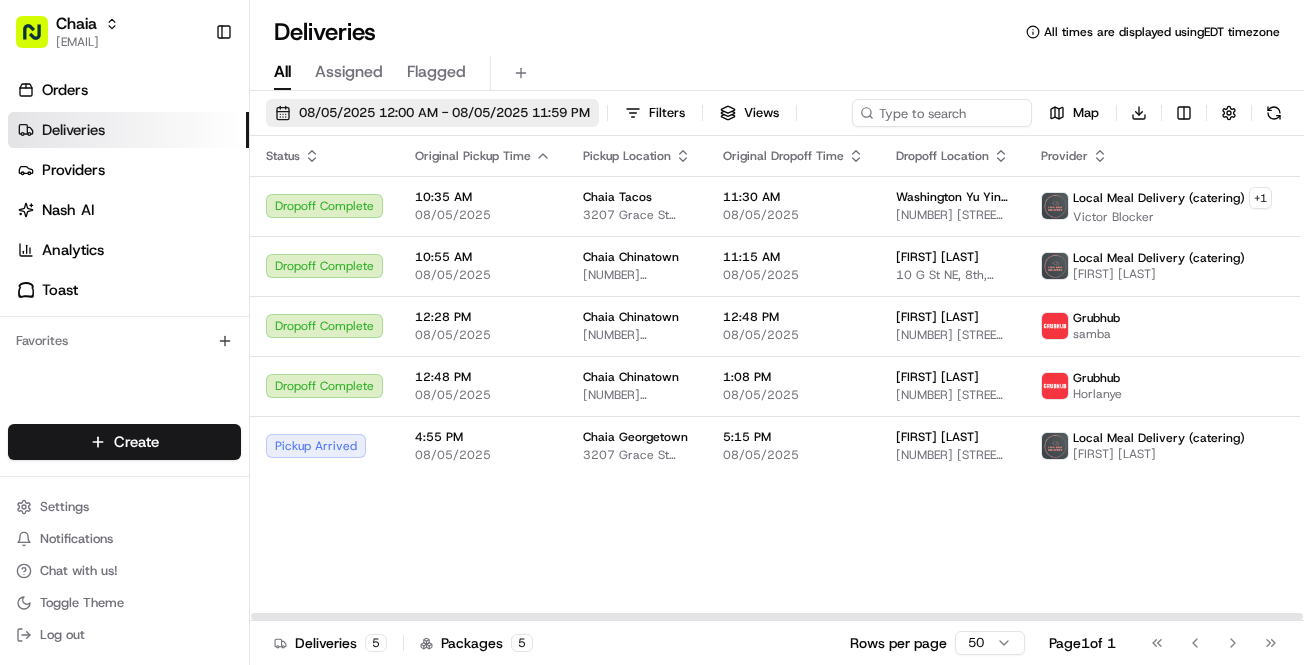click on "08/05/2025 12:00 AM - 08/05/2025 11:59 PM" at bounding box center [444, 113] 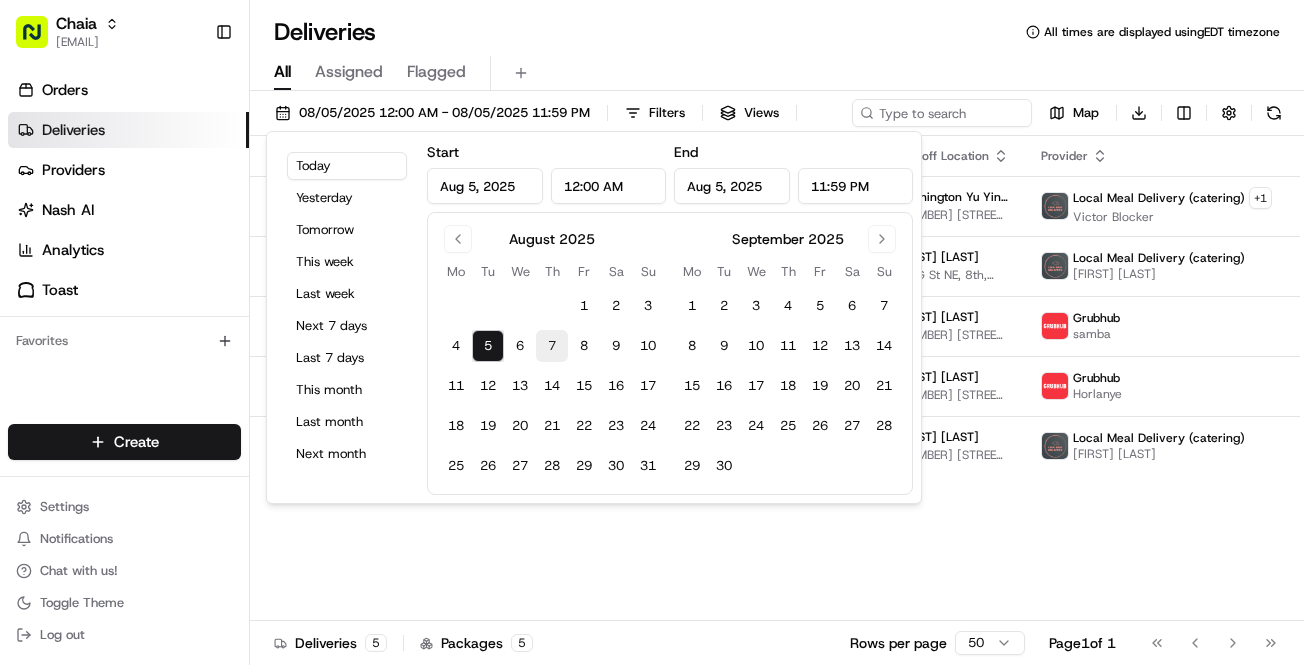 click on "7" at bounding box center [552, 346] 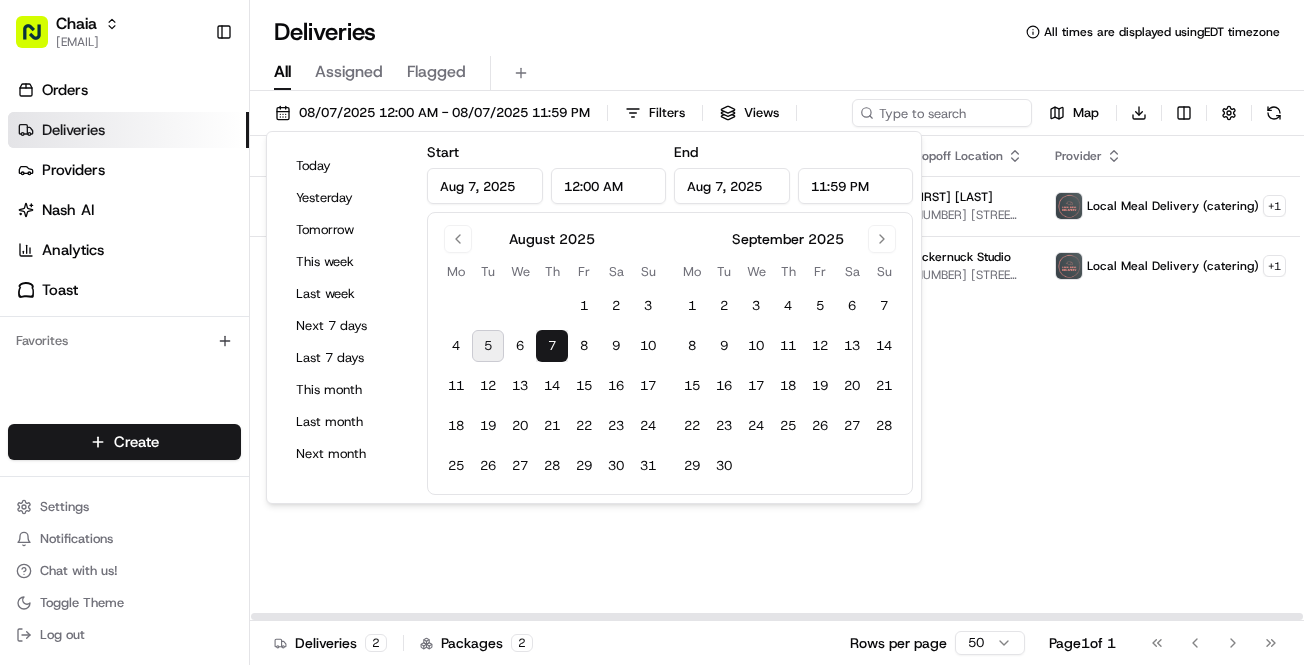 click on "Status Original Pickup Time Pickup Location Original Dropoff Time Dropoff Location Provider Action Created 10:25 AM 08/07/2025 Chaia Chinatown 615 I St NW, Washington, DC 20001, US 10:45 AM 08/07/2025 Hecker Fink 1050 K St NW, 1040, Washington, DC 20001, US Local Meal Delivery (catering) + 1 Not Assigned Driver 11:45 AM 08/07/2025 Chaia 3207 Grace St NW, Washington, DC 20007, US 12:00 PM 08/07/2025 Tuckernuck Studio 1250 24th St NW, 250, Washington, DC 20037, US Local Meal Delivery (catering) + 1" at bounding box center (813, 378) 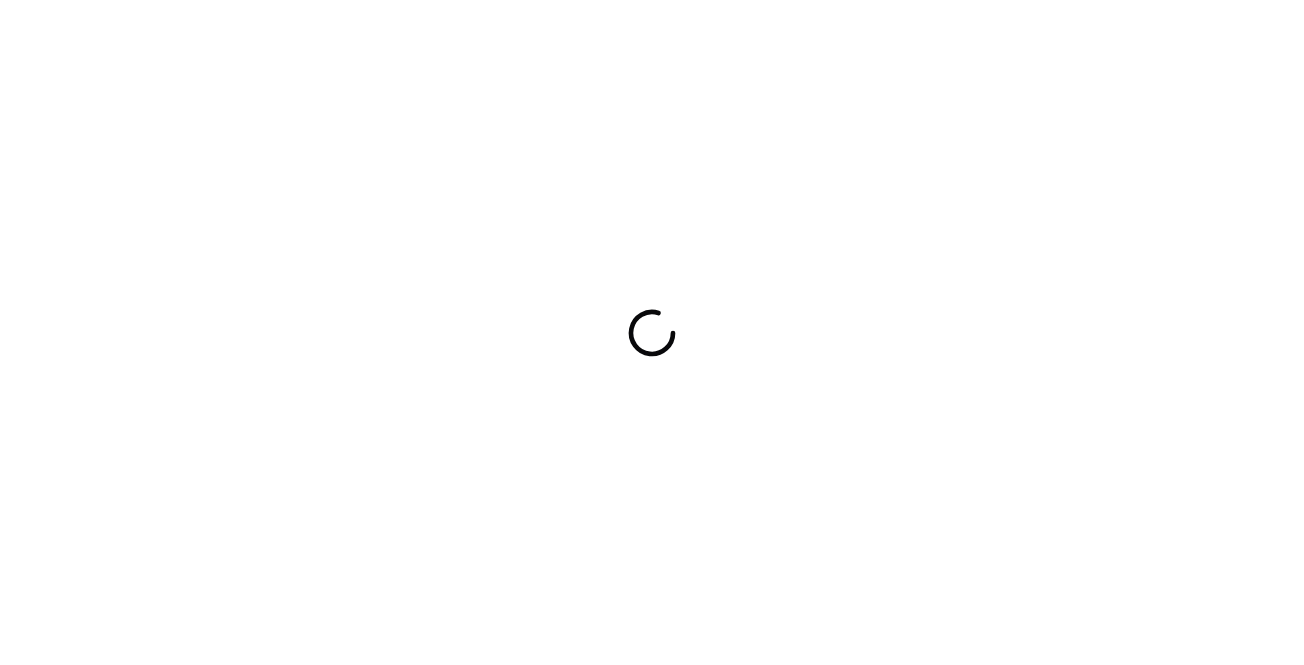 scroll, scrollTop: 0, scrollLeft: 0, axis: both 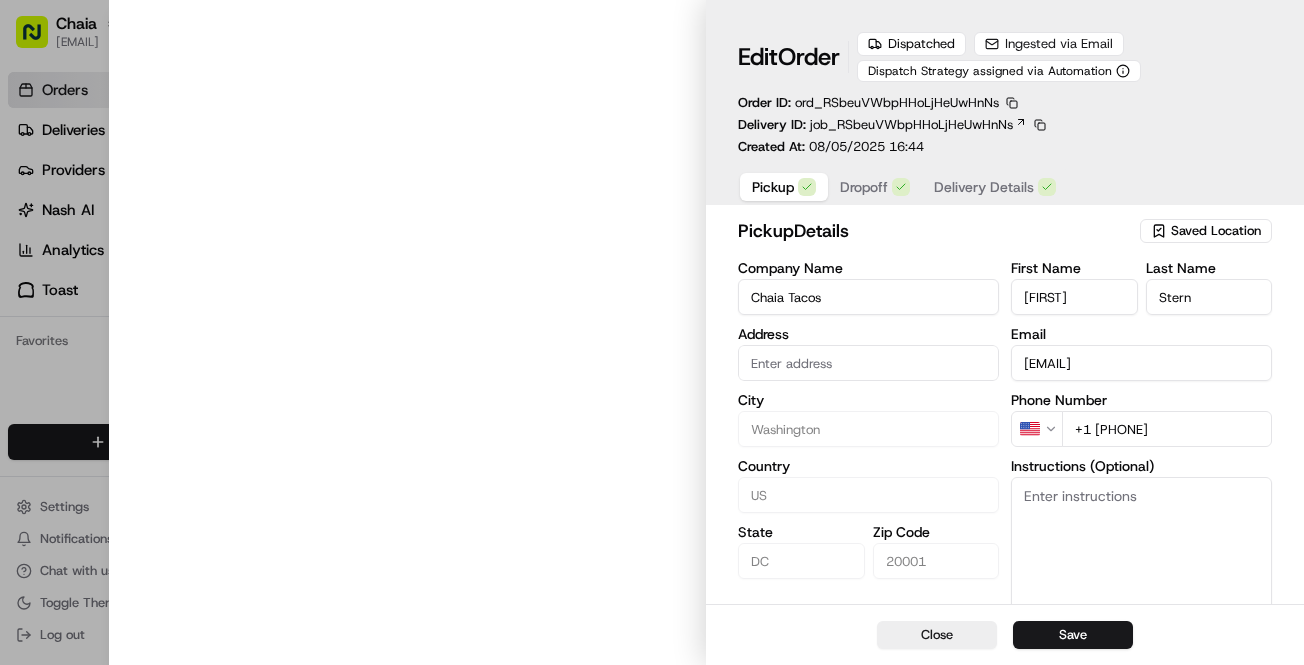 type on "[NUMBER] [STREET], [CITY], [STATE] [ZIP], [COUNTRY]" 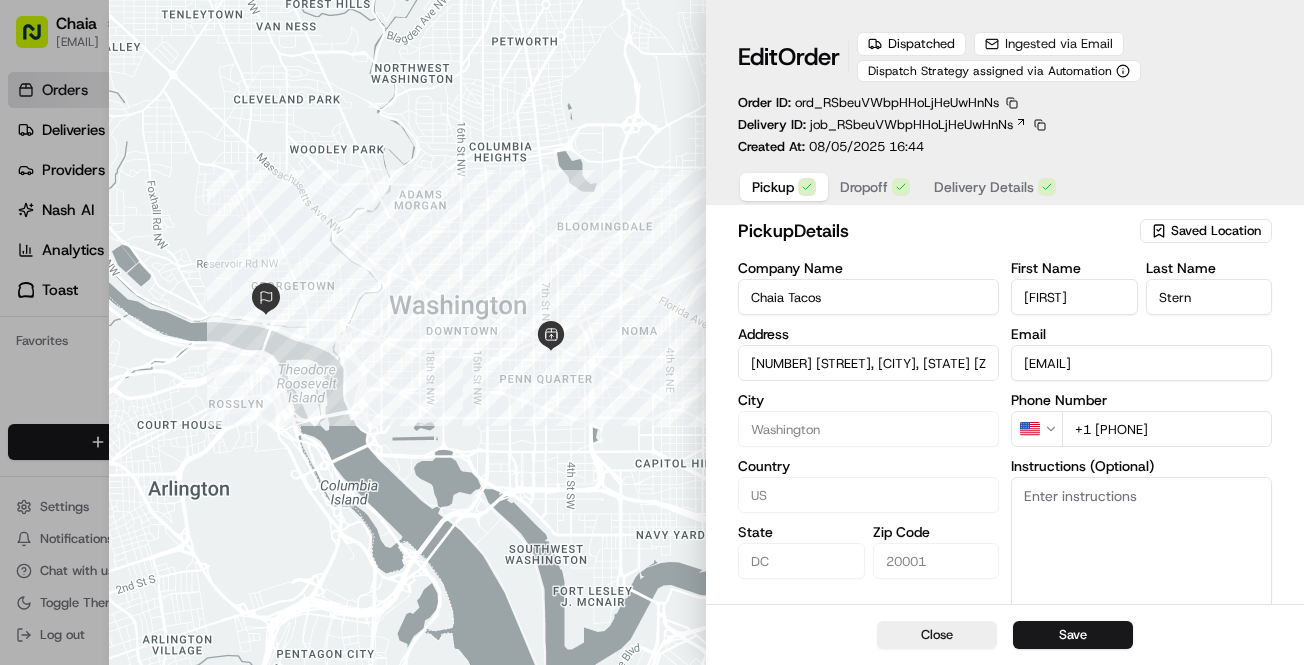 scroll, scrollTop: 0, scrollLeft: 0, axis: both 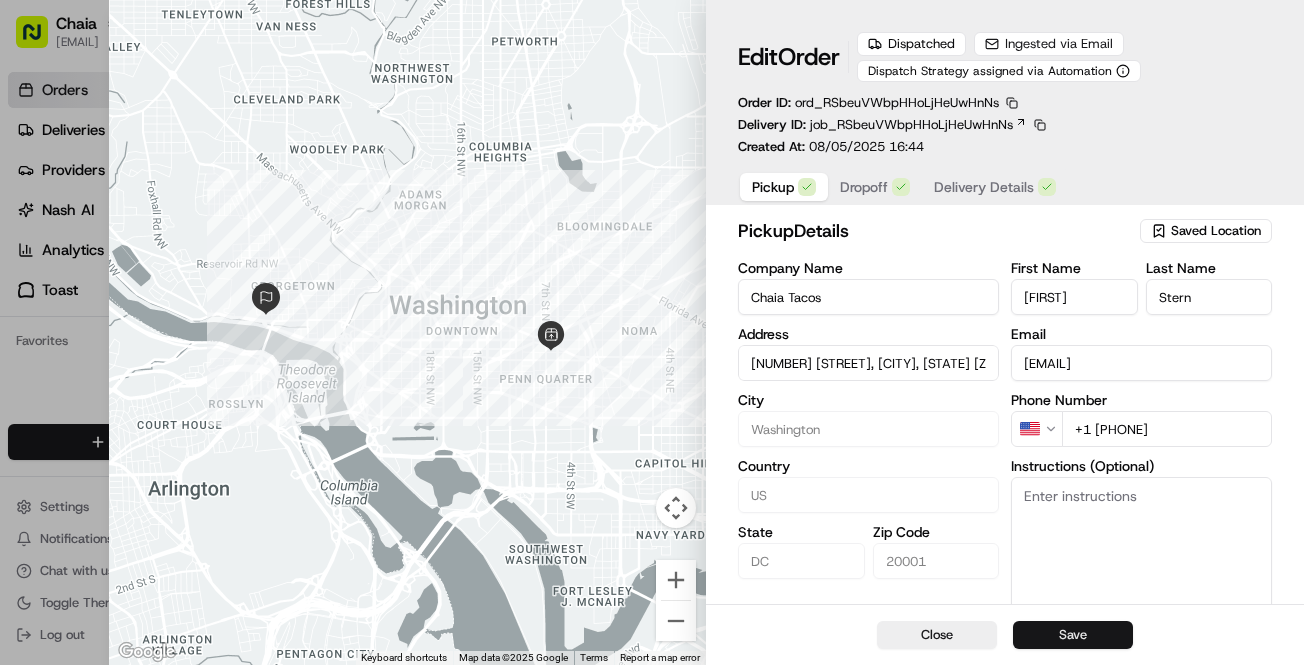 click on "Save" at bounding box center (1073, 635) 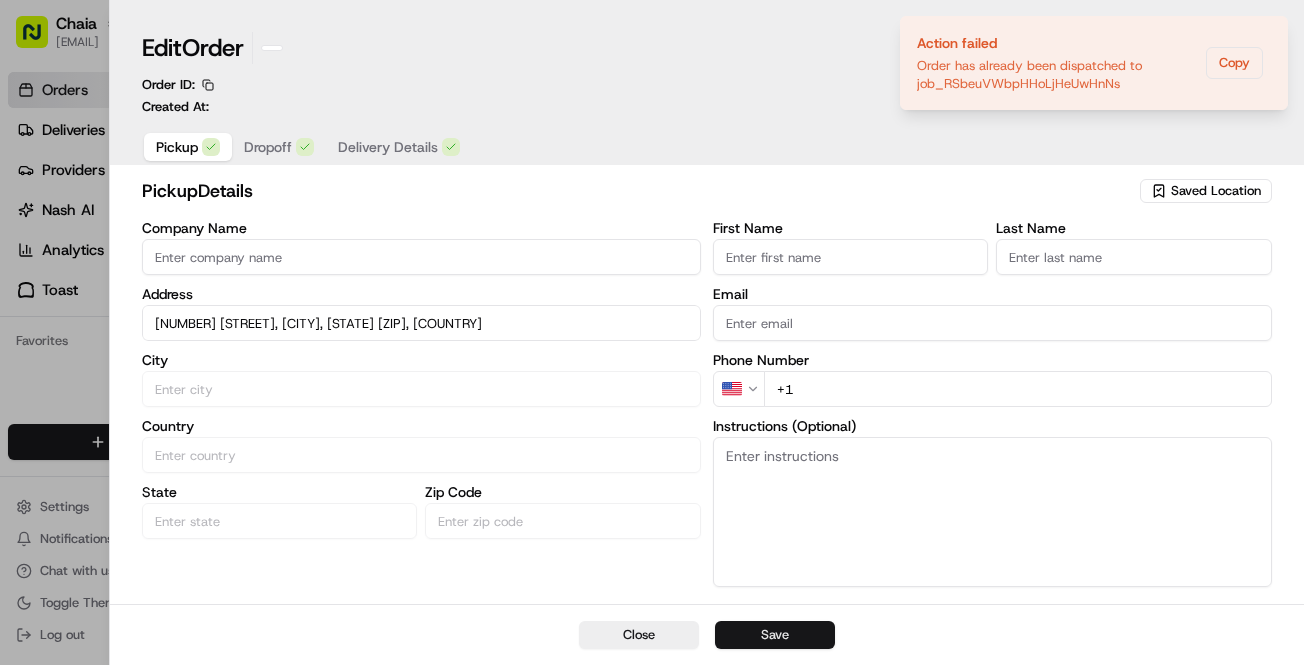 type 